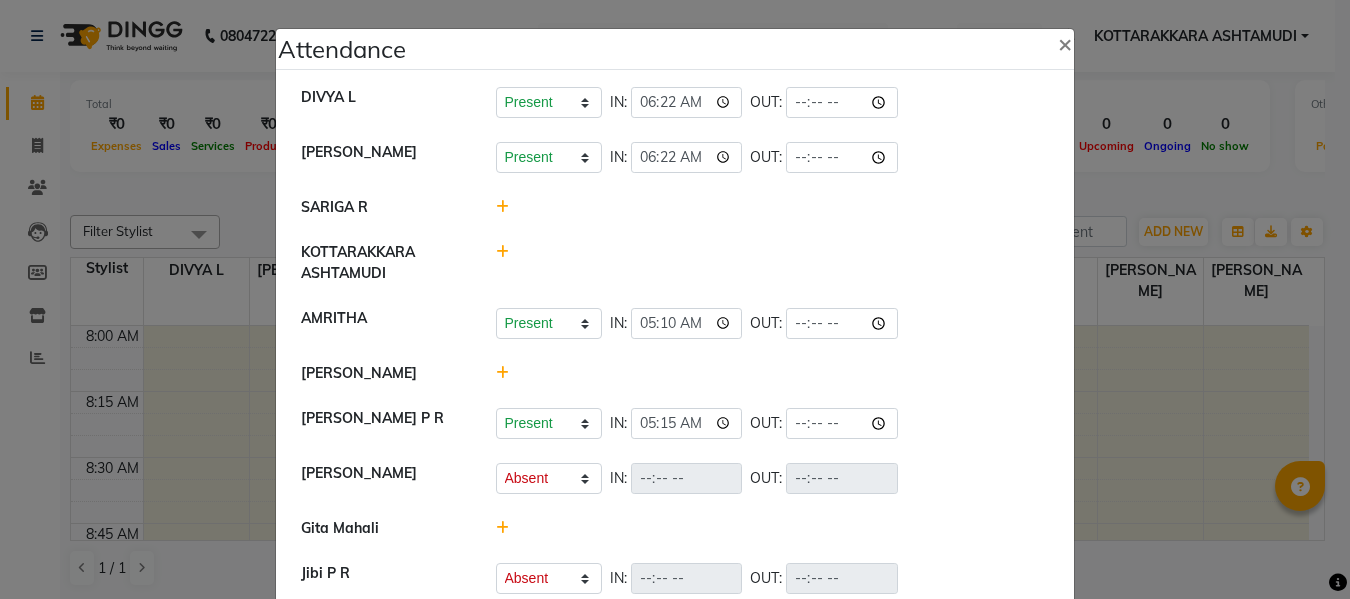 select on "A" 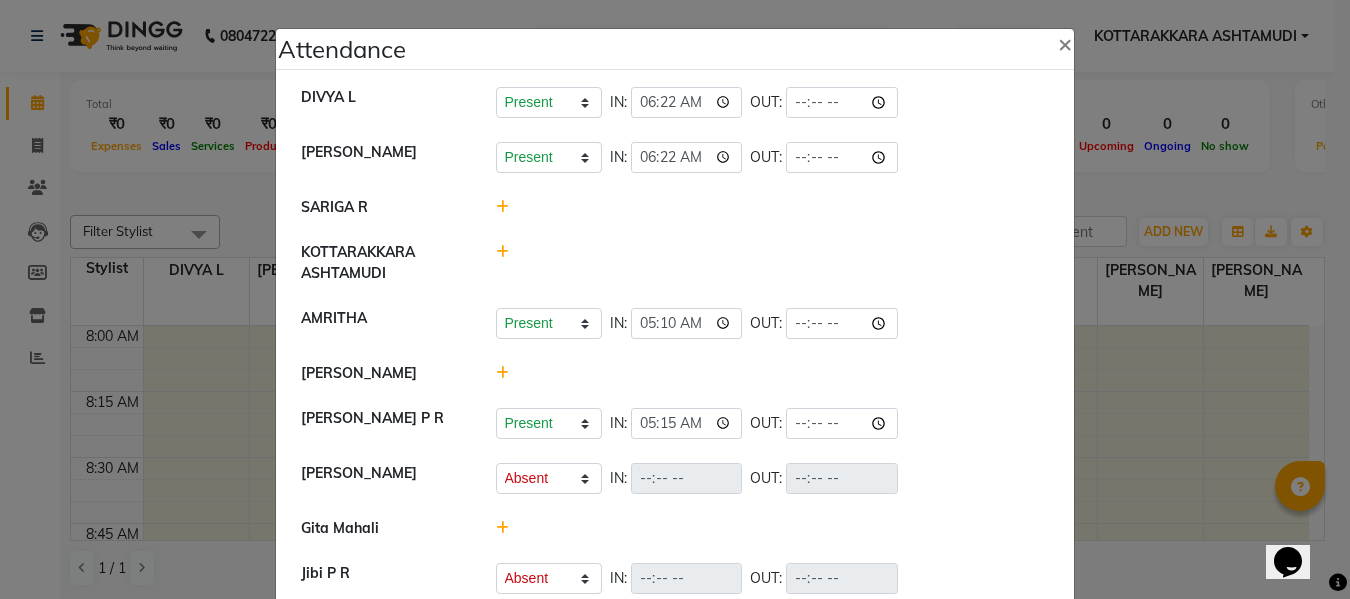 scroll, scrollTop: 0, scrollLeft: 0, axis: both 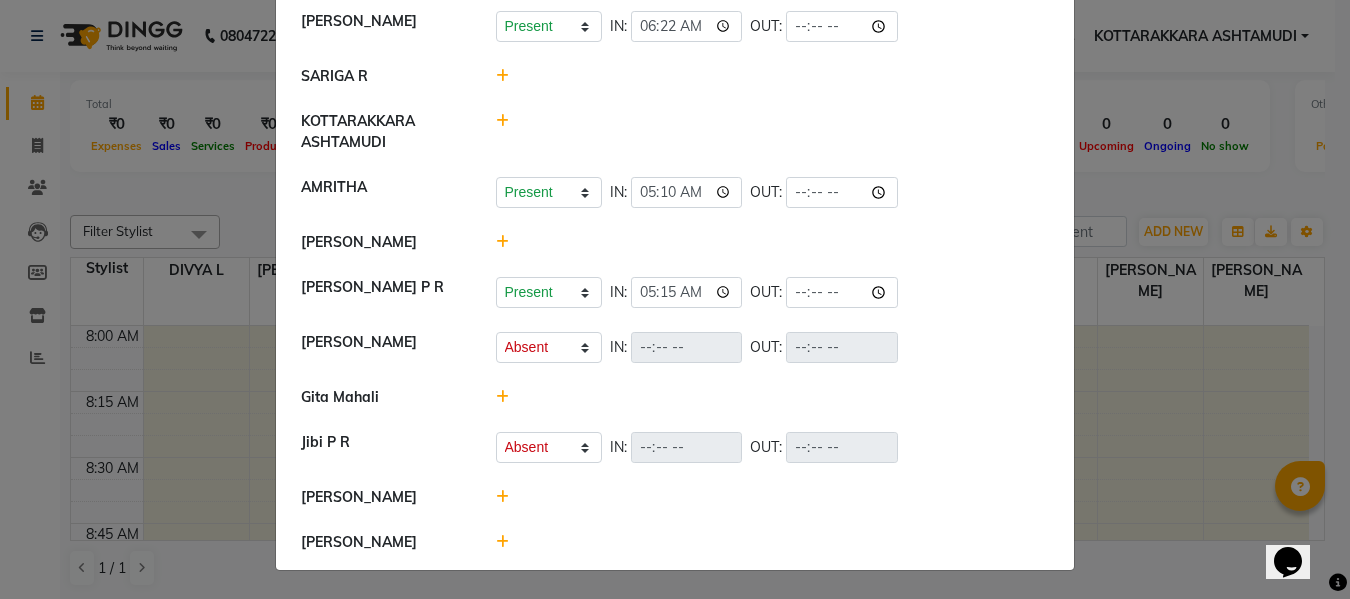 click 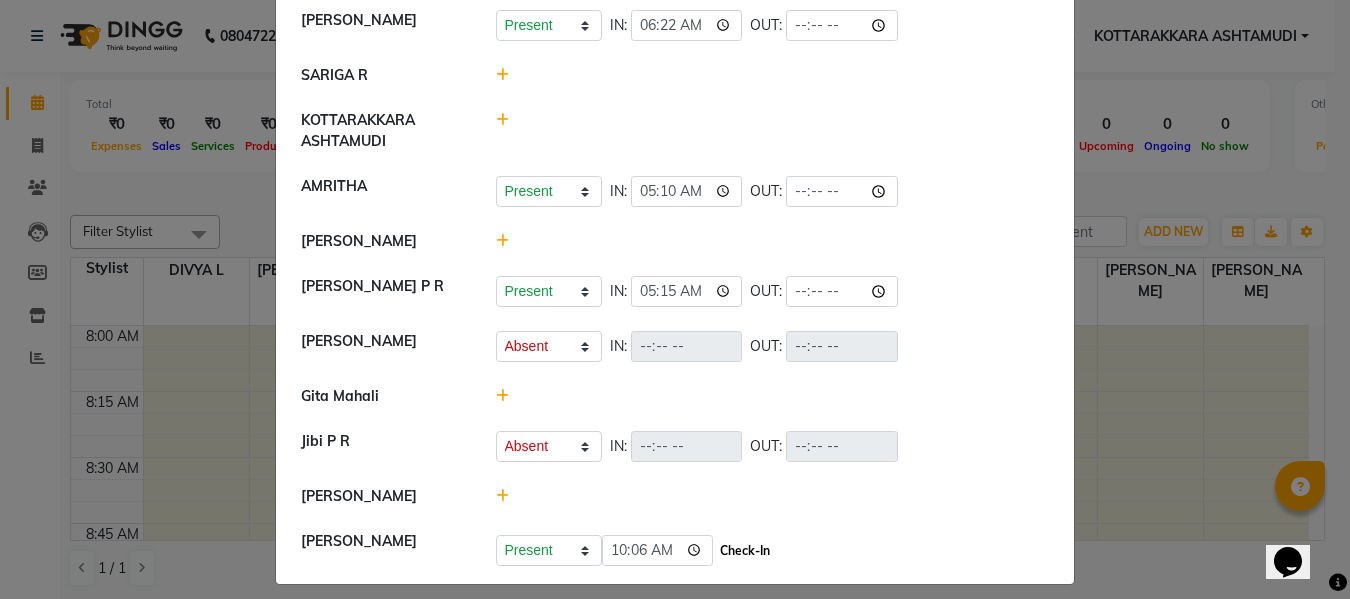 click on "Check-In" 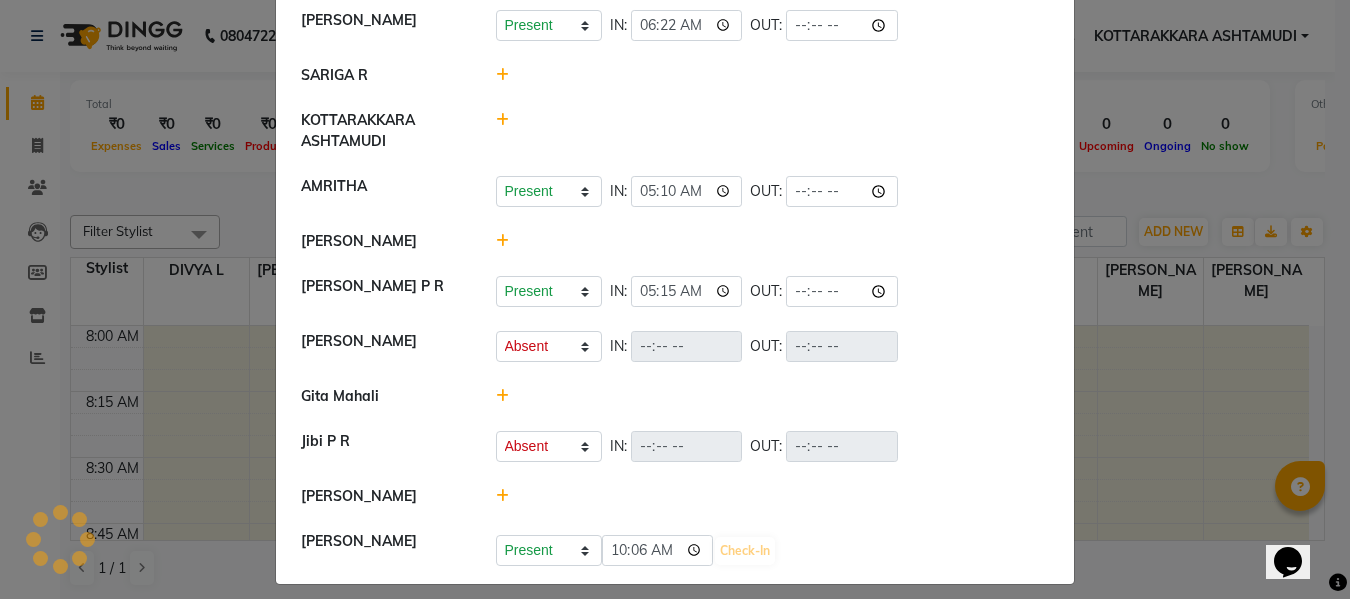 select on "A" 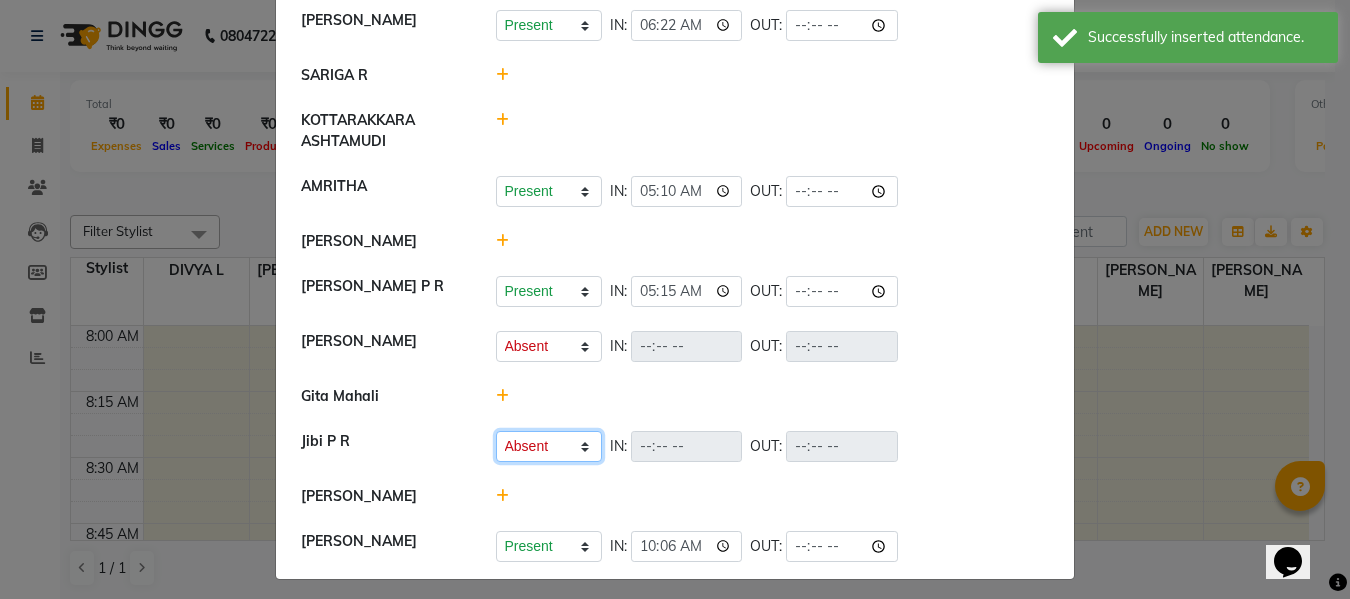 drag, startPoint x: 539, startPoint y: 405, endPoint x: 537, endPoint y: 498, distance: 93.0215 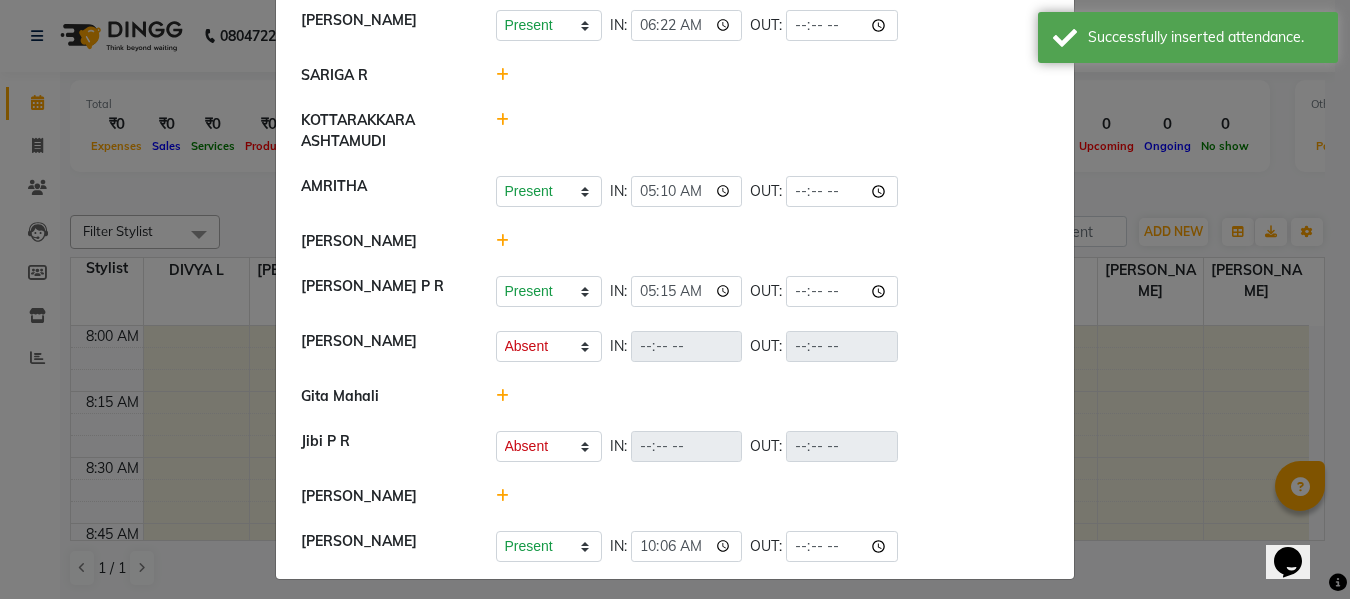 click 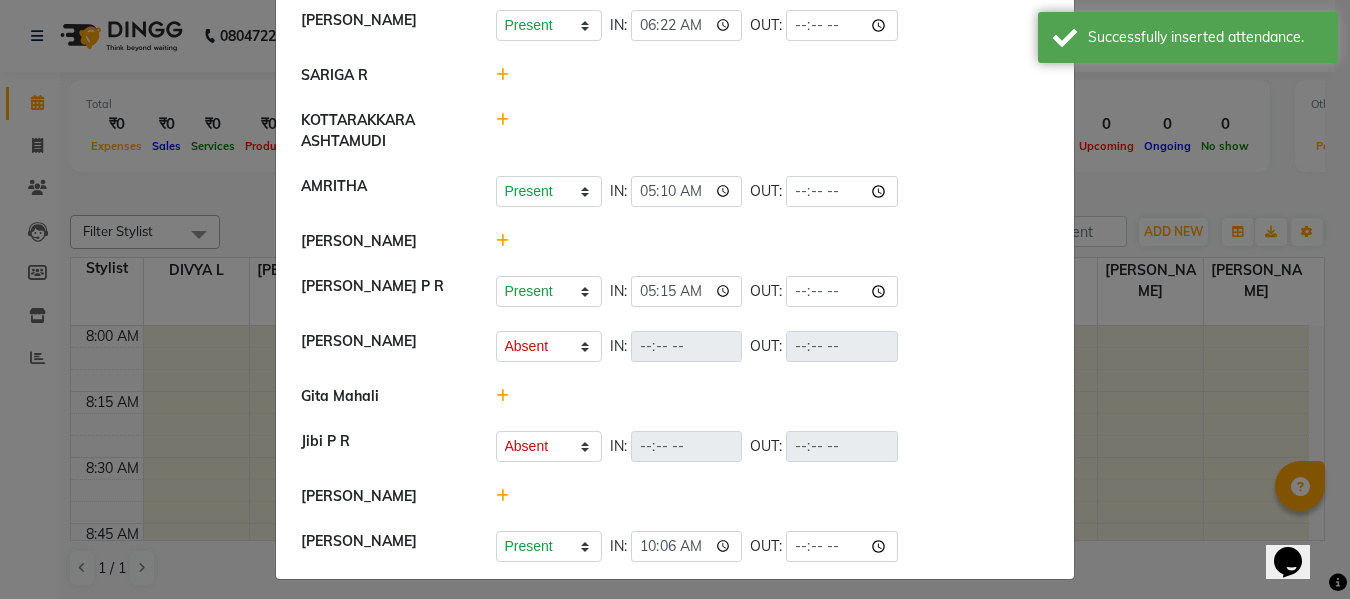 click 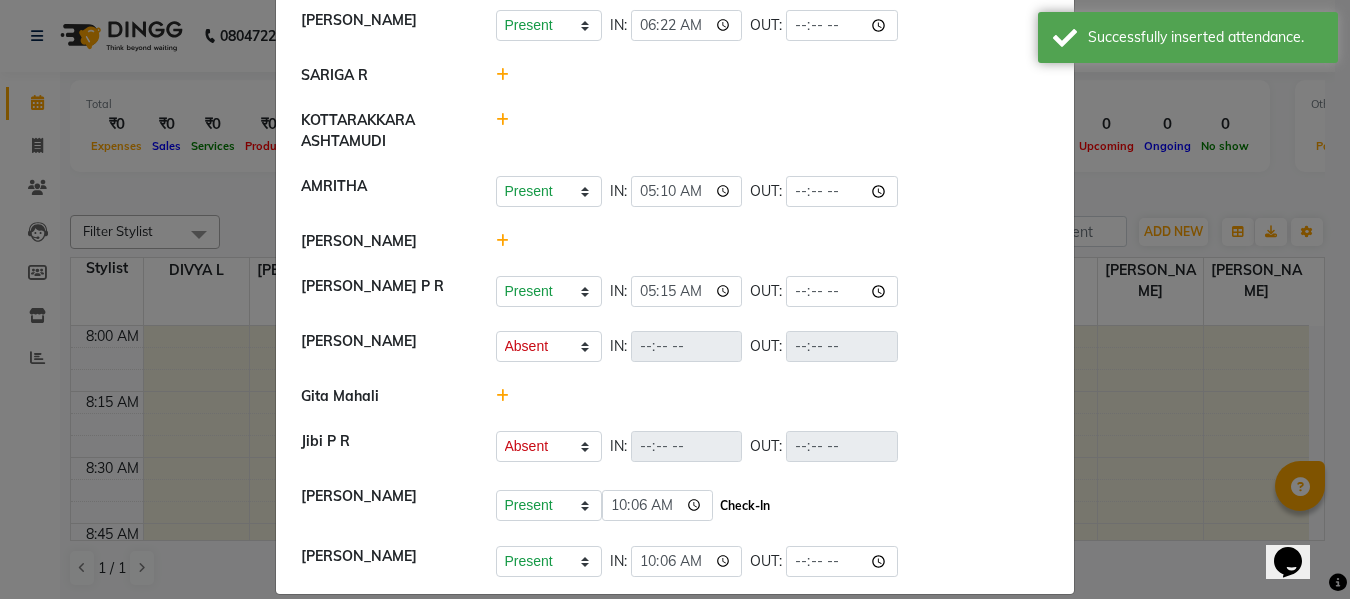 click on "Check-In" 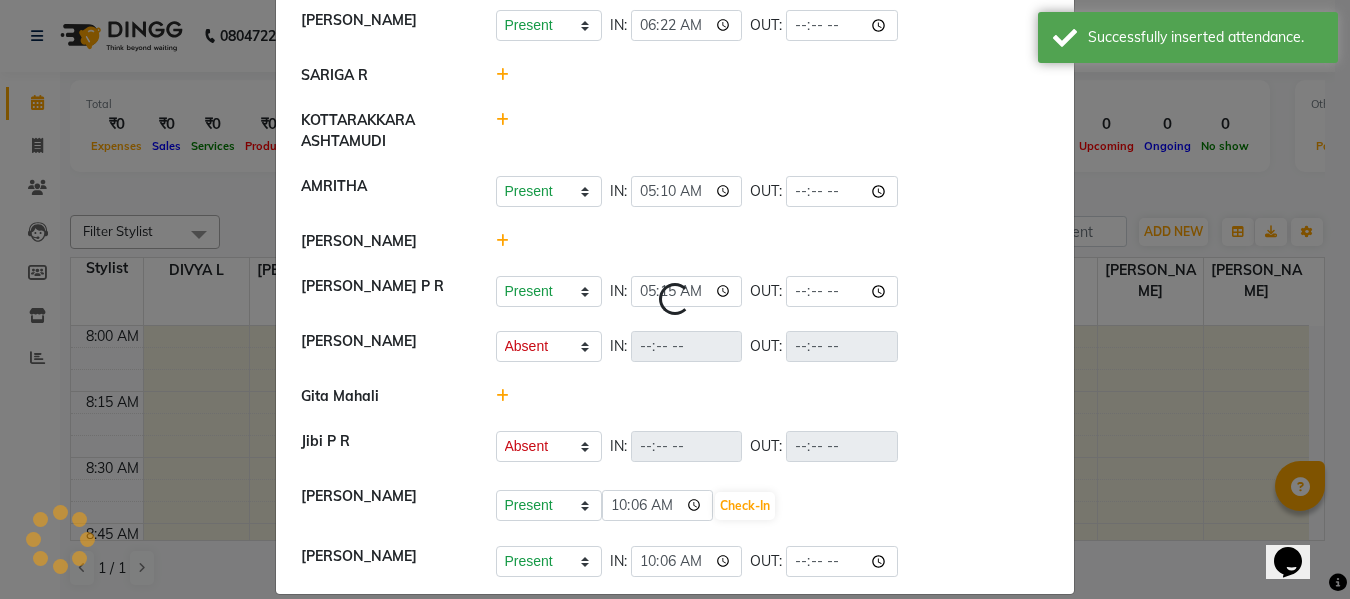 click 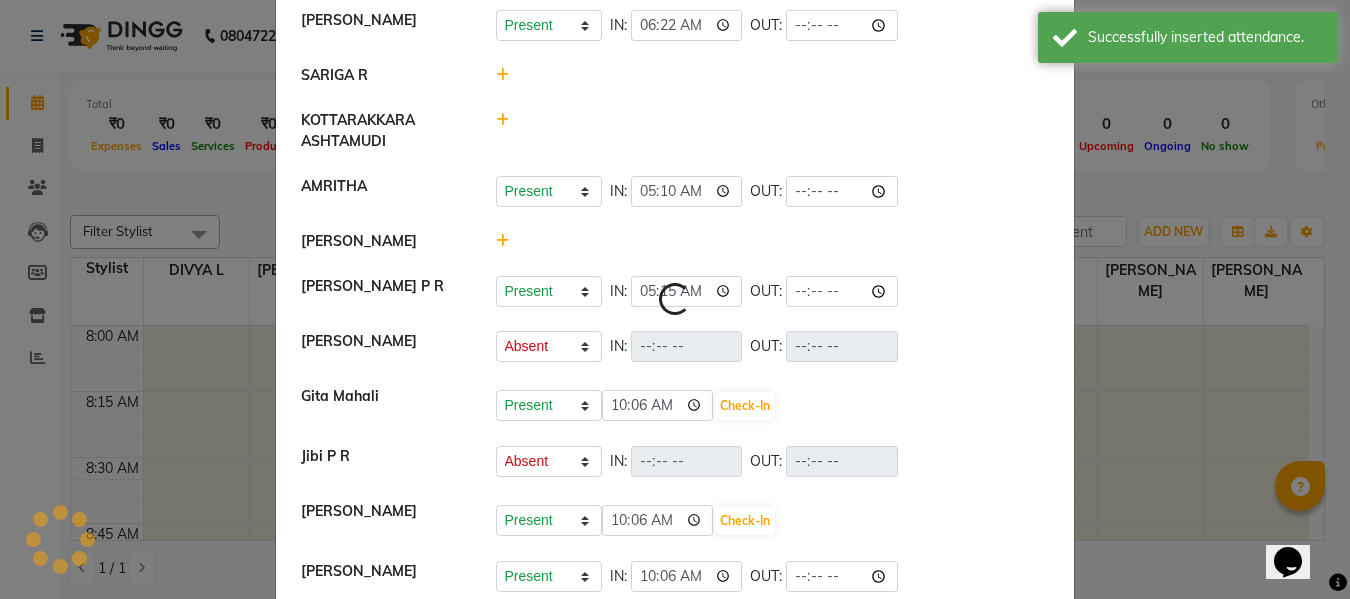 select on "A" 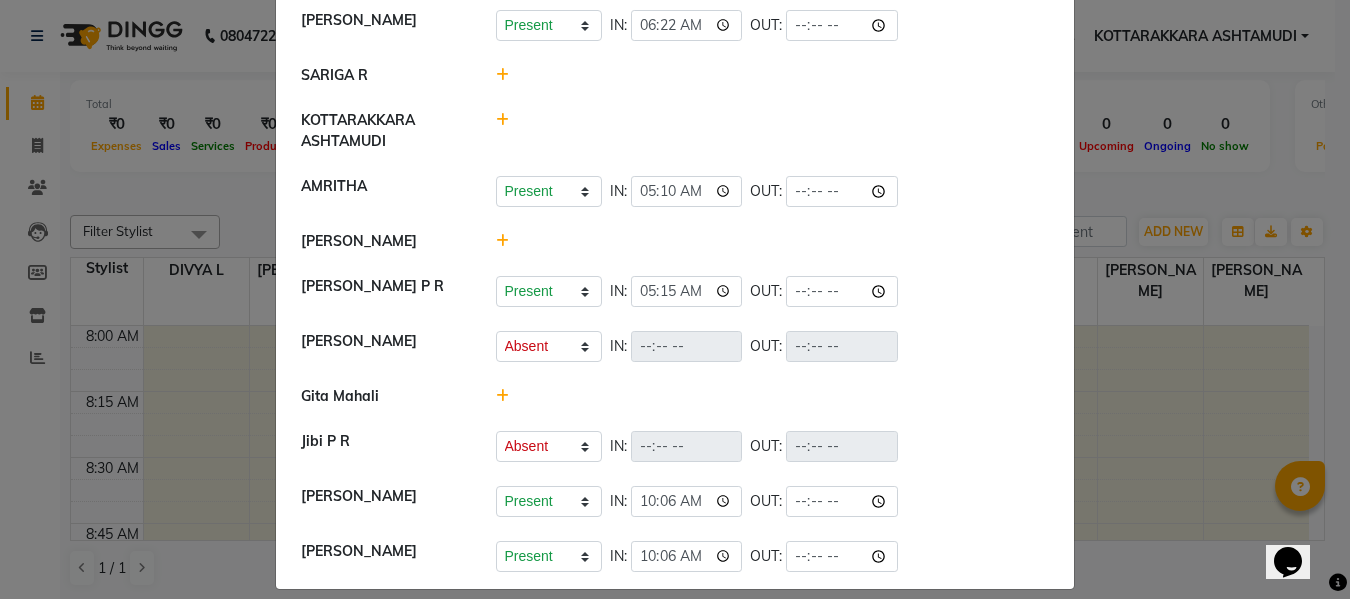 click 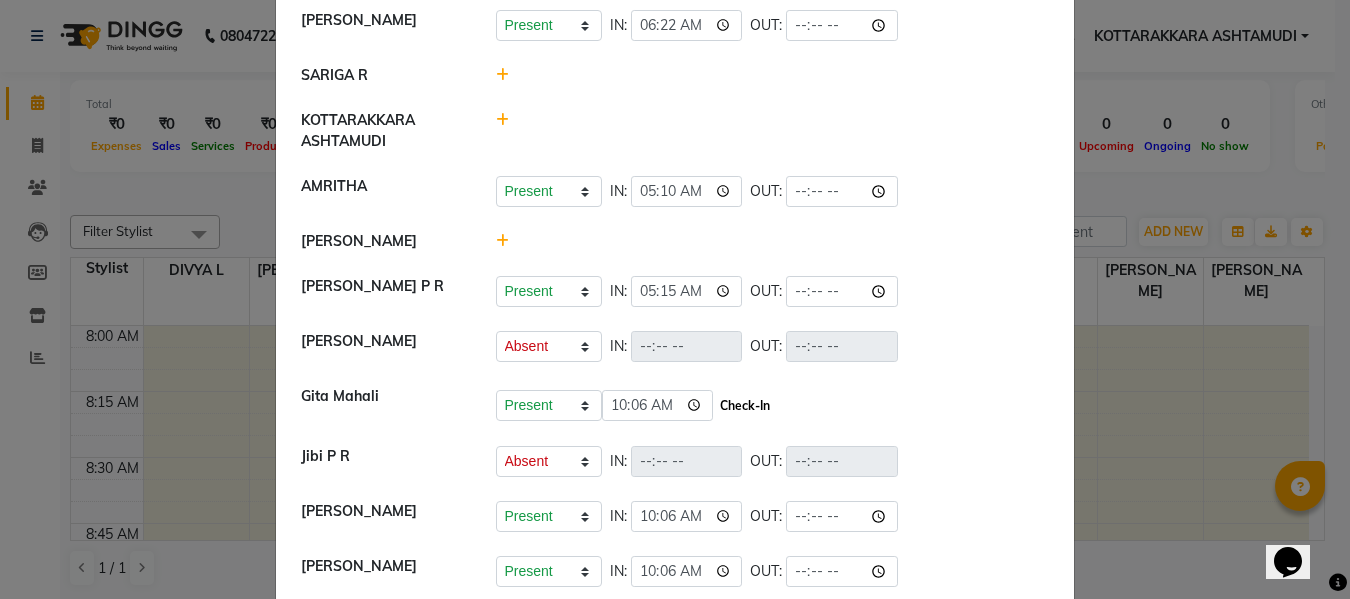click on "Check-In" 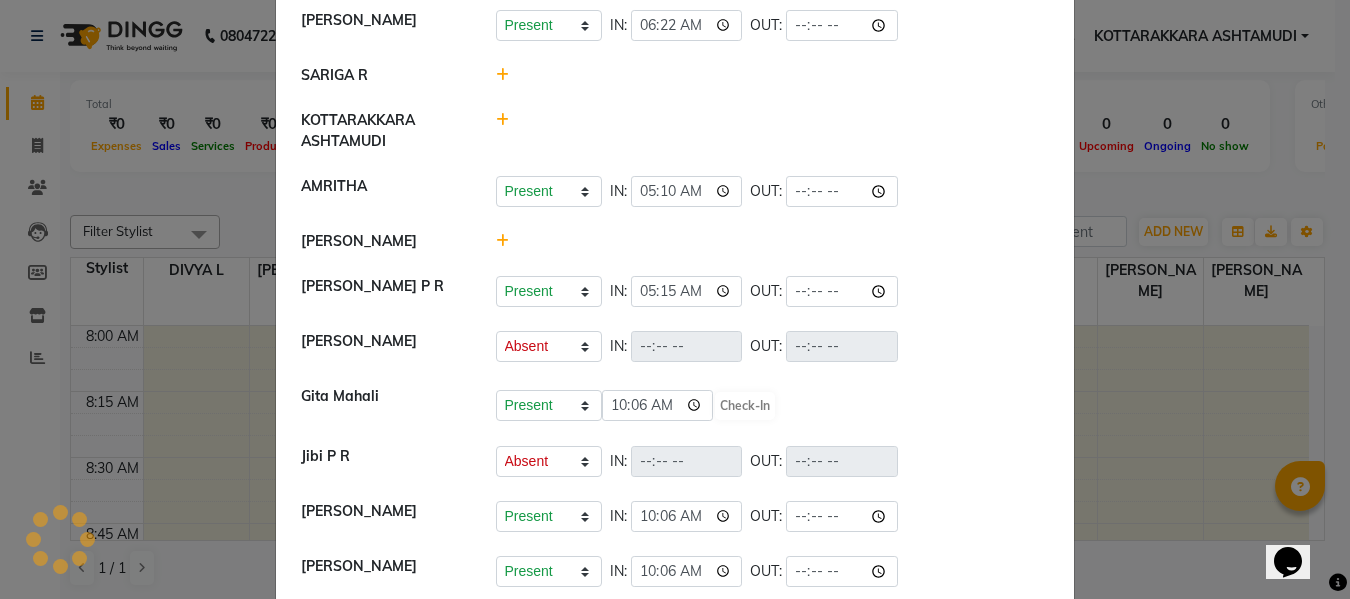 select on "A" 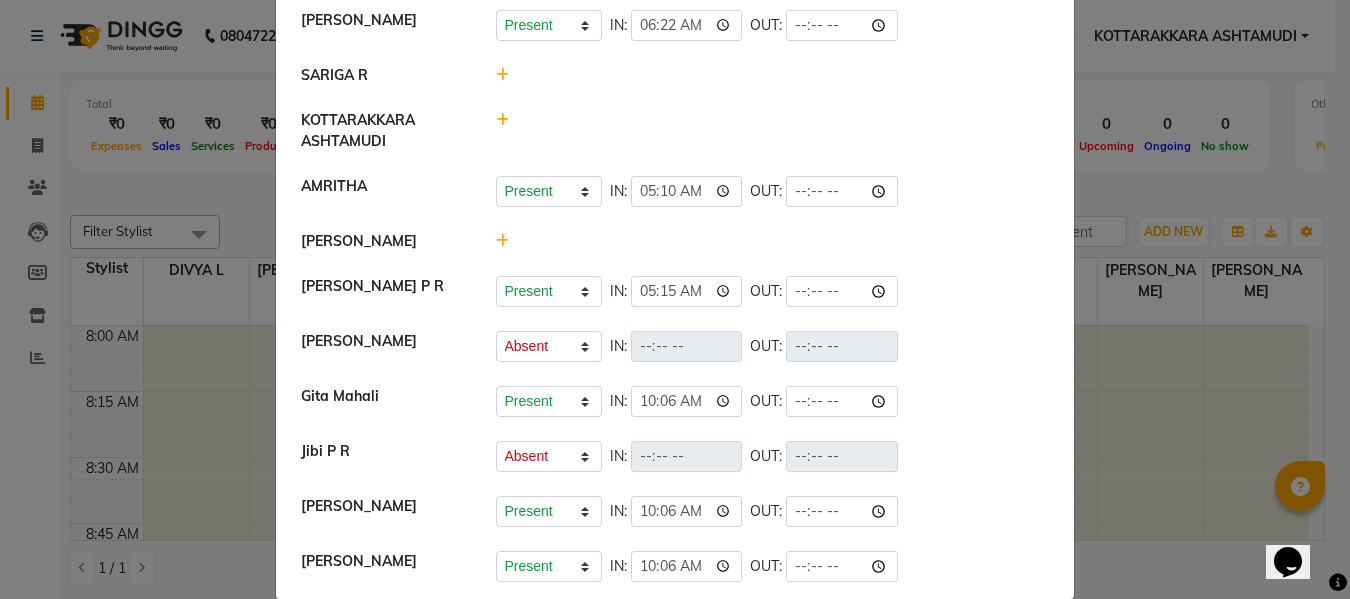 click 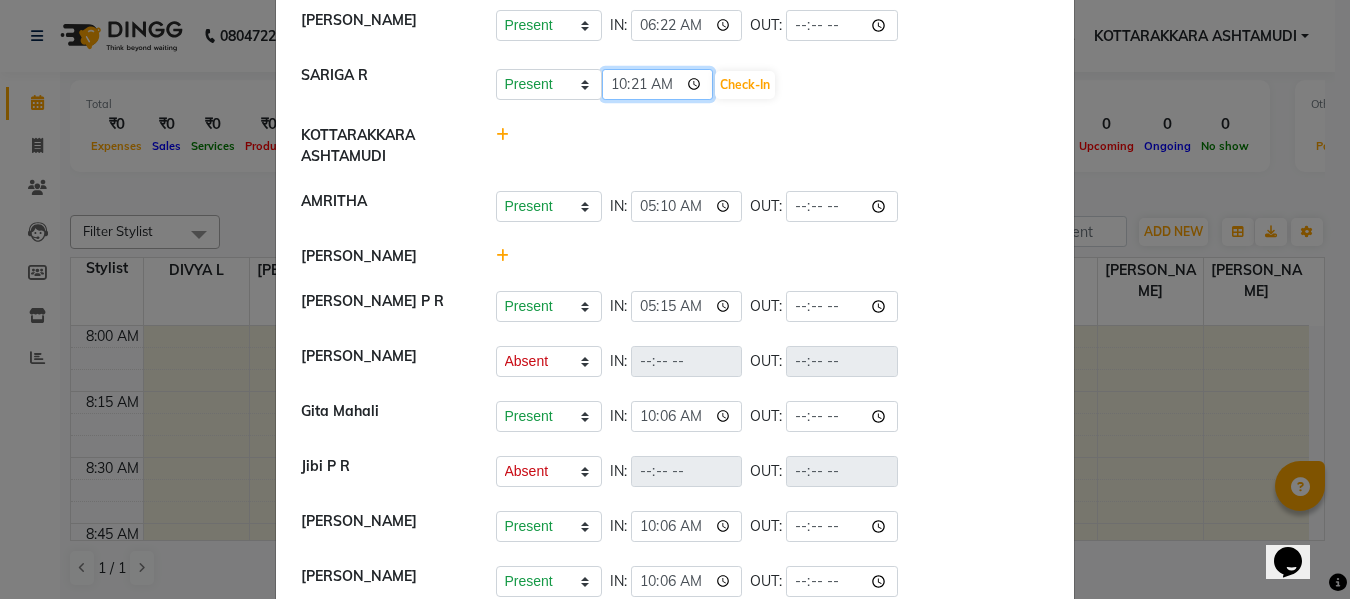 click on "10:21" 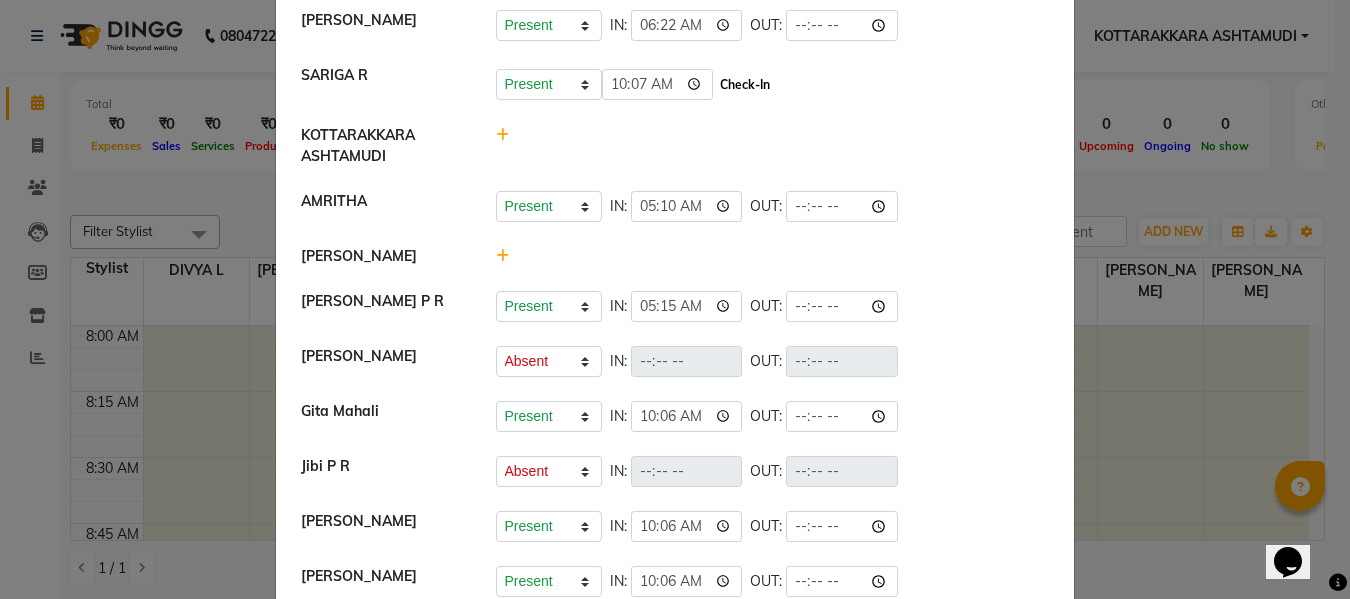 type on "10:07" 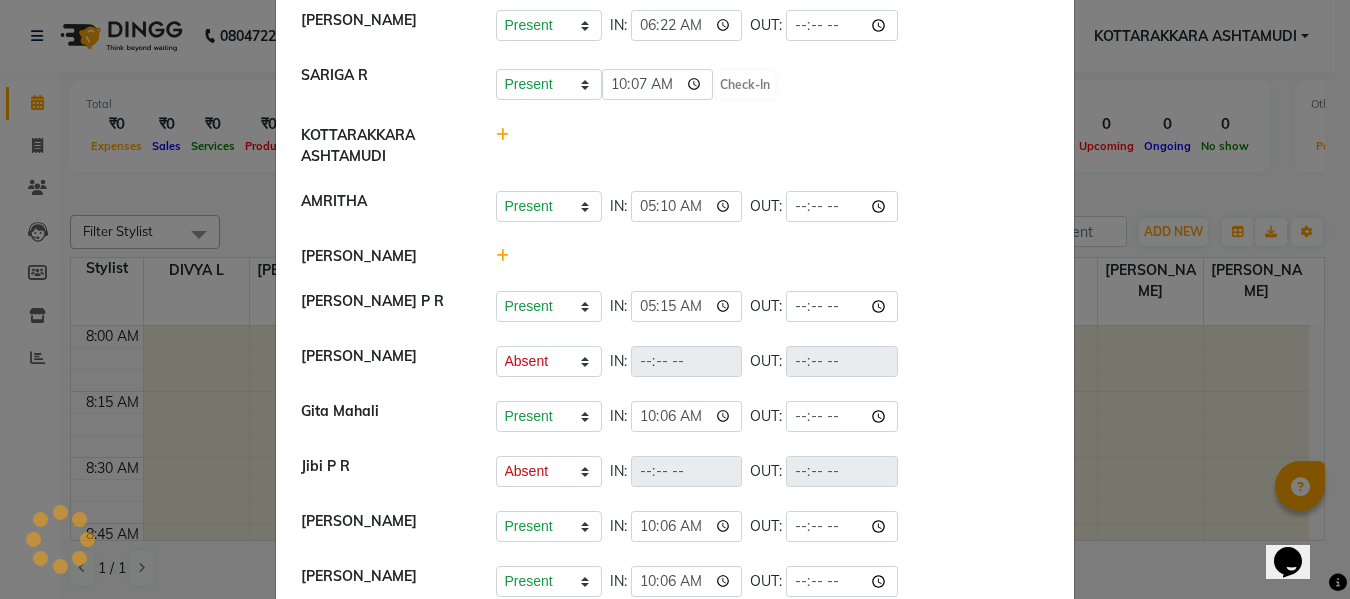 select on "A" 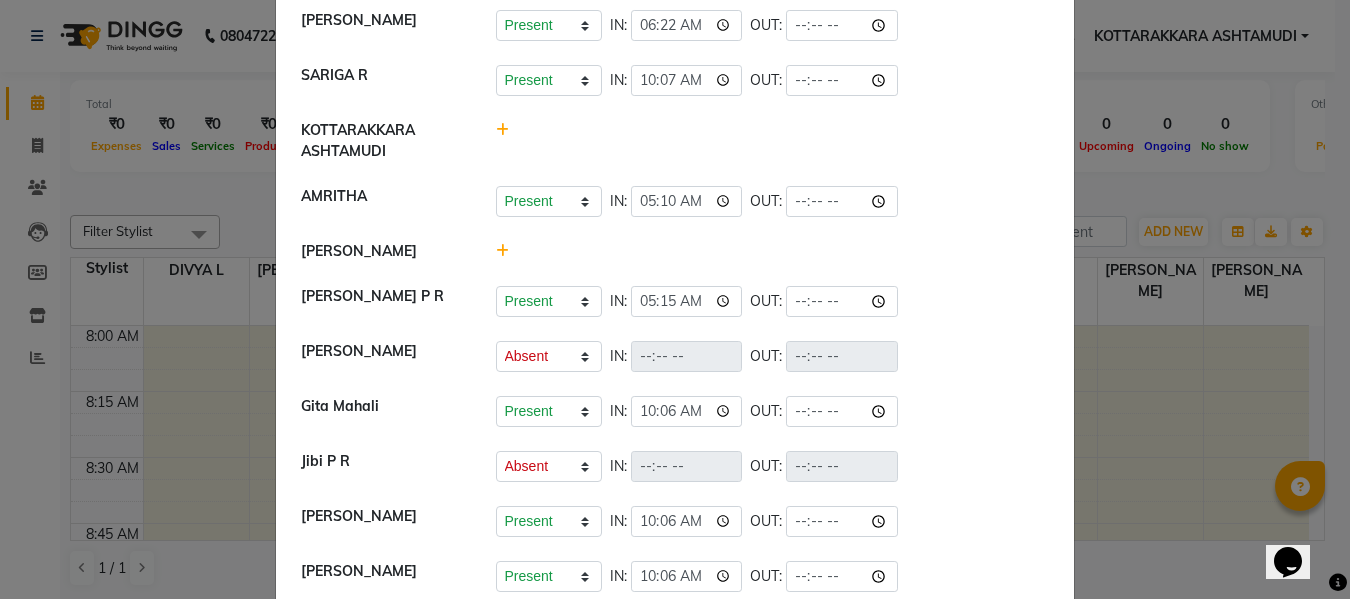 click 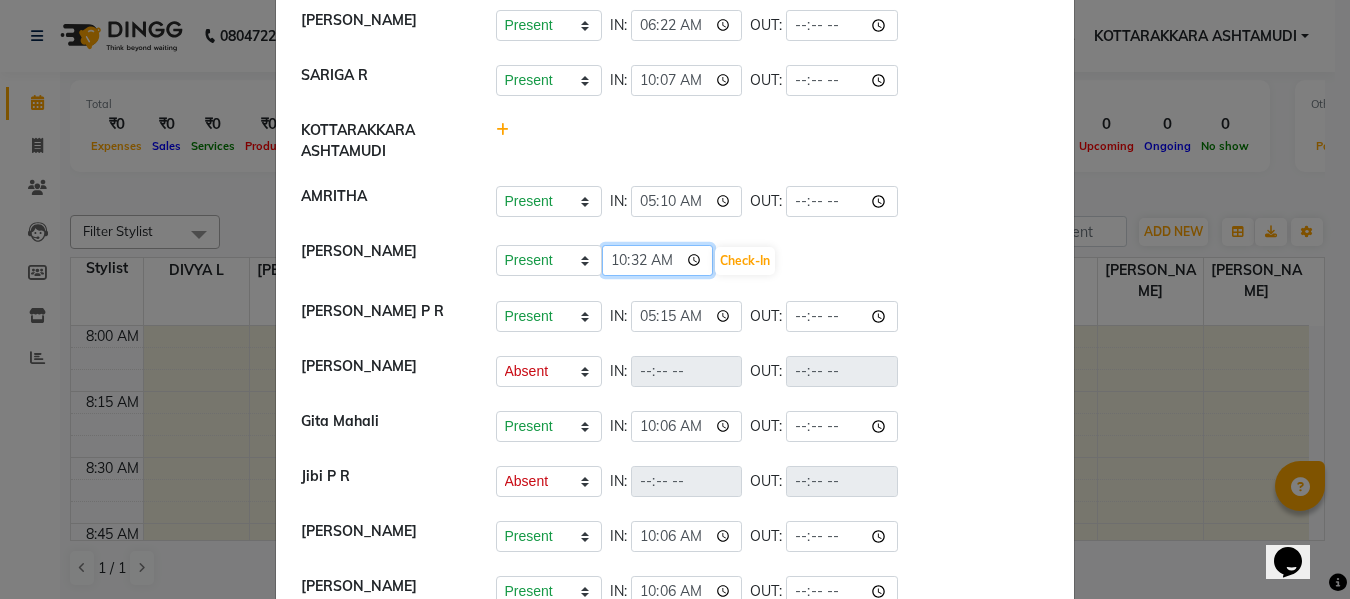 click on "10:32" 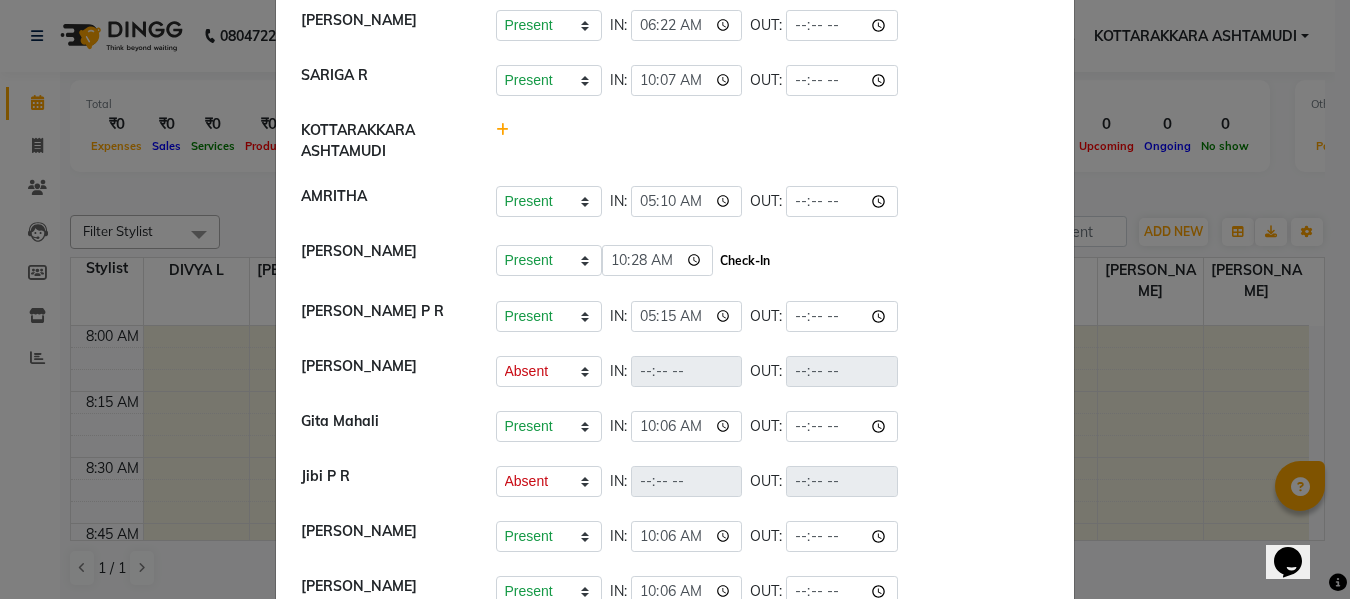type on "10:28" 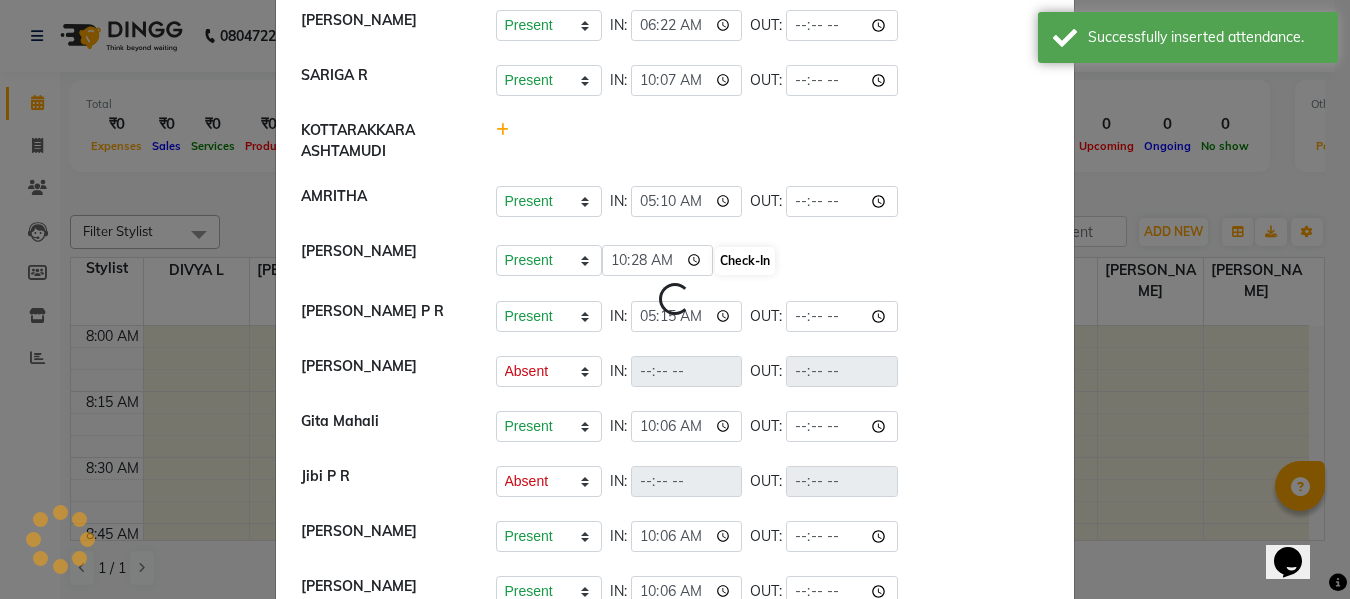 select on "A" 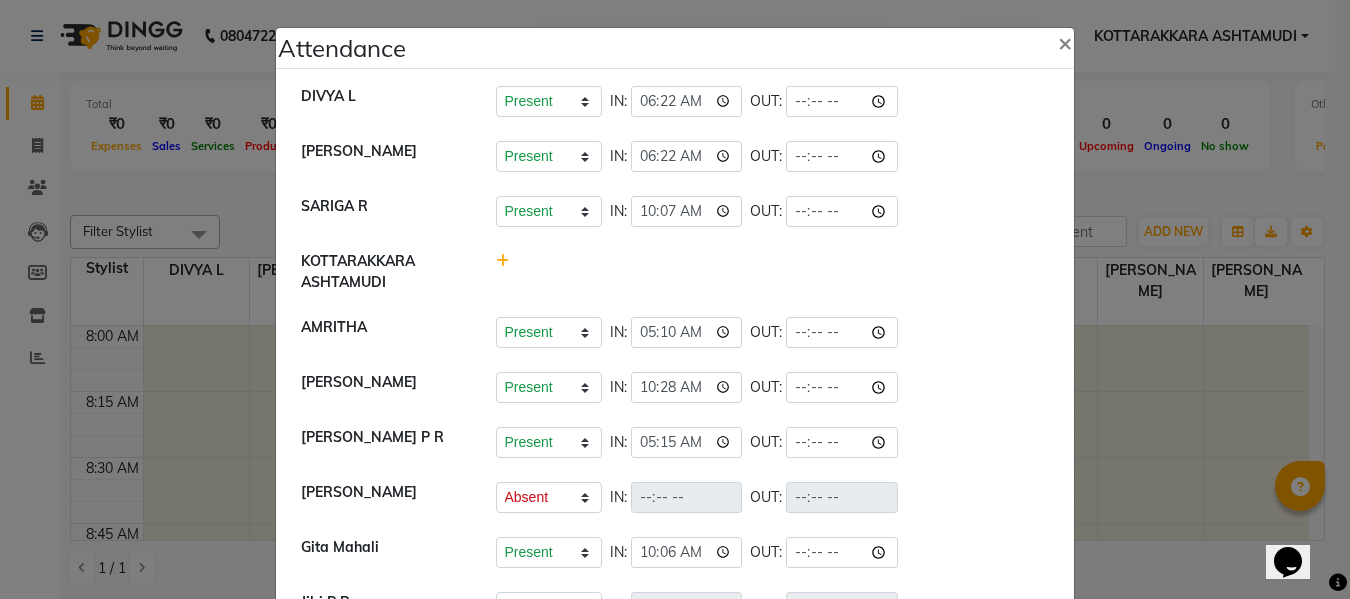 scroll, scrollTop: 0, scrollLeft: 0, axis: both 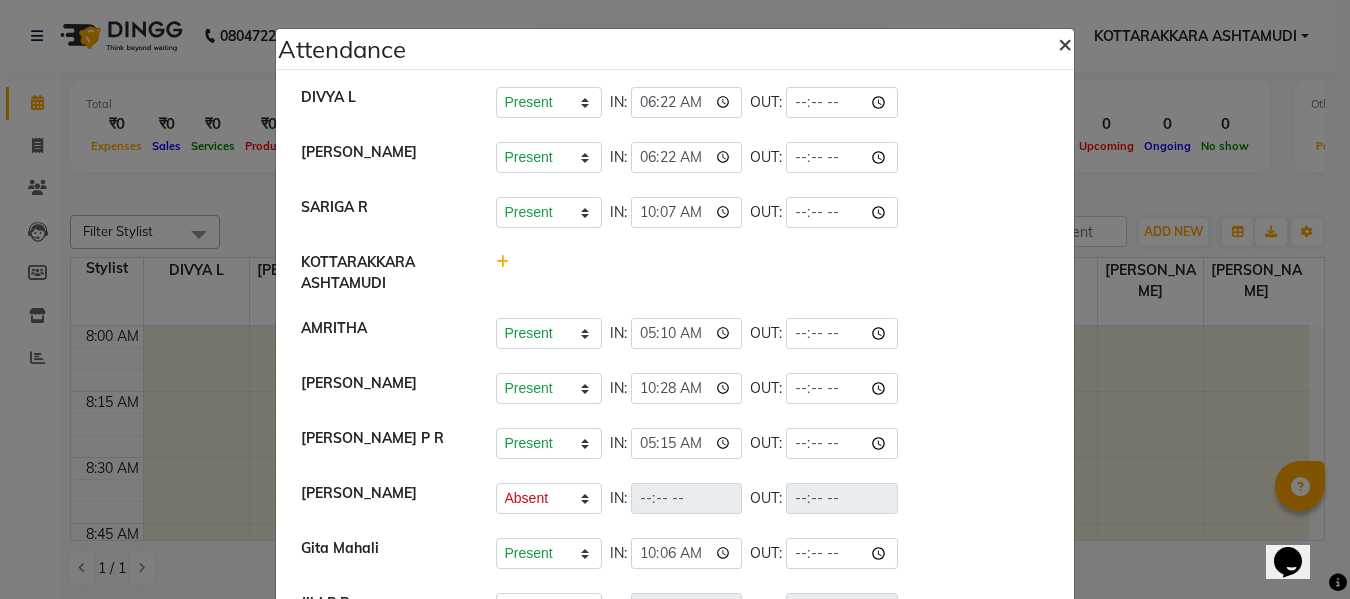 click on "×" 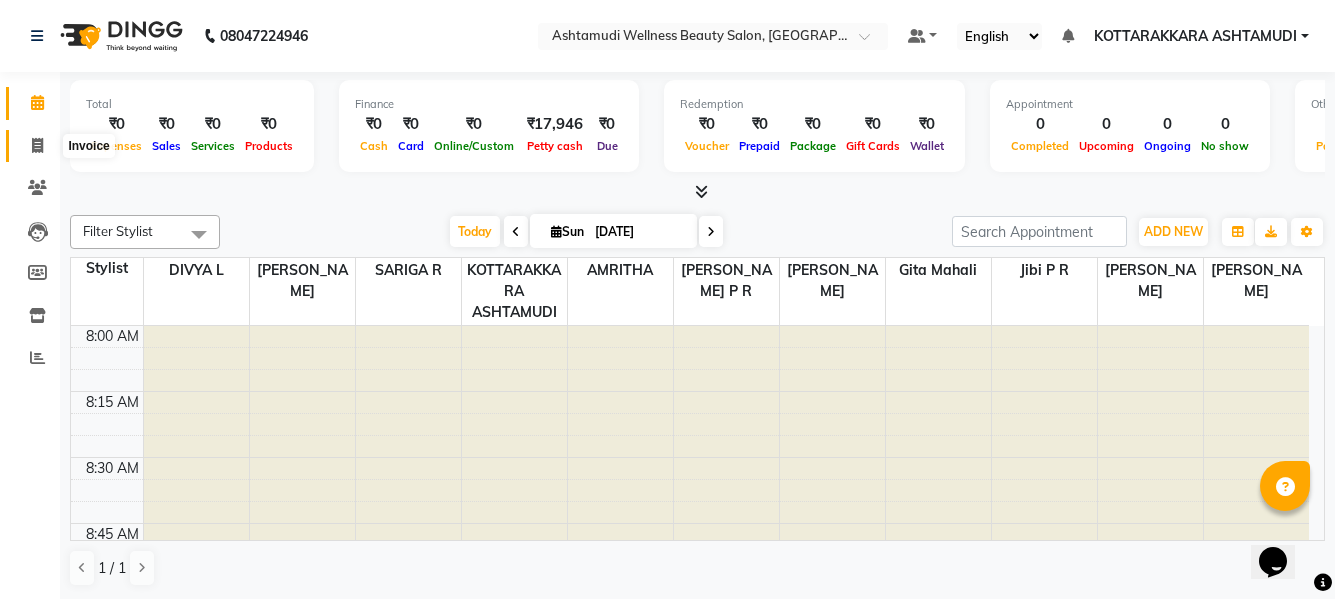 click 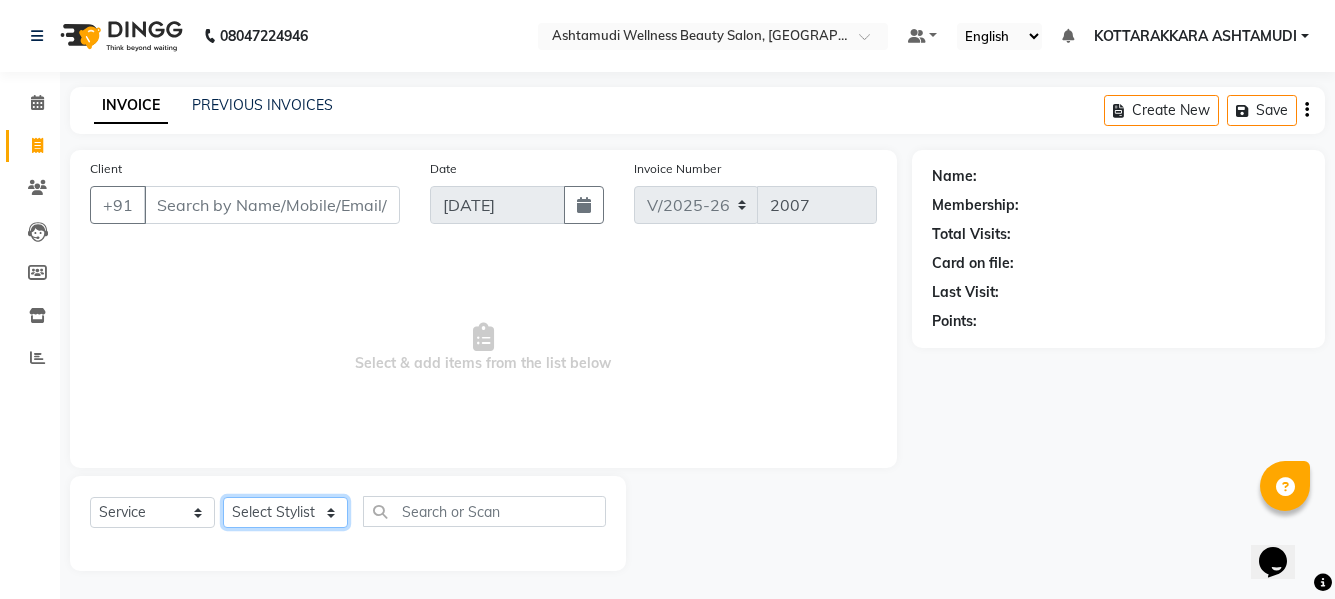 click on "Select Stylist" 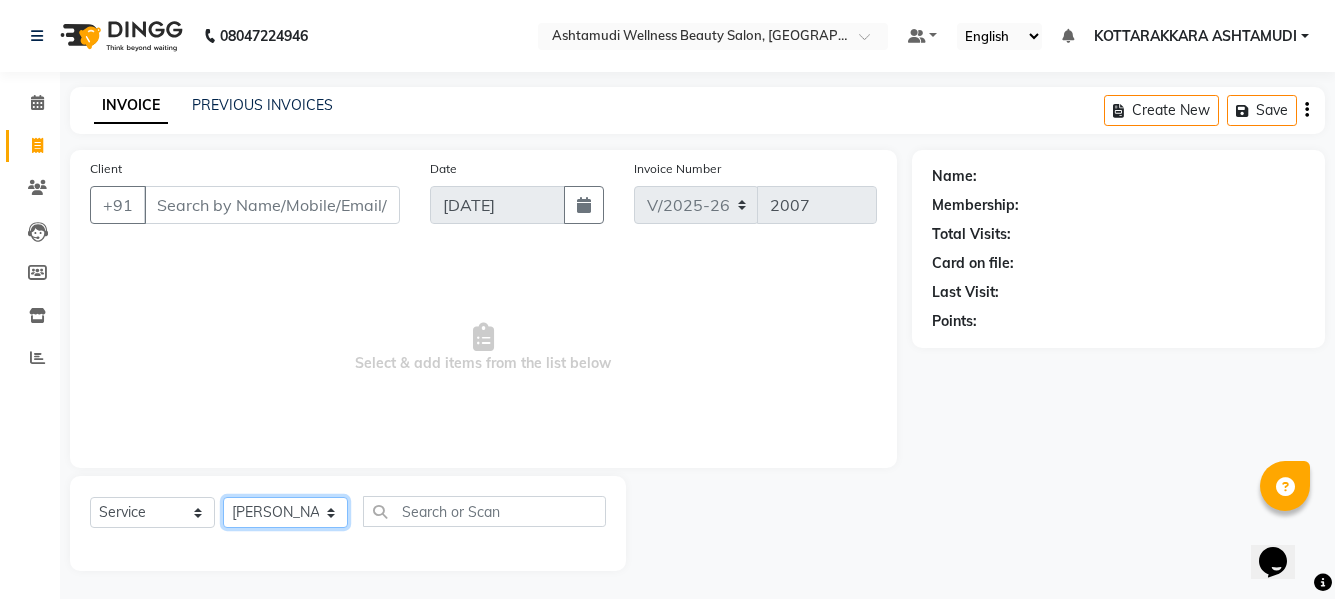 click on "Select Stylist AMRITHA [PERSON_NAME] DIVYA L	 Gita Mahali  Jibi P R [PERSON_NAME]  KOTTARAKKARA ASHTAMUDI [PERSON_NAME] 	 [PERSON_NAME] SARIGA R	 [PERSON_NAME]" 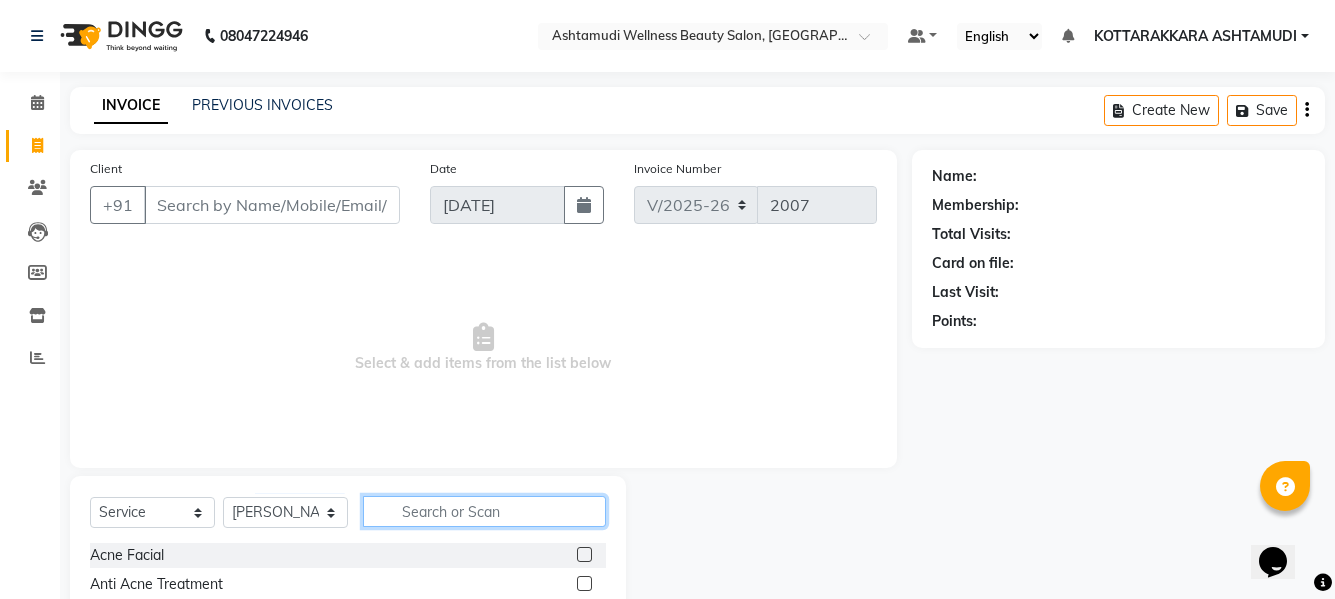 click 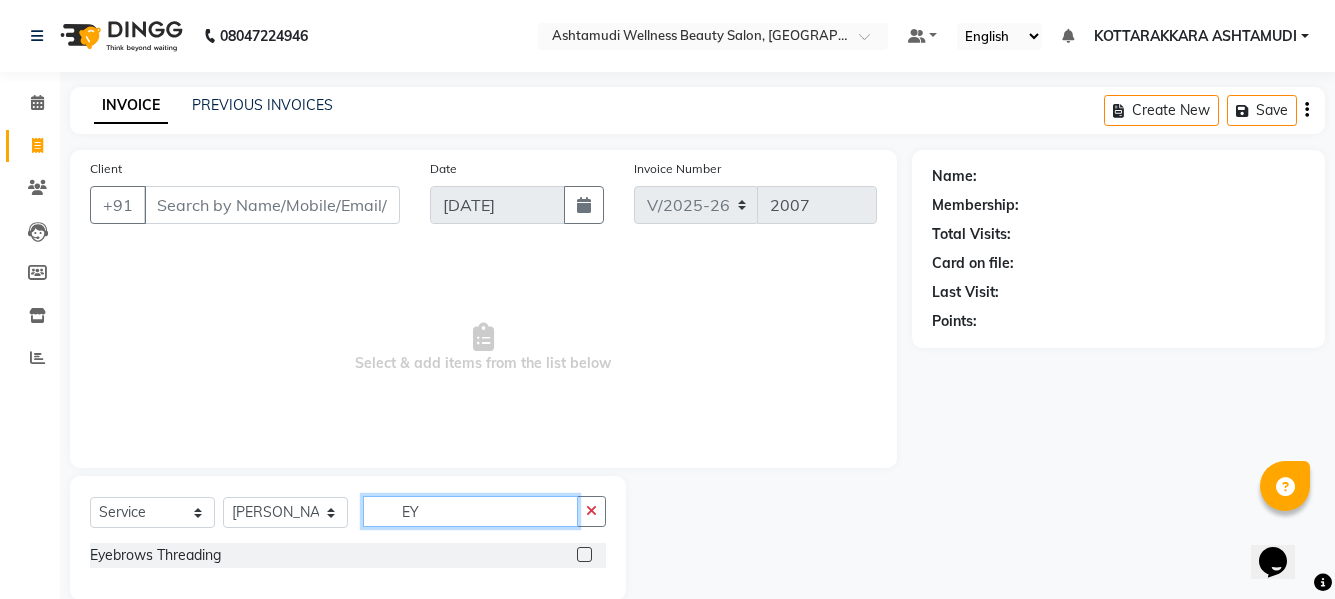 type on "EY" 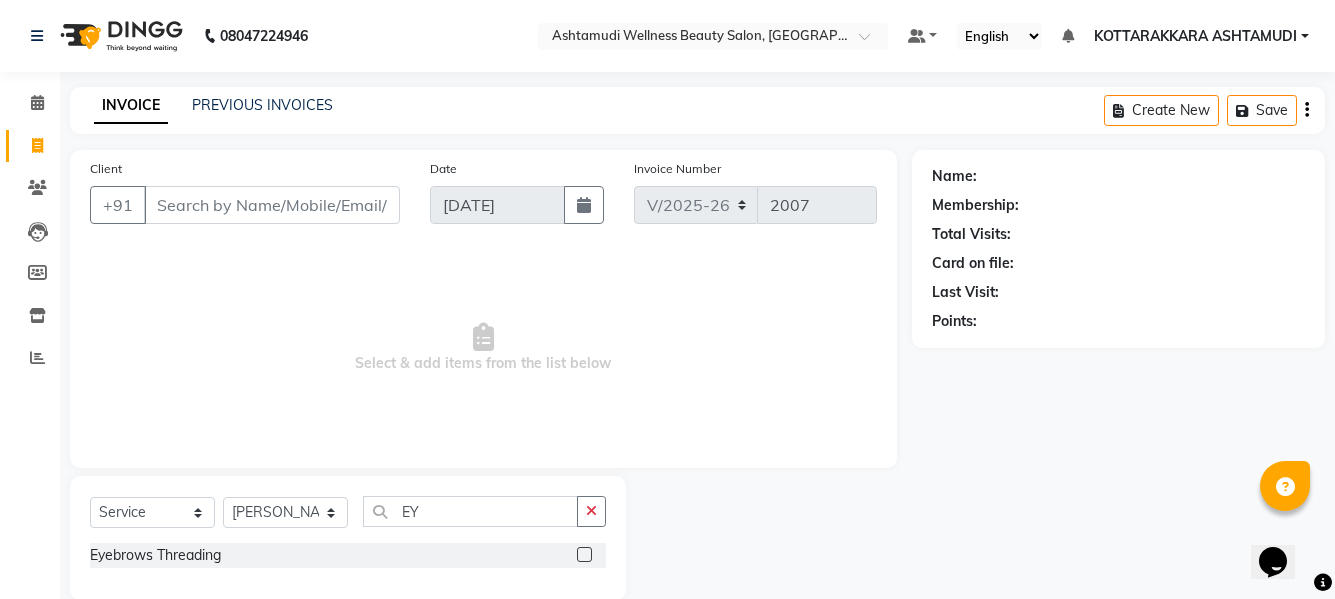click 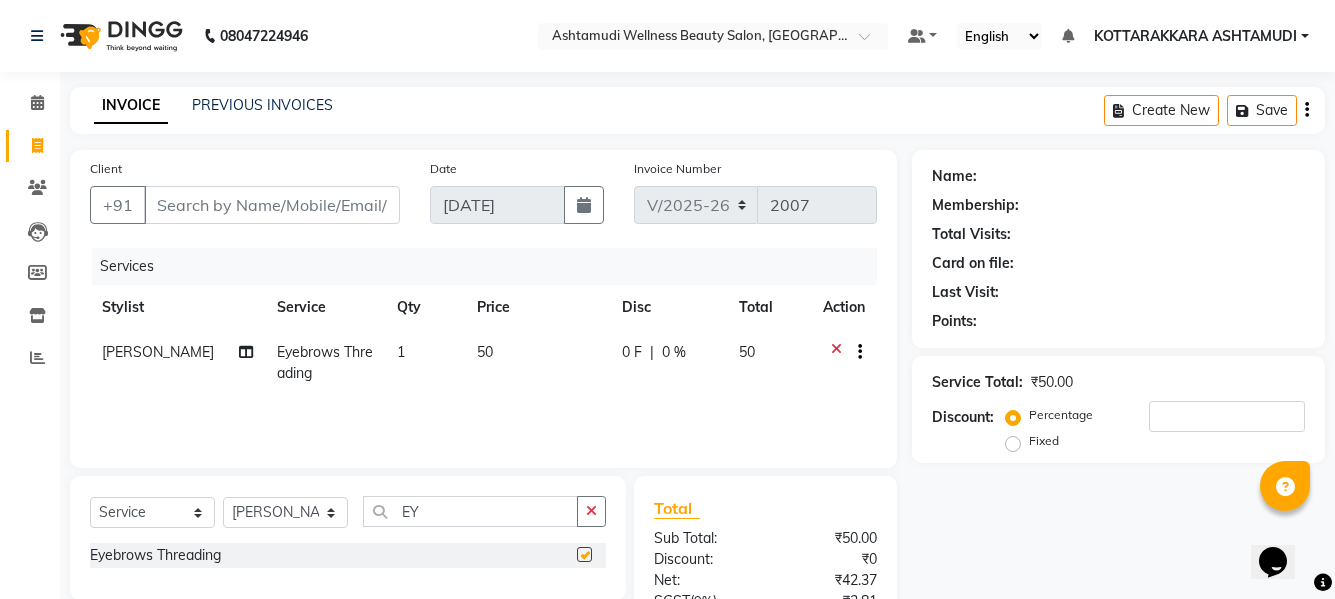 checkbox on "false" 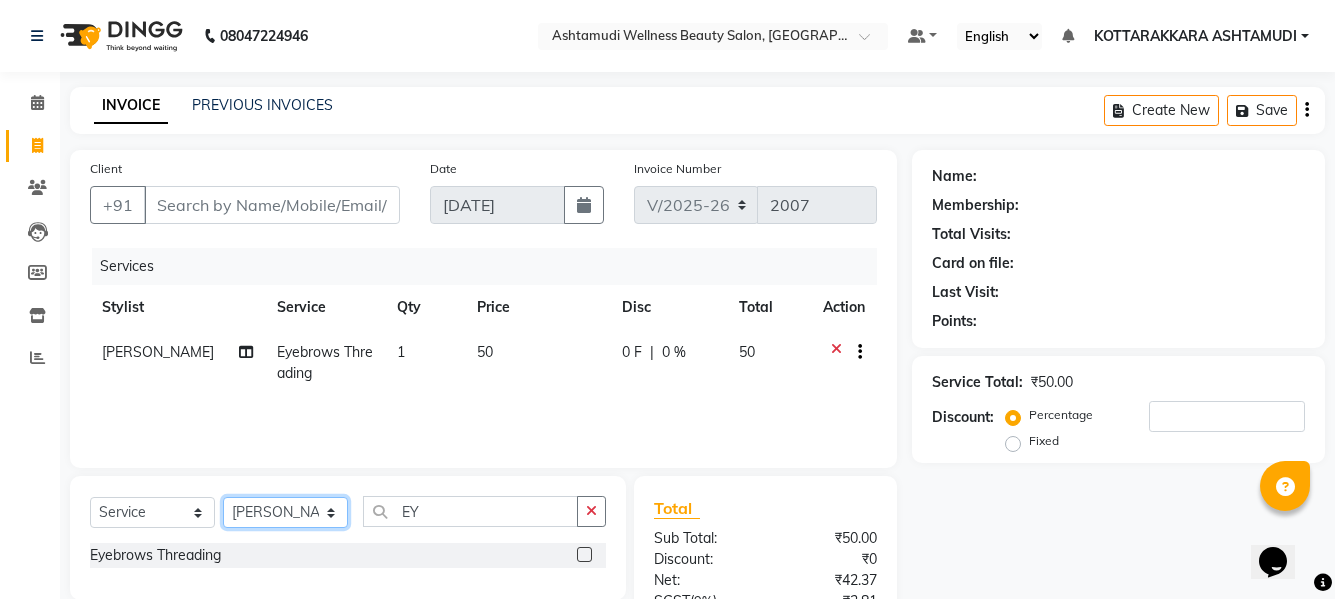click on "Select Stylist AMRITHA [PERSON_NAME] DIVYA L	 Gita Mahali  Jibi P R [PERSON_NAME]  KOTTARAKKARA ASHTAMUDI [PERSON_NAME] 	 [PERSON_NAME] SARIGA R	 [PERSON_NAME]" 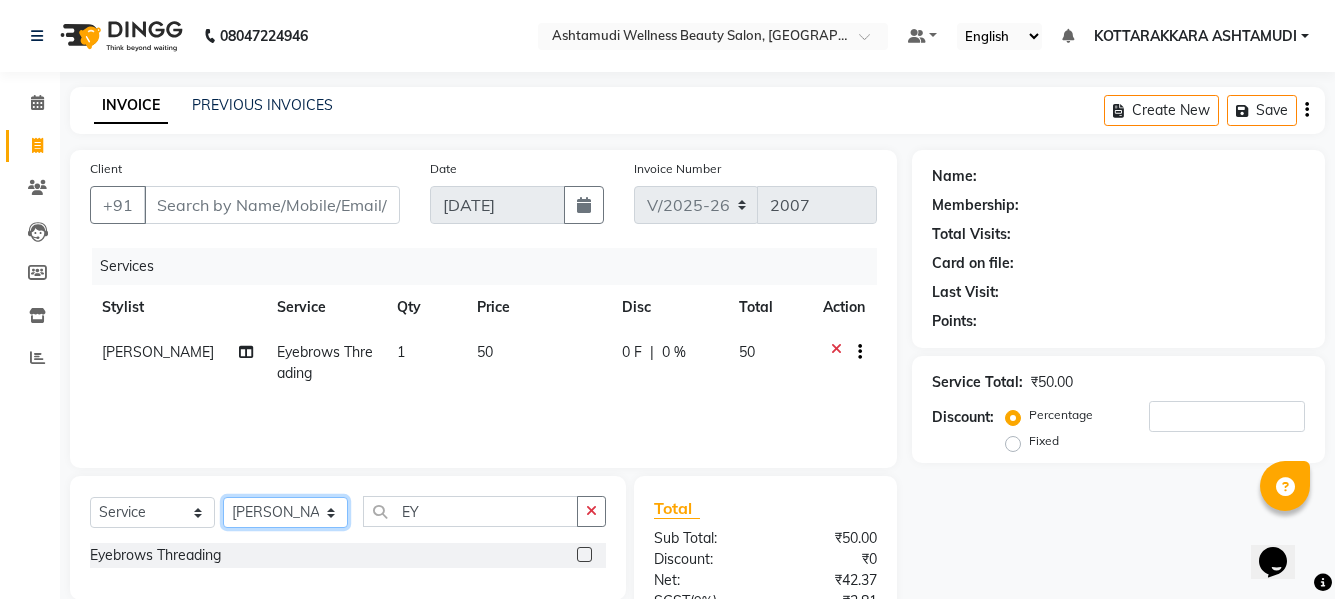 select on "75883" 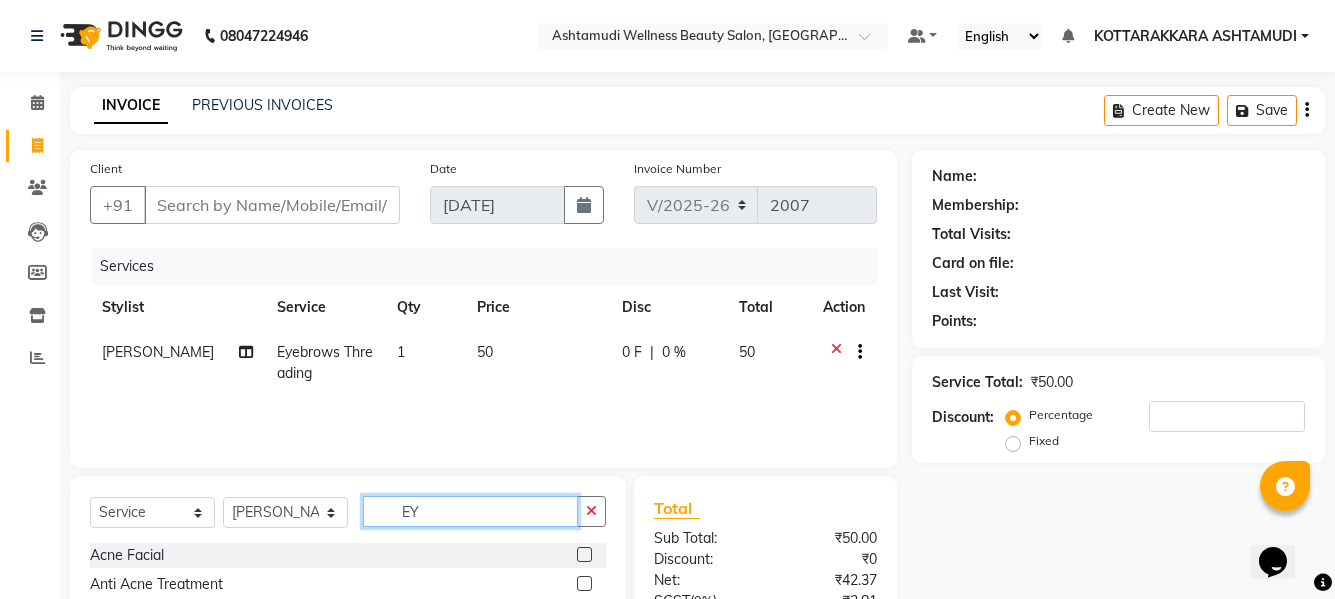 click on "EY" 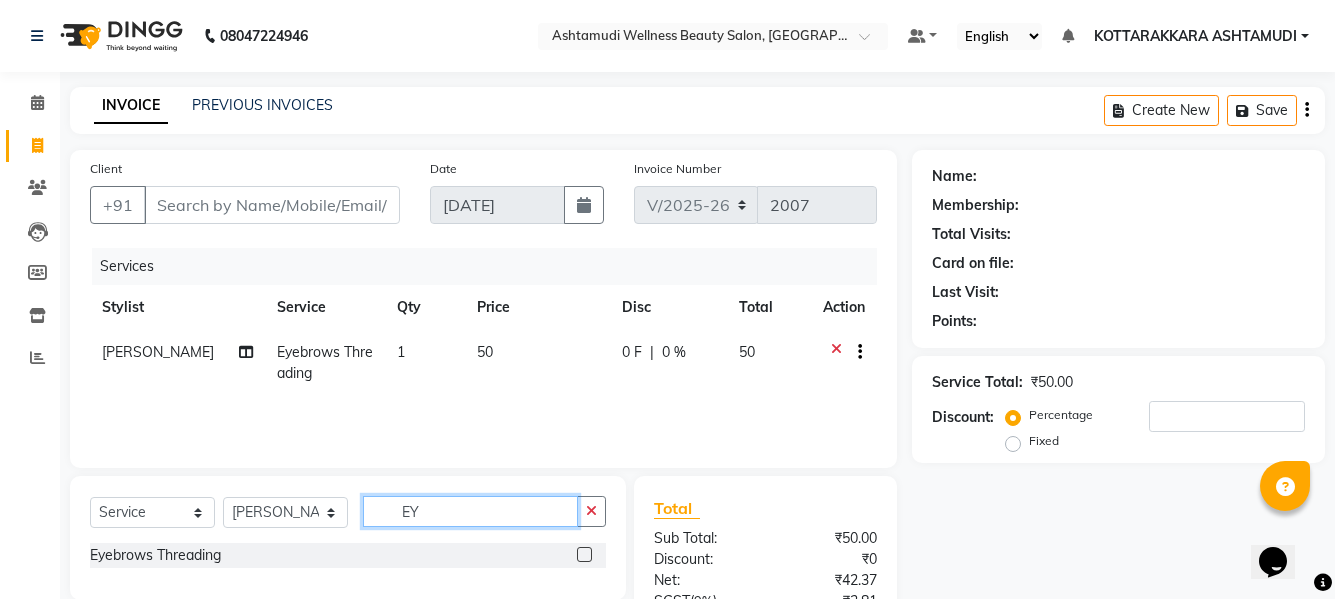 type on "EY" 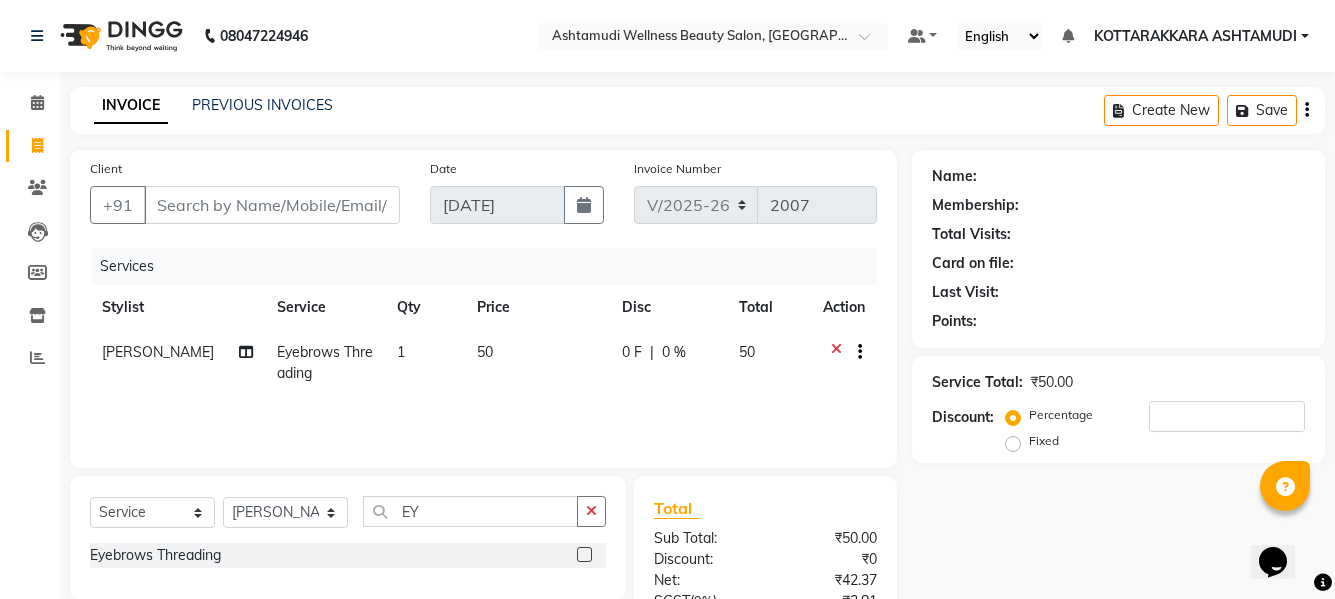 click 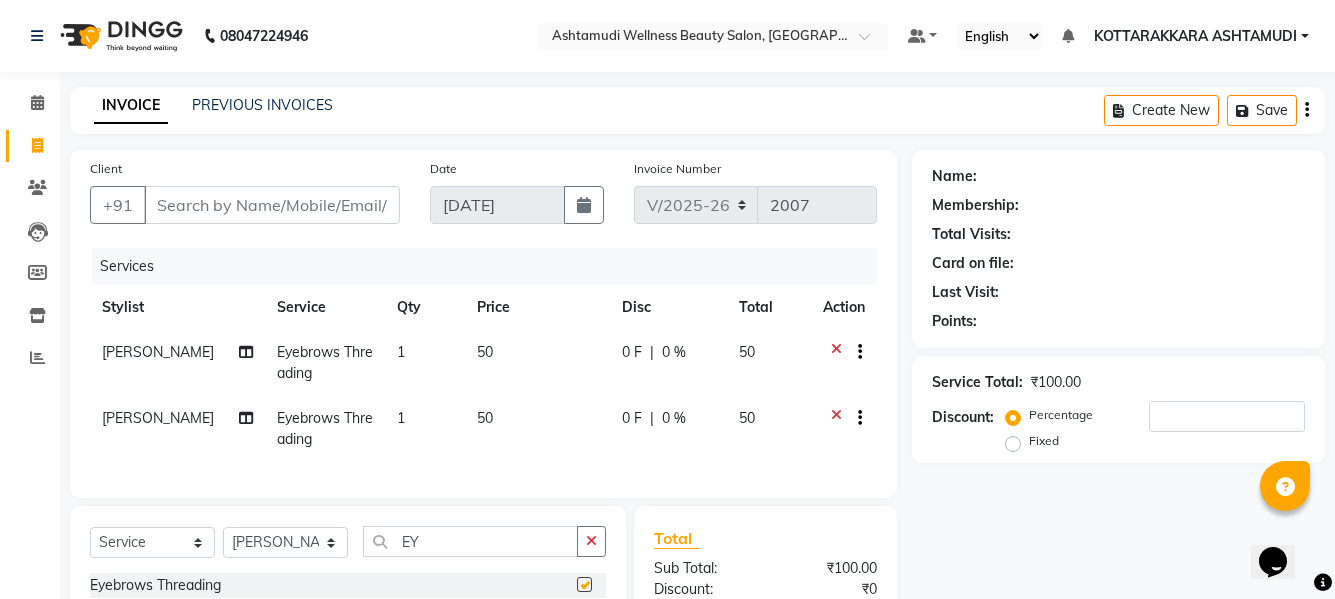 checkbox on "false" 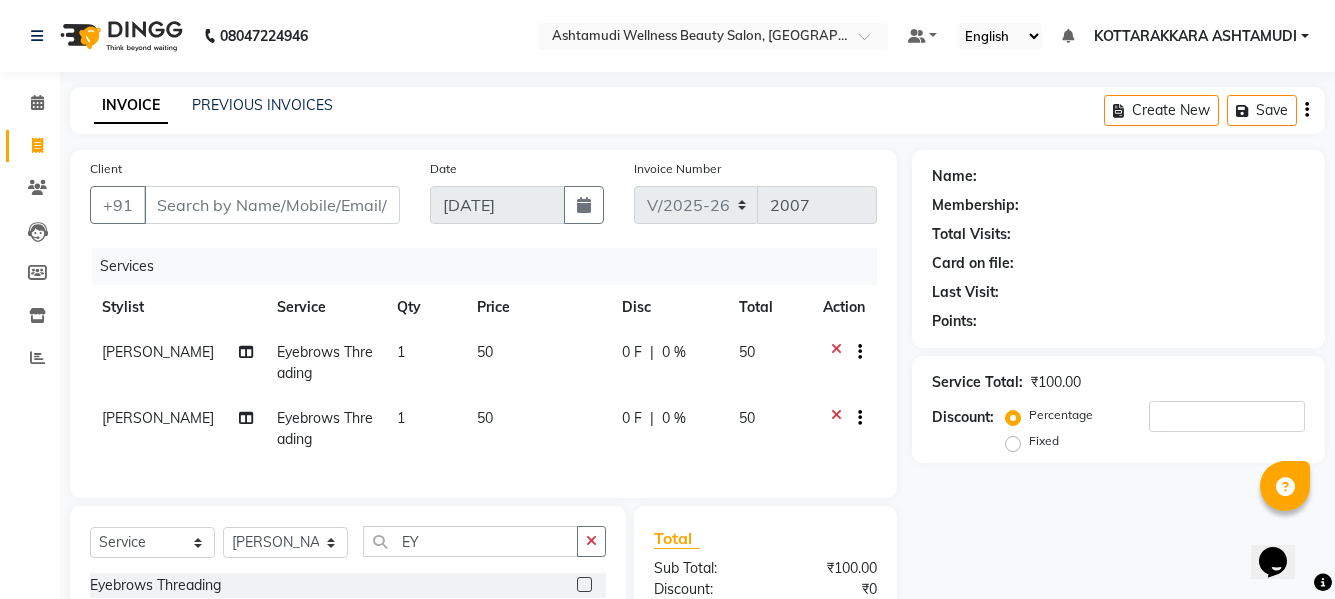 click on "1" 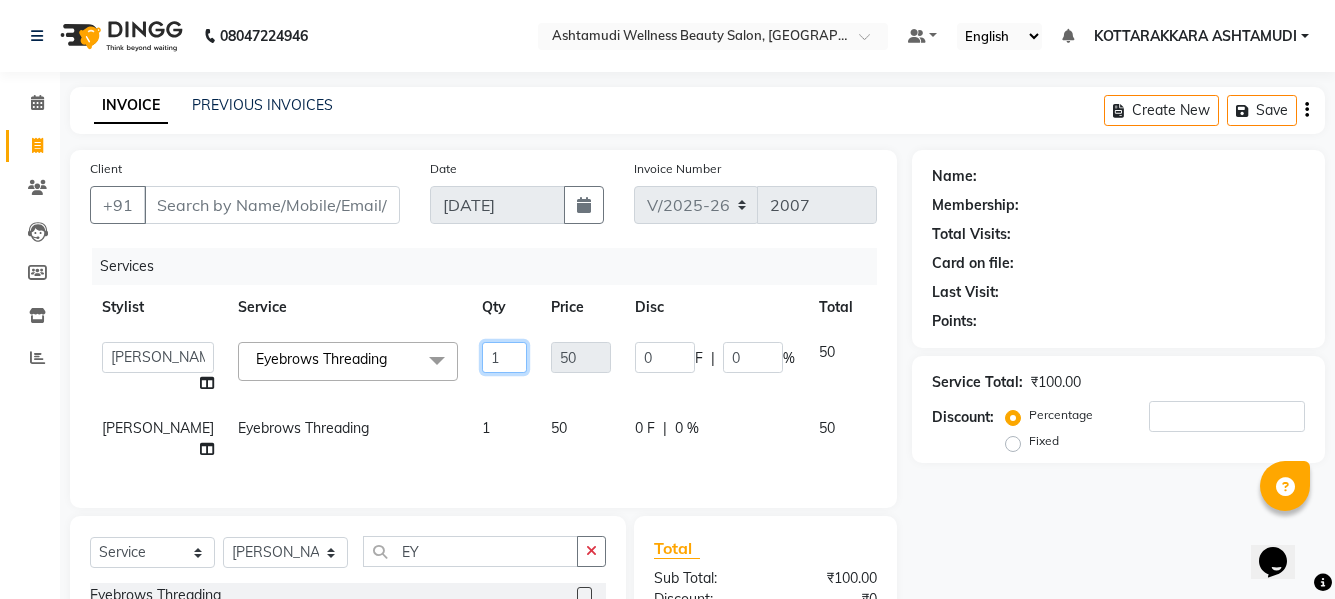 click on "1" 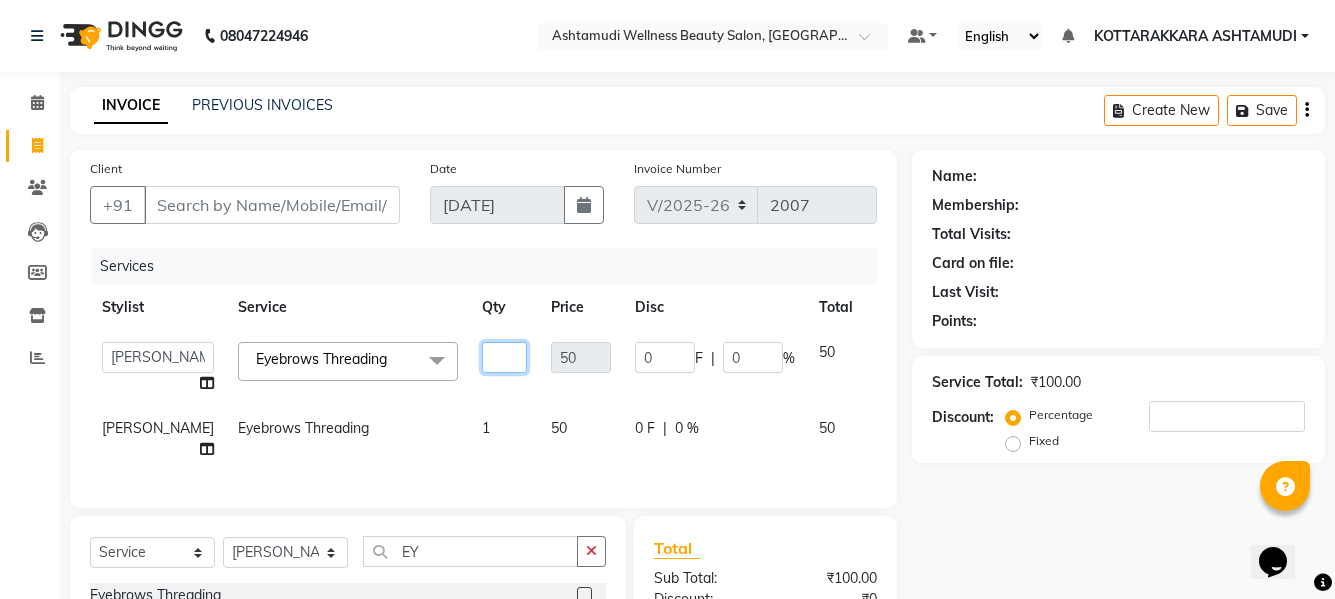type on "2" 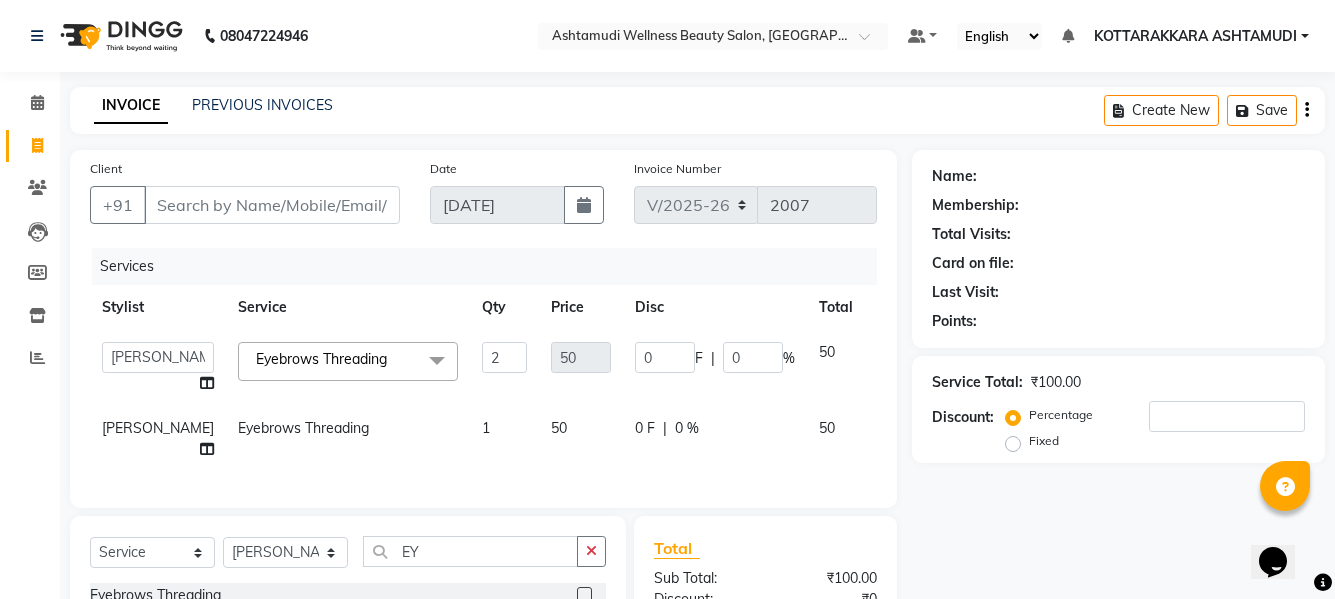 click on "Services" 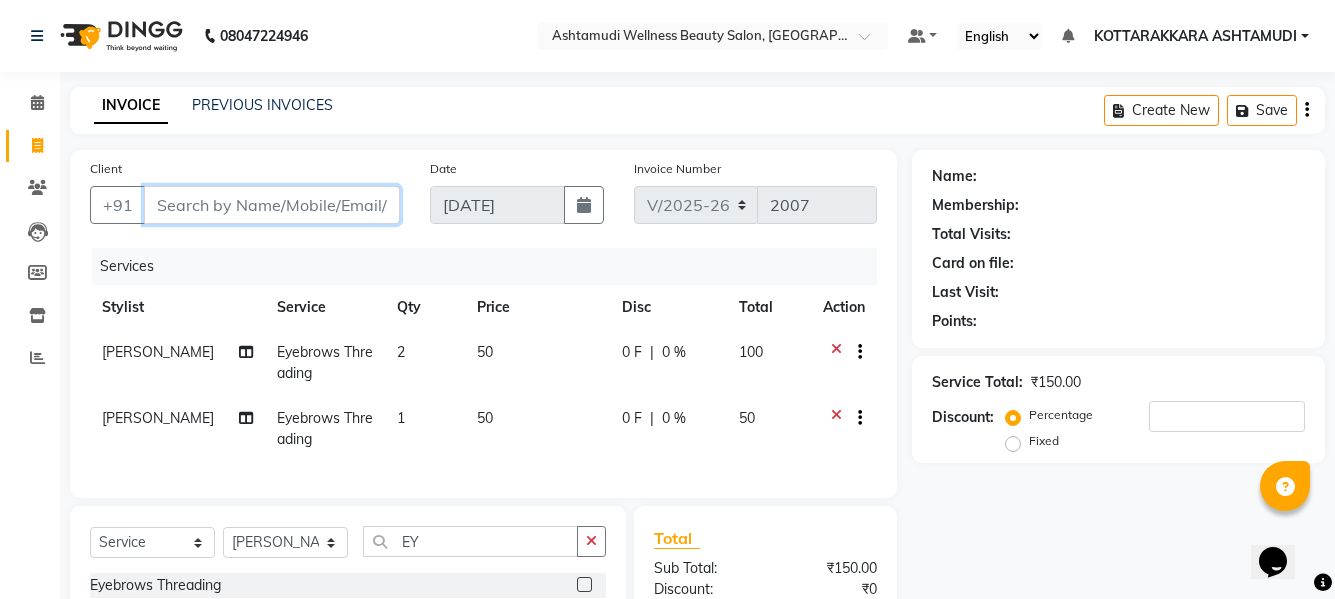 click on "Client" at bounding box center [272, 205] 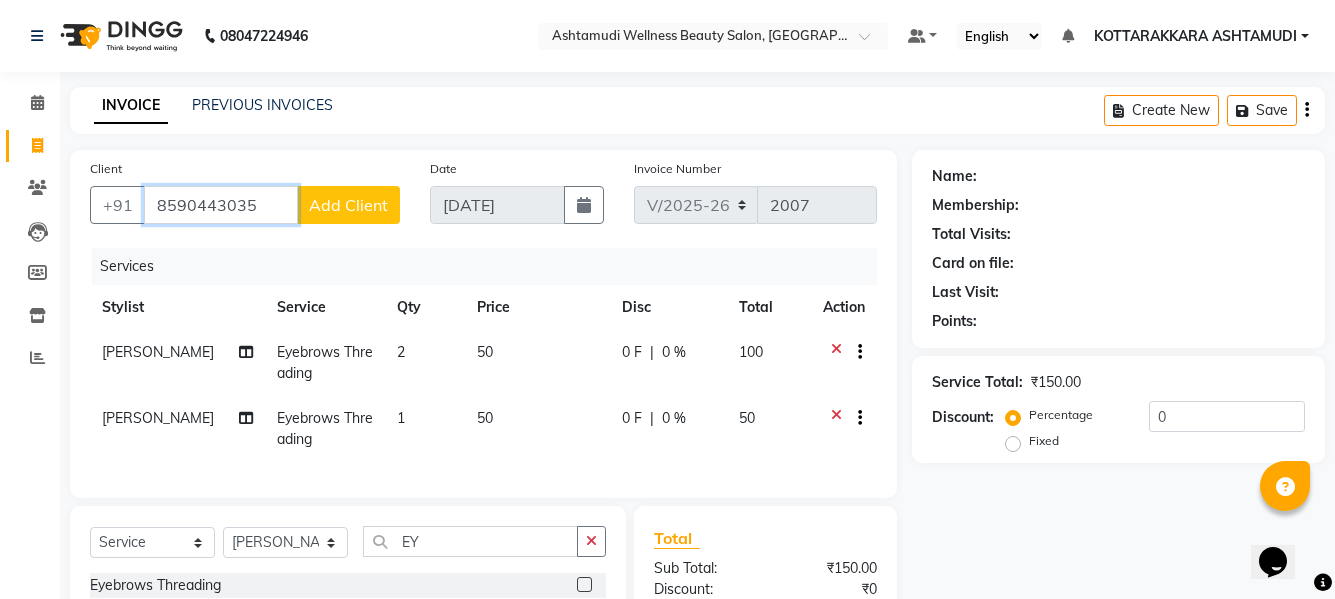 type on "8590443035" 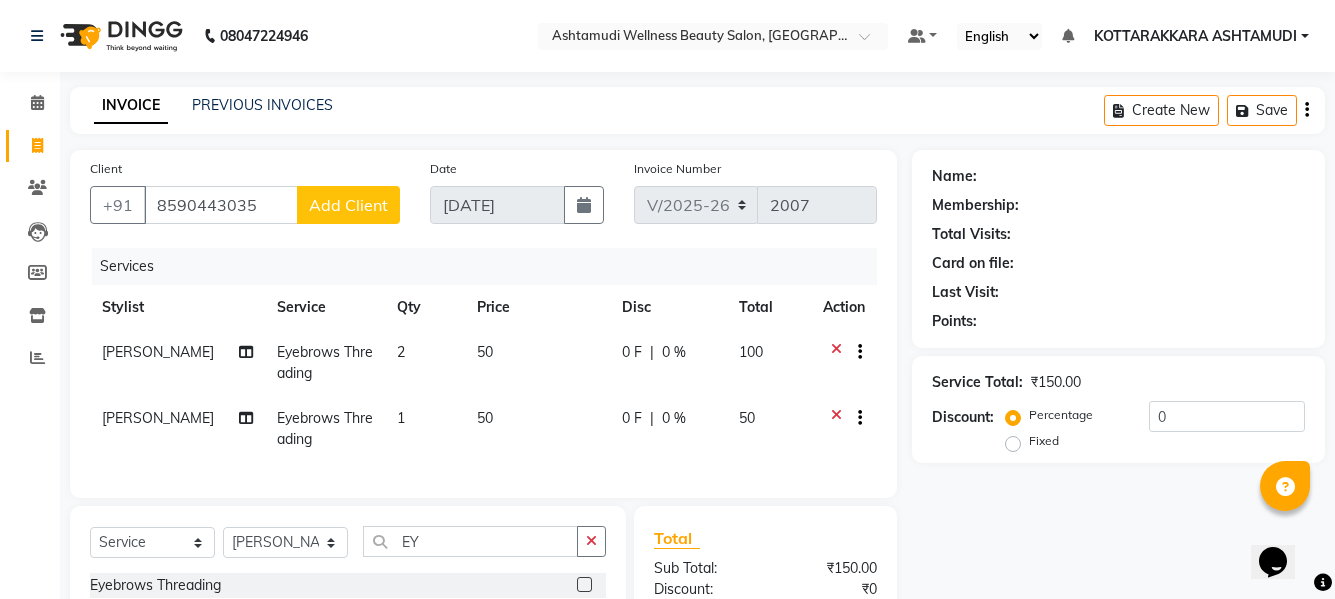 click on "Add Client" 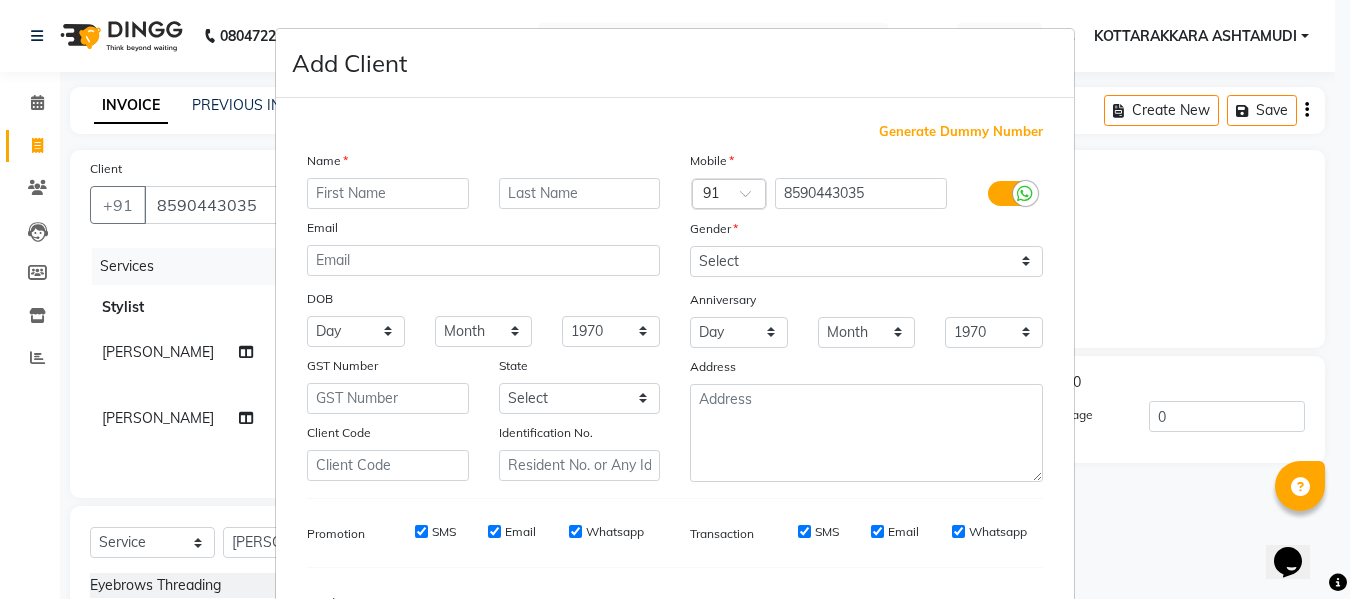 click at bounding box center [388, 193] 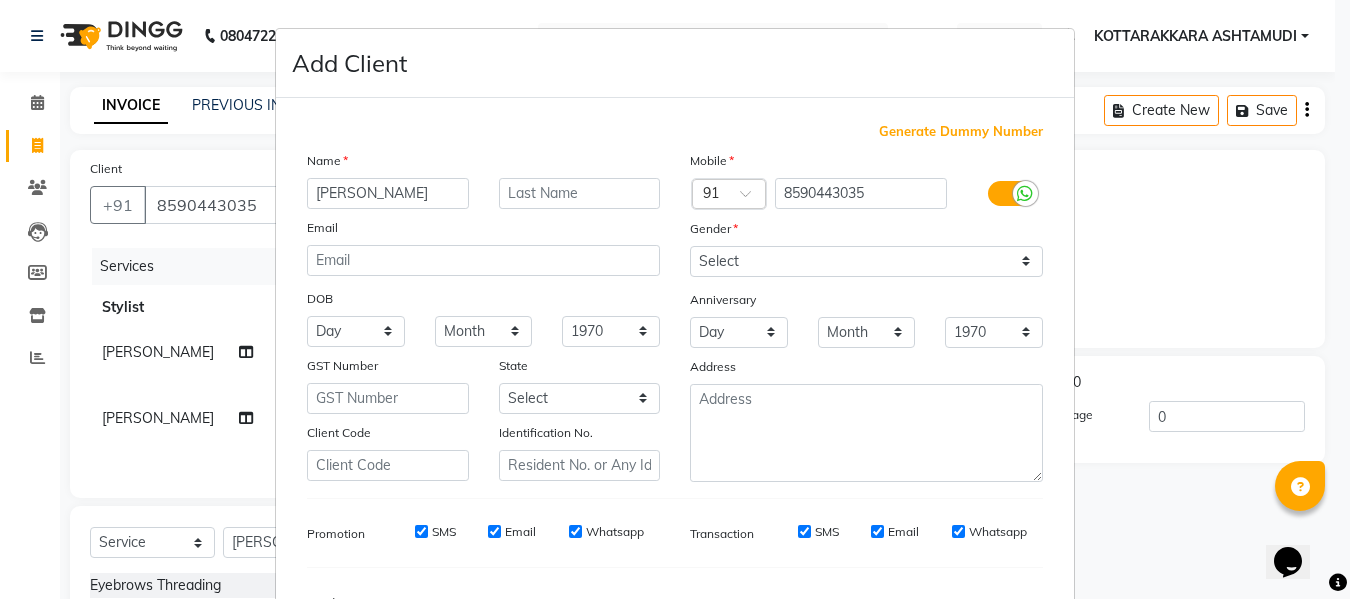 type on "[PERSON_NAME]" 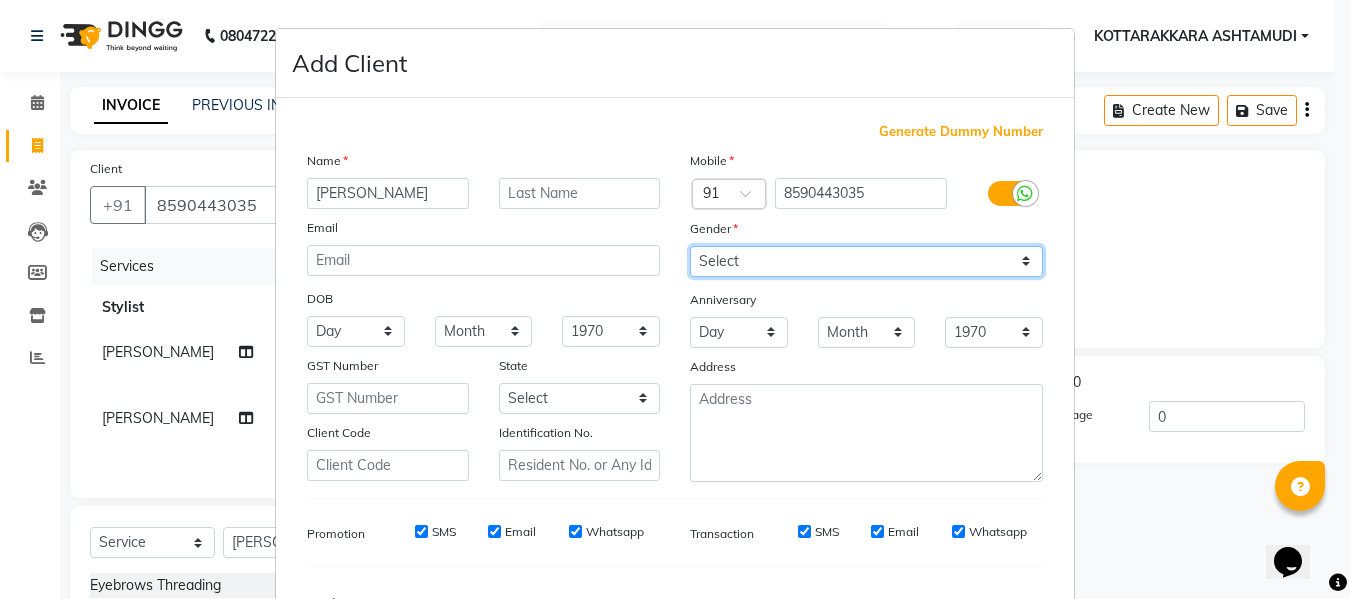 click on "Select [DEMOGRAPHIC_DATA] [DEMOGRAPHIC_DATA] Other Prefer Not To Say" at bounding box center (866, 261) 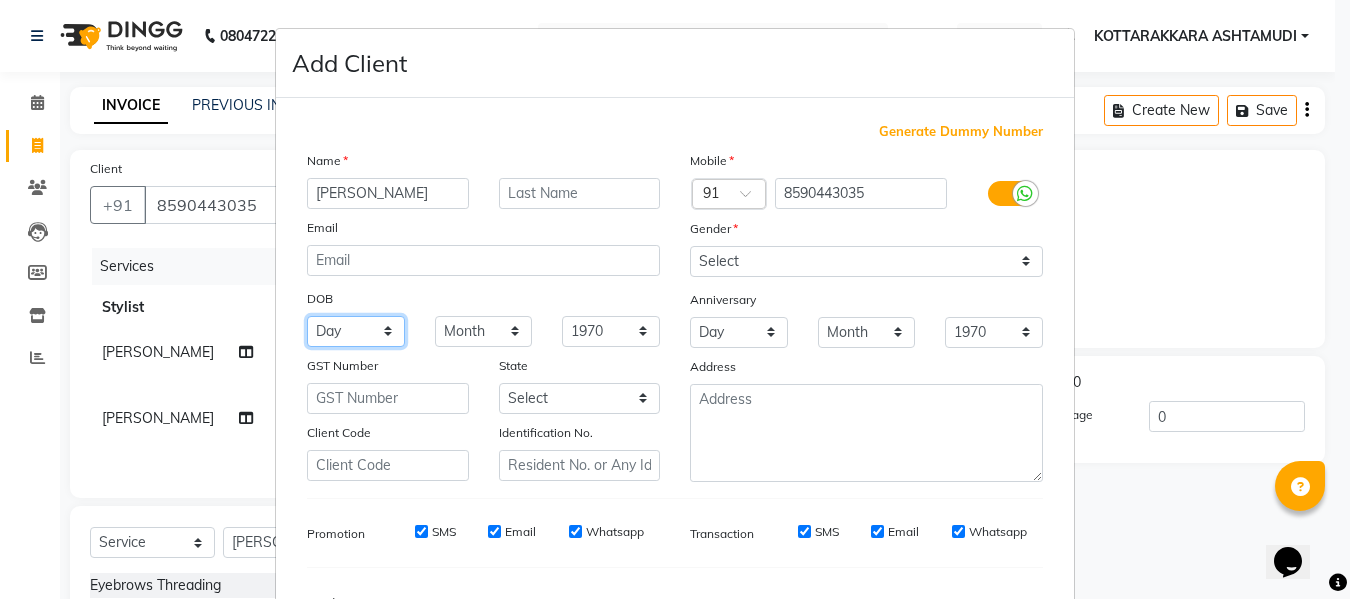 click on "Day 01 02 03 04 05 06 07 08 09 10 11 12 13 14 15 16 17 18 19 20 21 22 23 24 25 26 27 28 29 30 31" at bounding box center [356, 331] 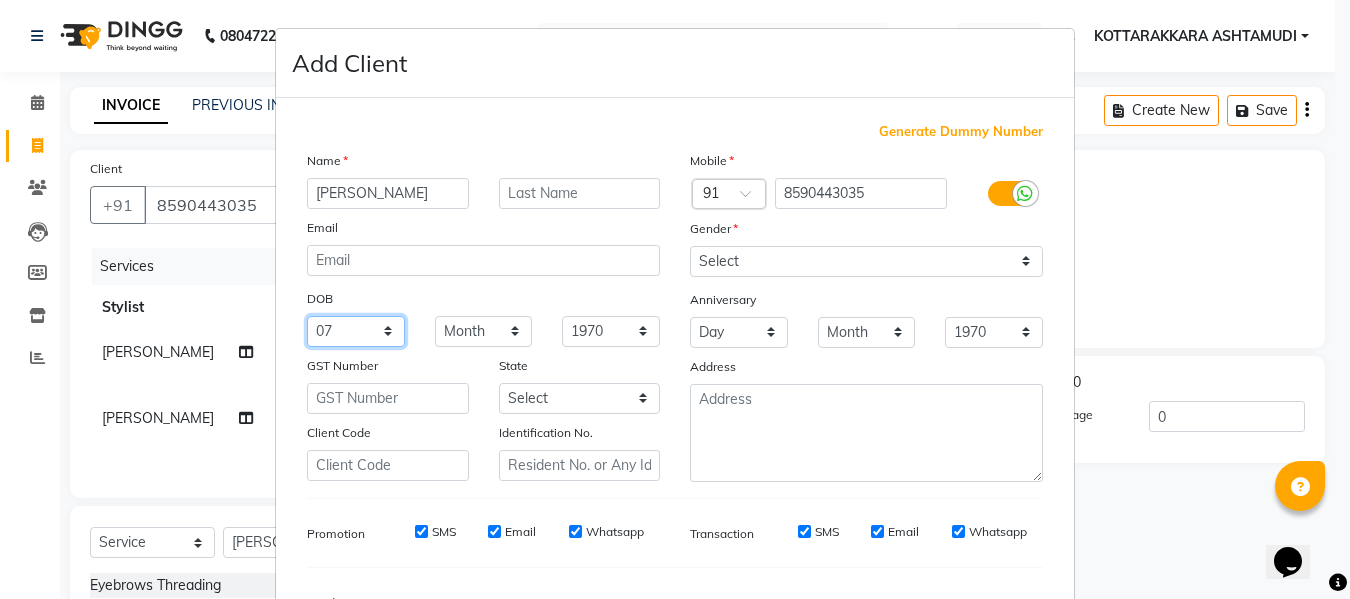click on "Day 01 02 03 04 05 06 07 08 09 10 11 12 13 14 15 16 17 18 19 20 21 22 23 24 25 26 27 28 29 30 31" at bounding box center [356, 331] 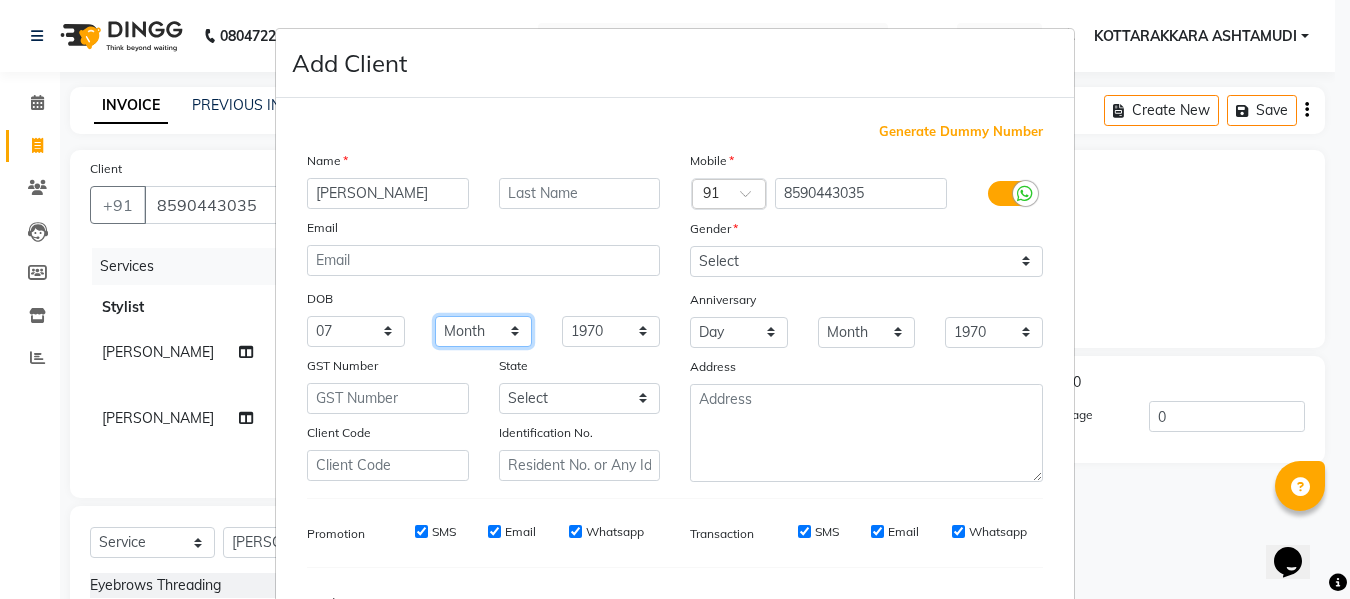 click on "Month January February March April May June July August September October November December" at bounding box center [484, 331] 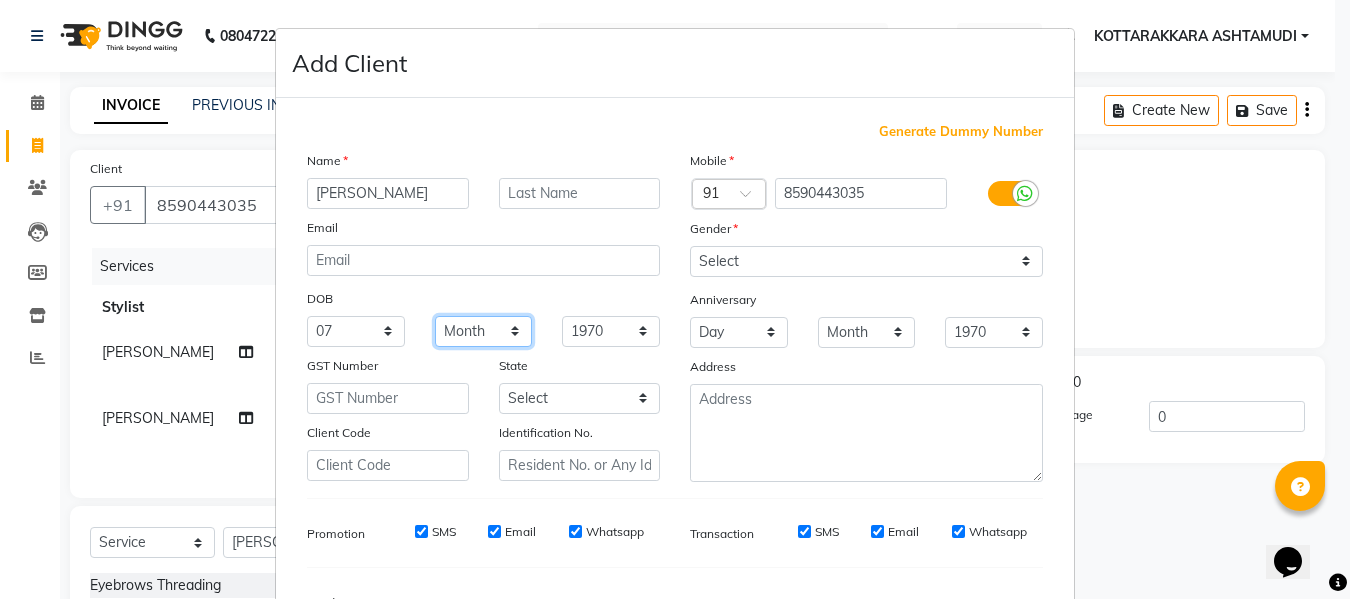 select on "10" 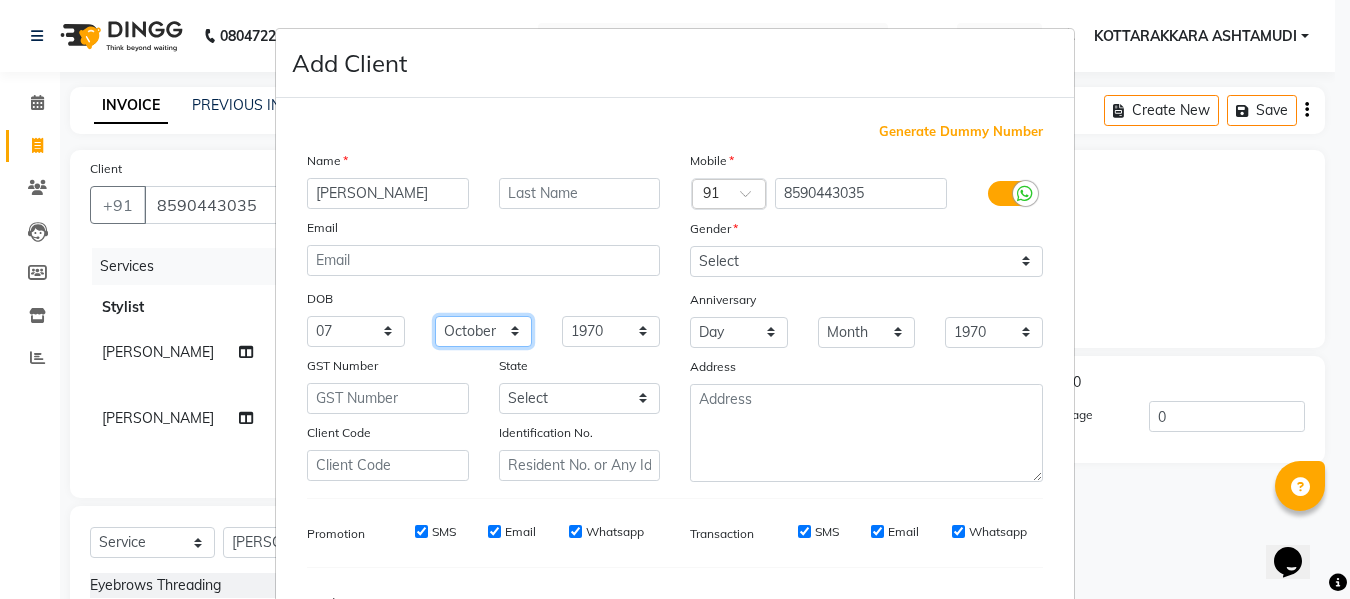 click on "Month January February March April May June July August September October November December" at bounding box center [484, 331] 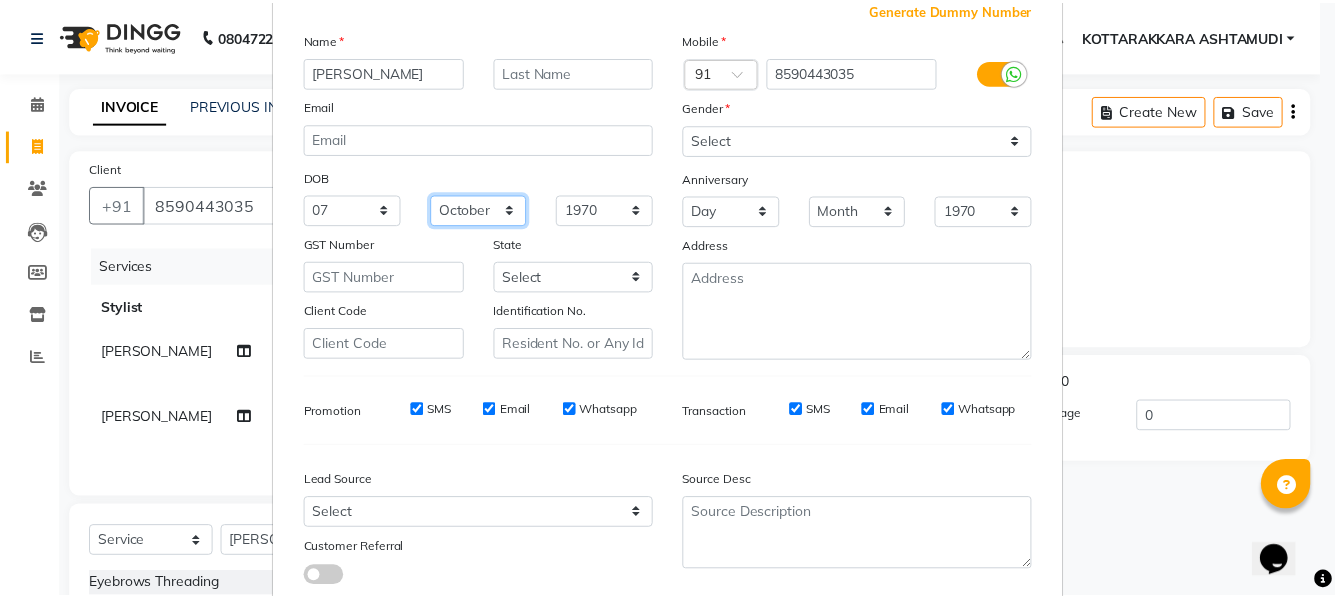 scroll, scrollTop: 250, scrollLeft: 0, axis: vertical 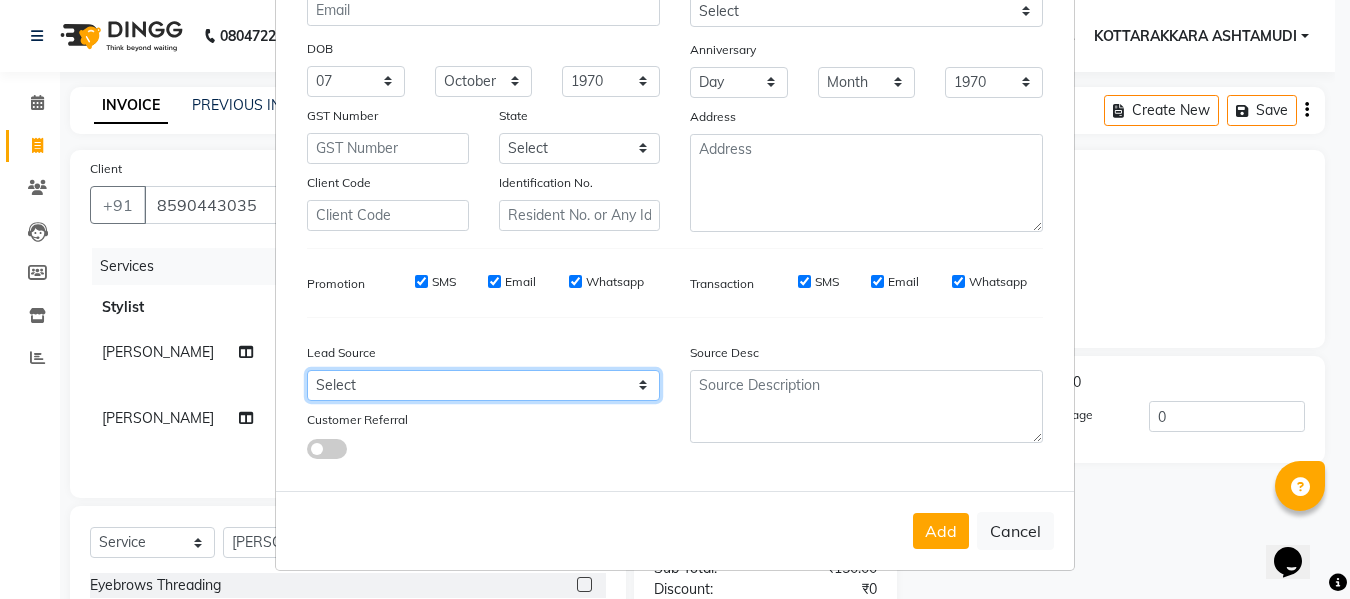 click on "Select Walk-in Referral Internet Friend Word of Mouth Advertisement Facebook JustDial Google Other Instagram  YouTube  WhatsApp" at bounding box center [483, 385] 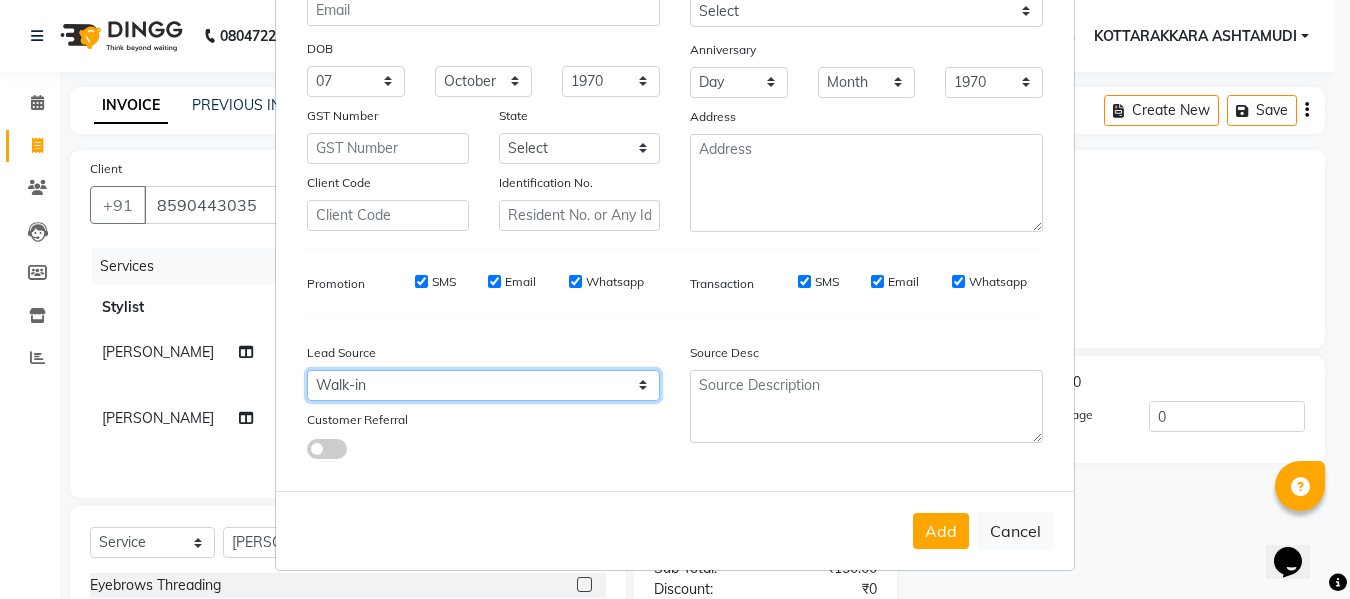 click on "Select Walk-in Referral Internet Friend Word of Mouth Advertisement Facebook JustDial Google Other Instagram  YouTube  WhatsApp" at bounding box center (483, 385) 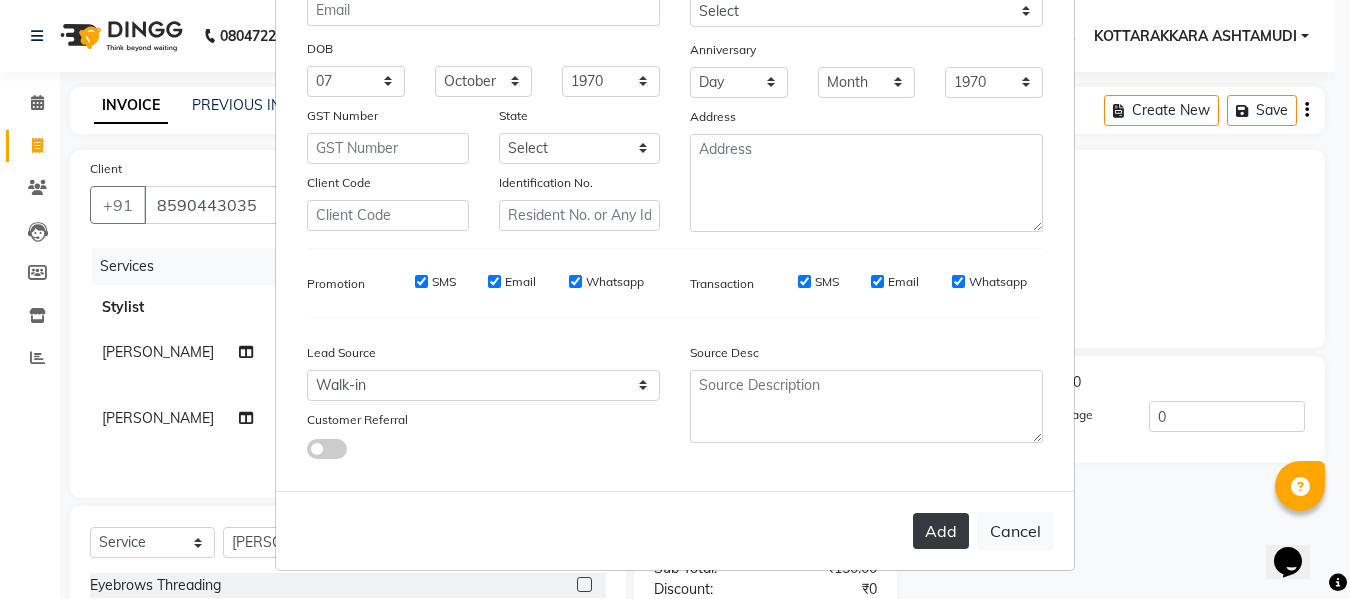 click on "Add" at bounding box center (941, 531) 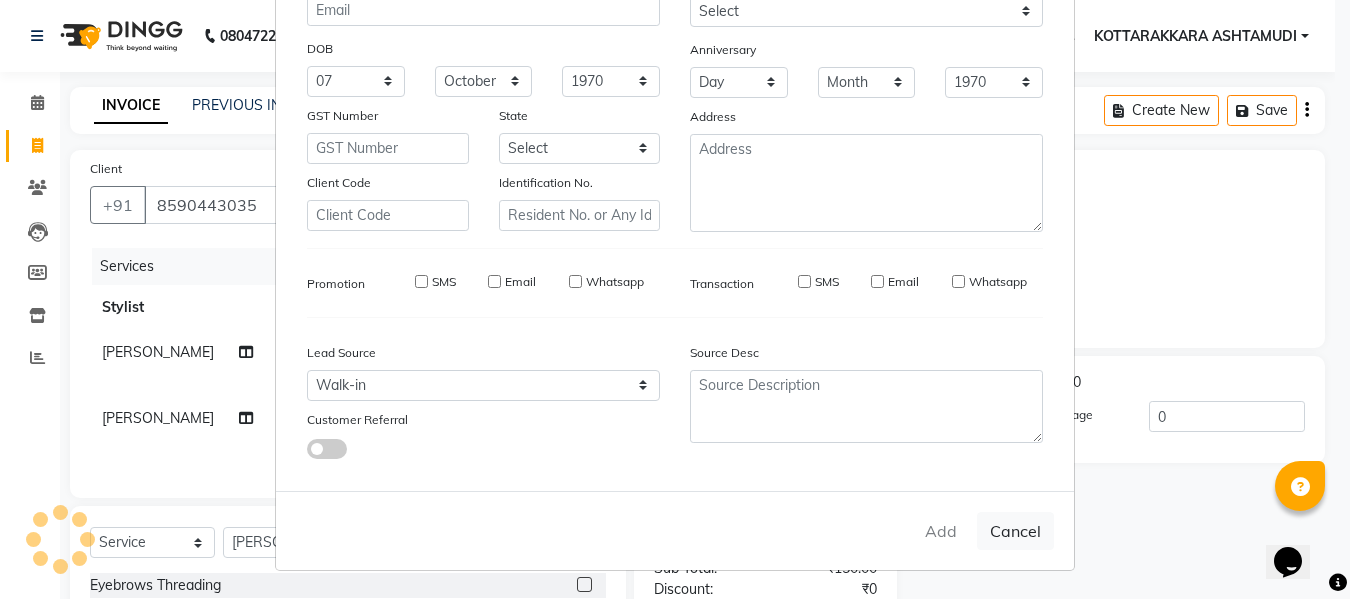 type 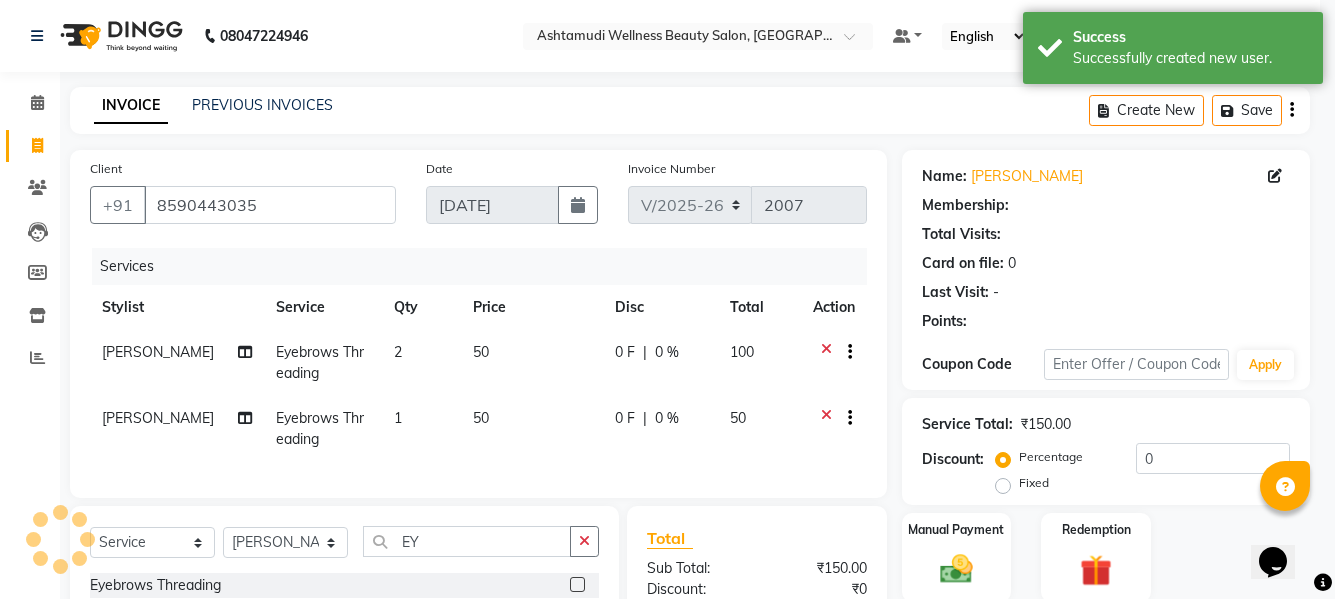 select on "1: Object" 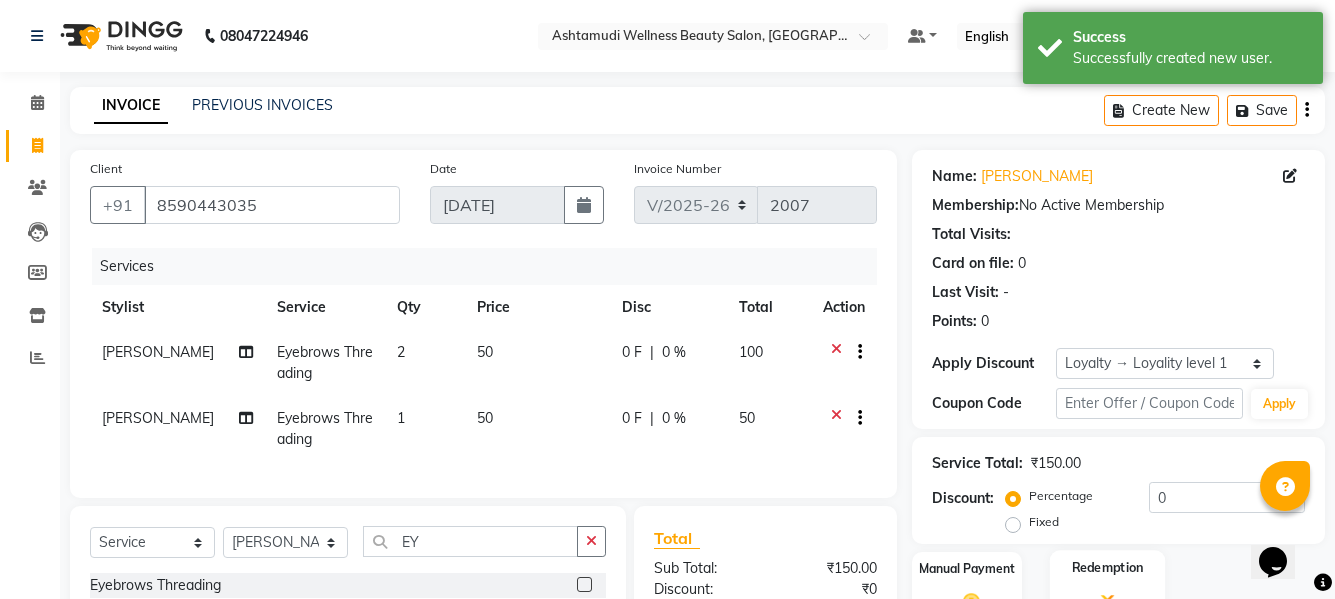 scroll, scrollTop: 246, scrollLeft: 0, axis: vertical 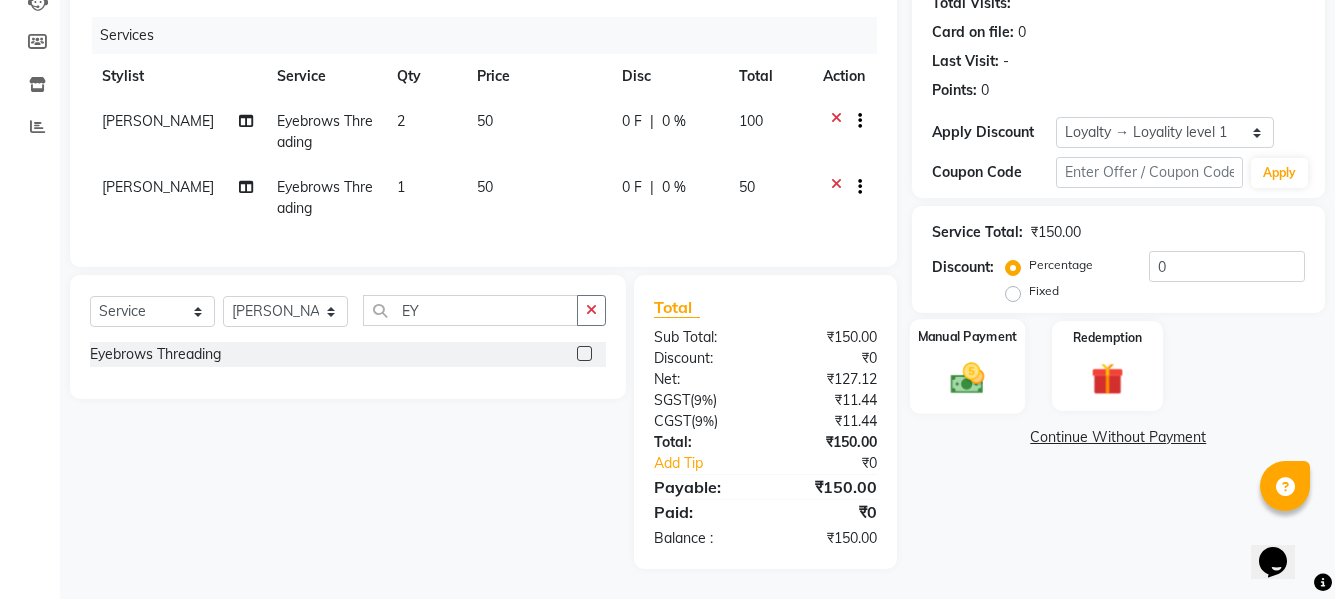 click on "Manual Payment" 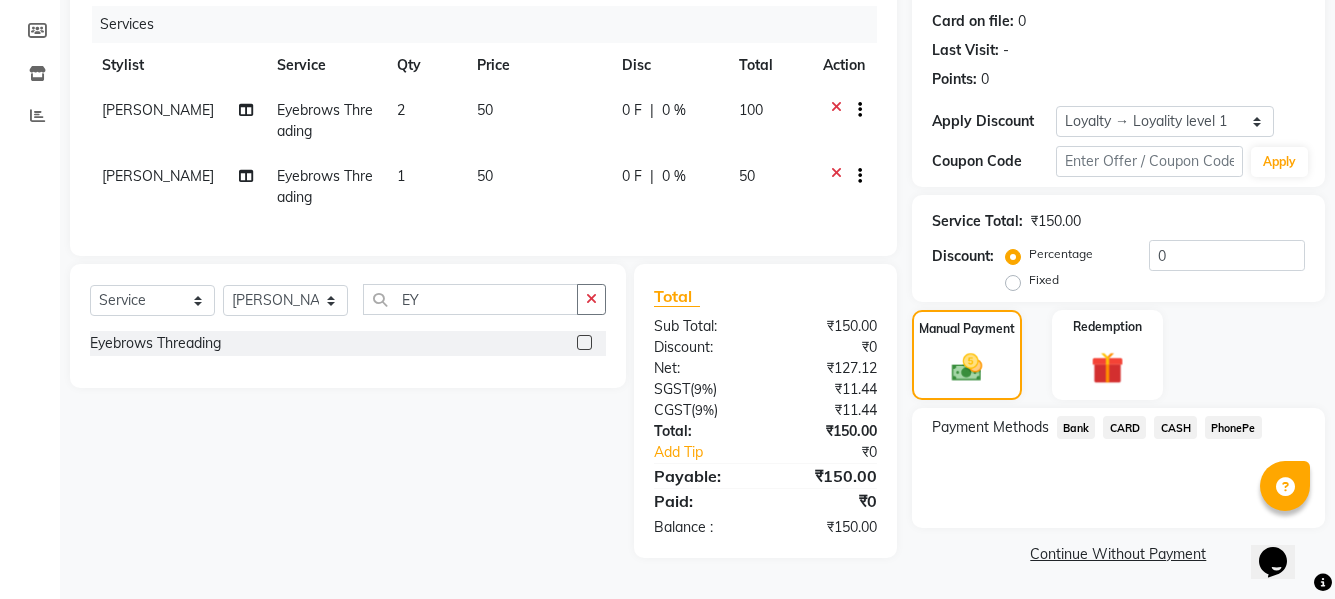 click on "PhonePe" 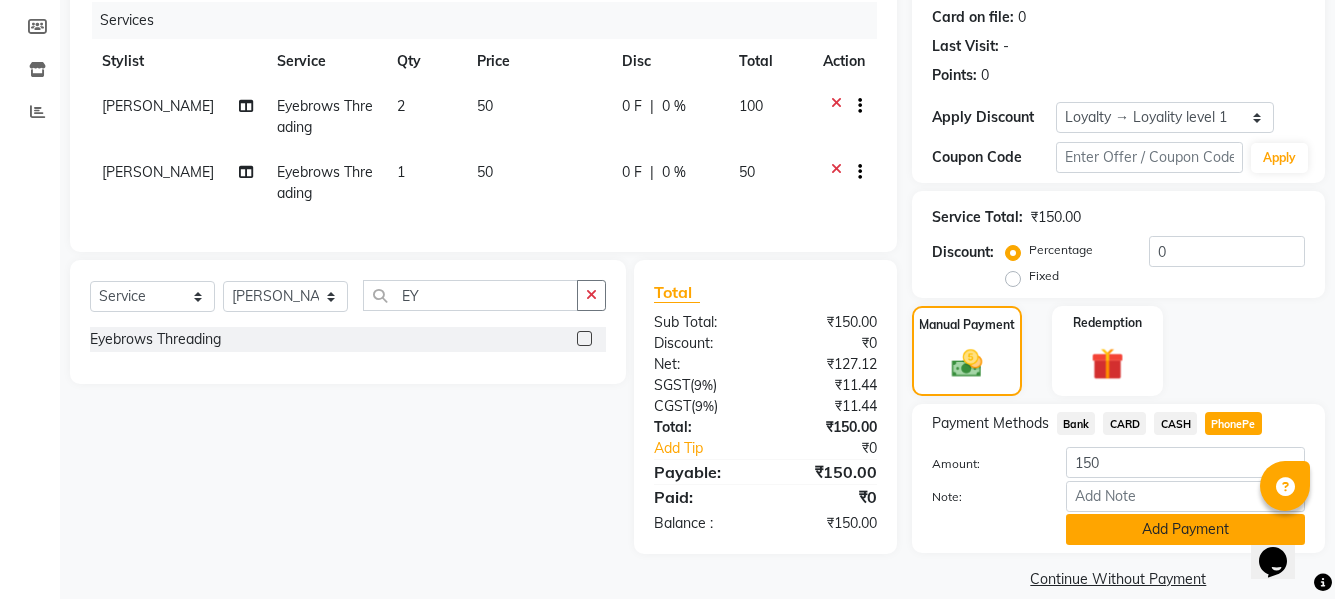 click on "Add Payment" 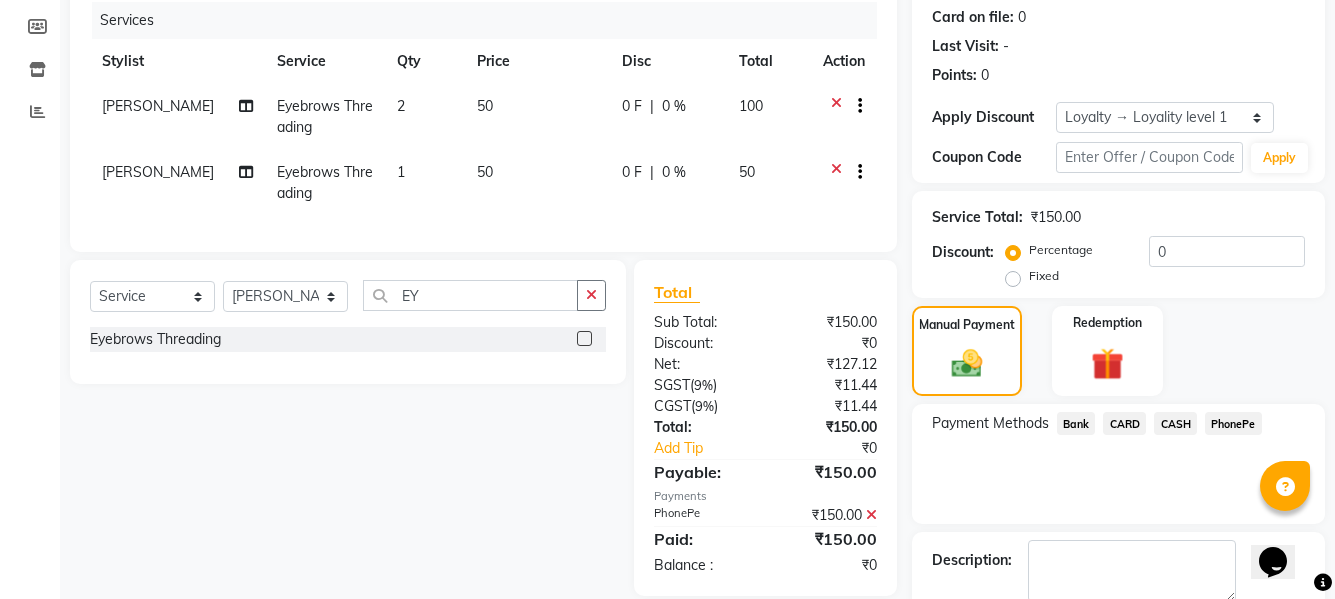 scroll, scrollTop: 407, scrollLeft: 0, axis: vertical 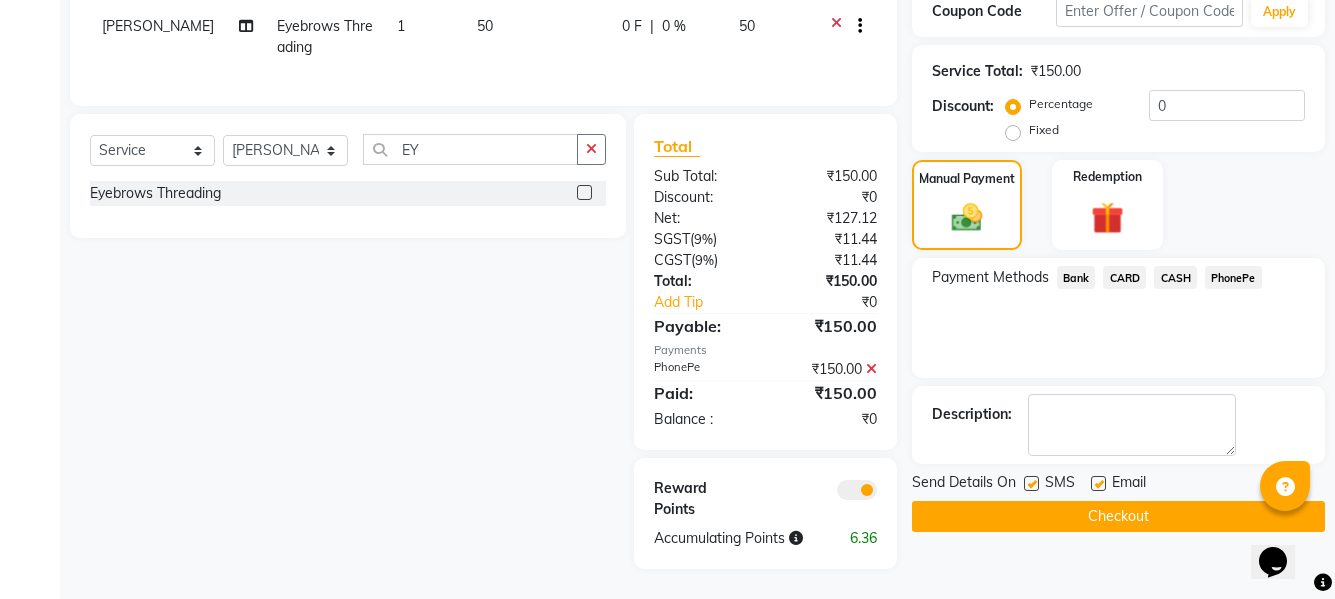 click on "Checkout" 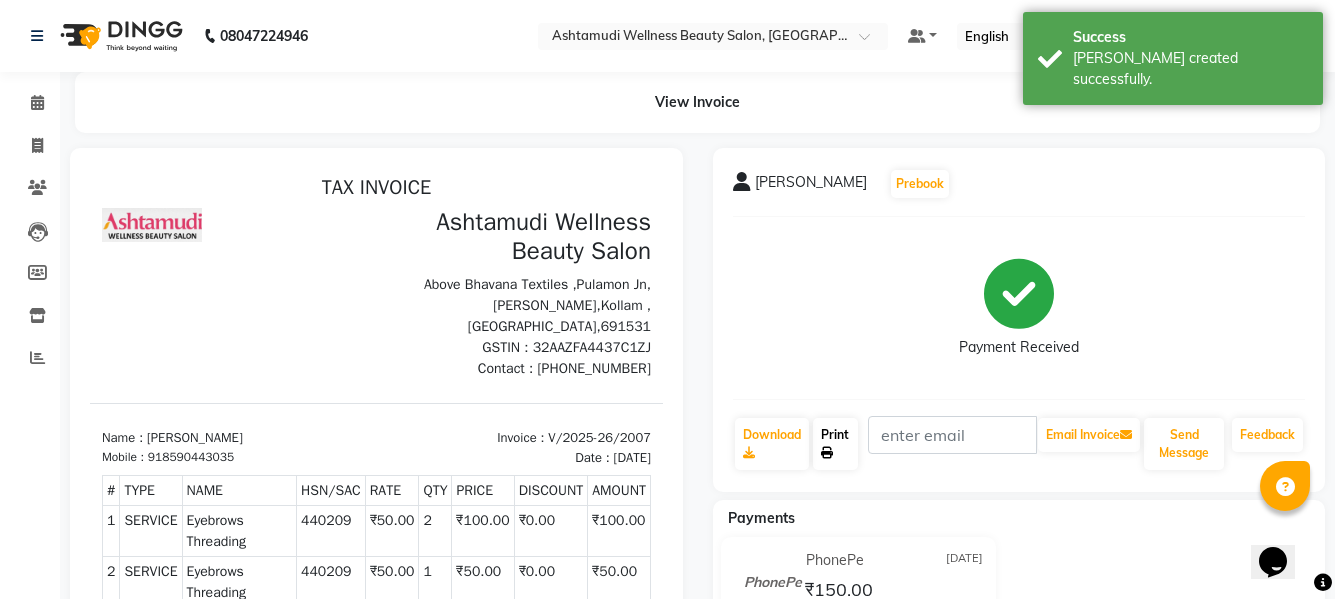 scroll, scrollTop: 0, scrollLeft: 0, axis: both 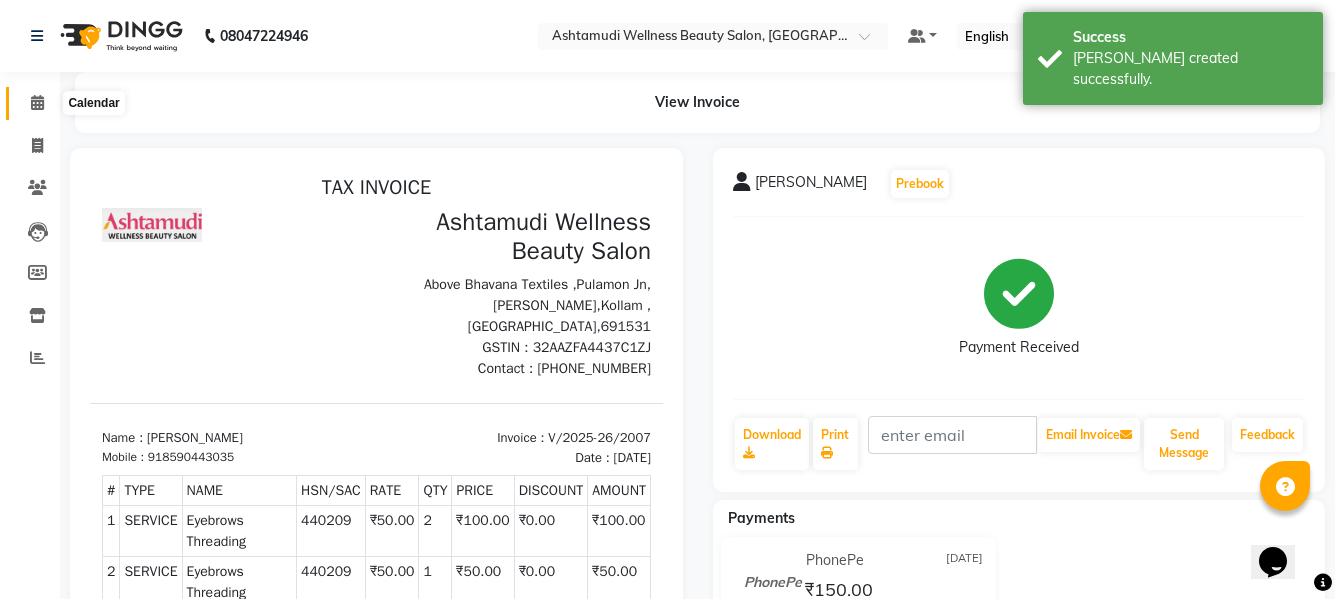 click 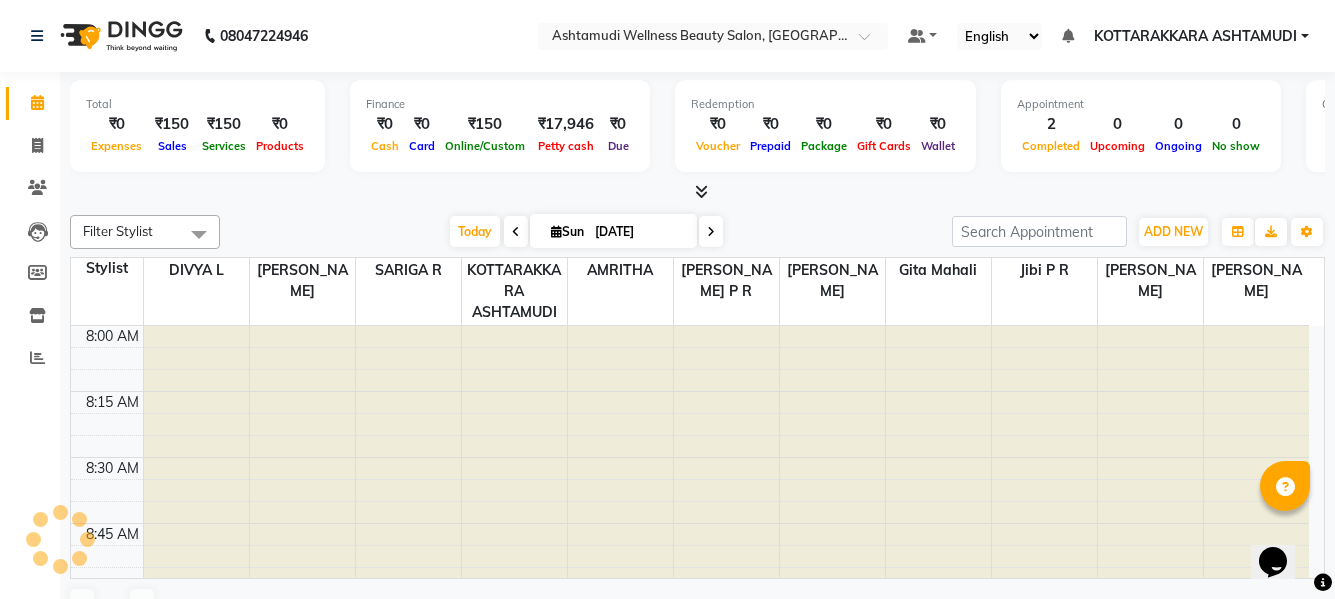 scroll, scrollTop: 0, scrollLeft: 0, axis: both 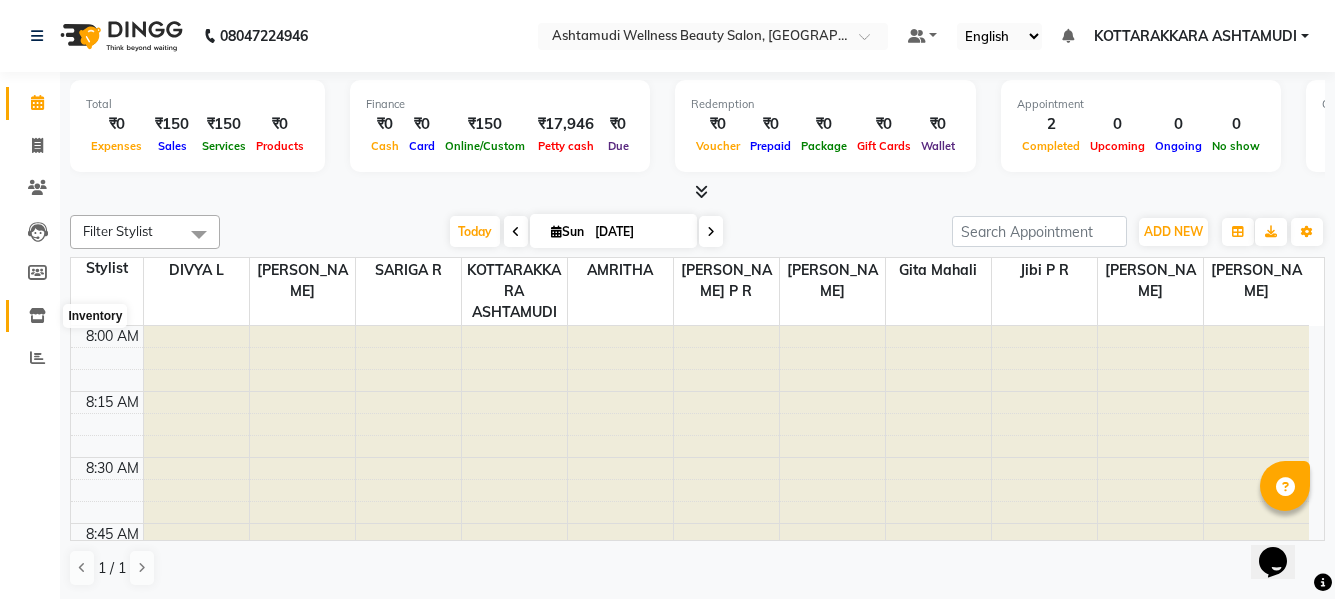 click 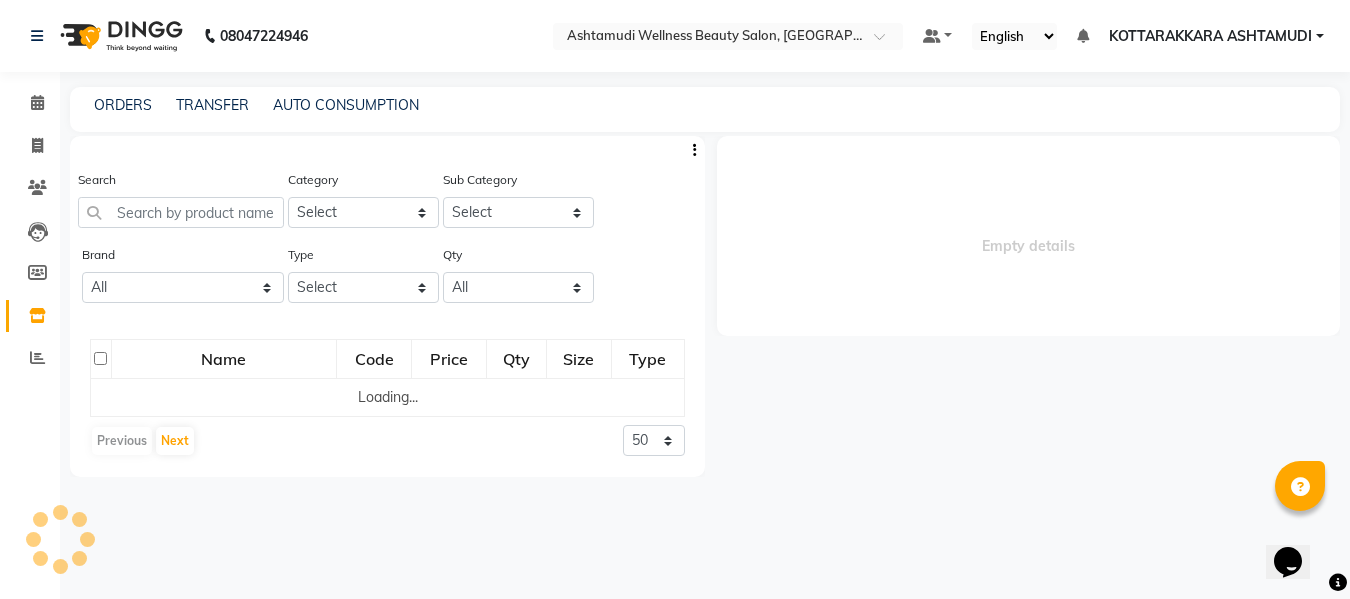 select 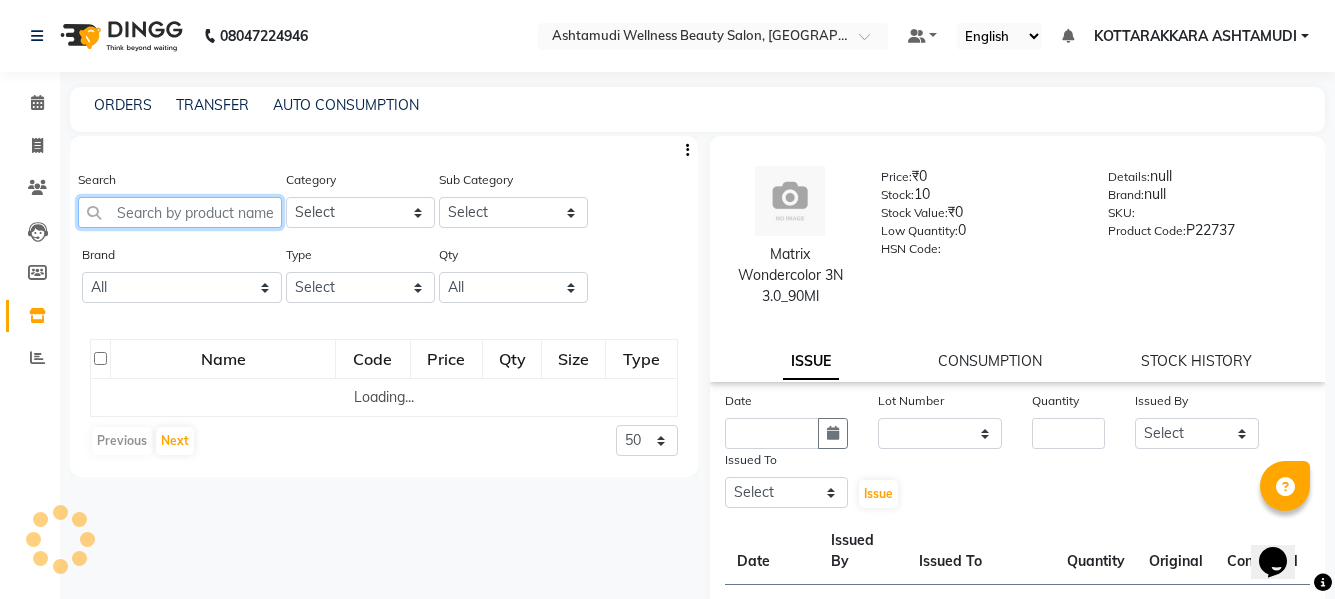click 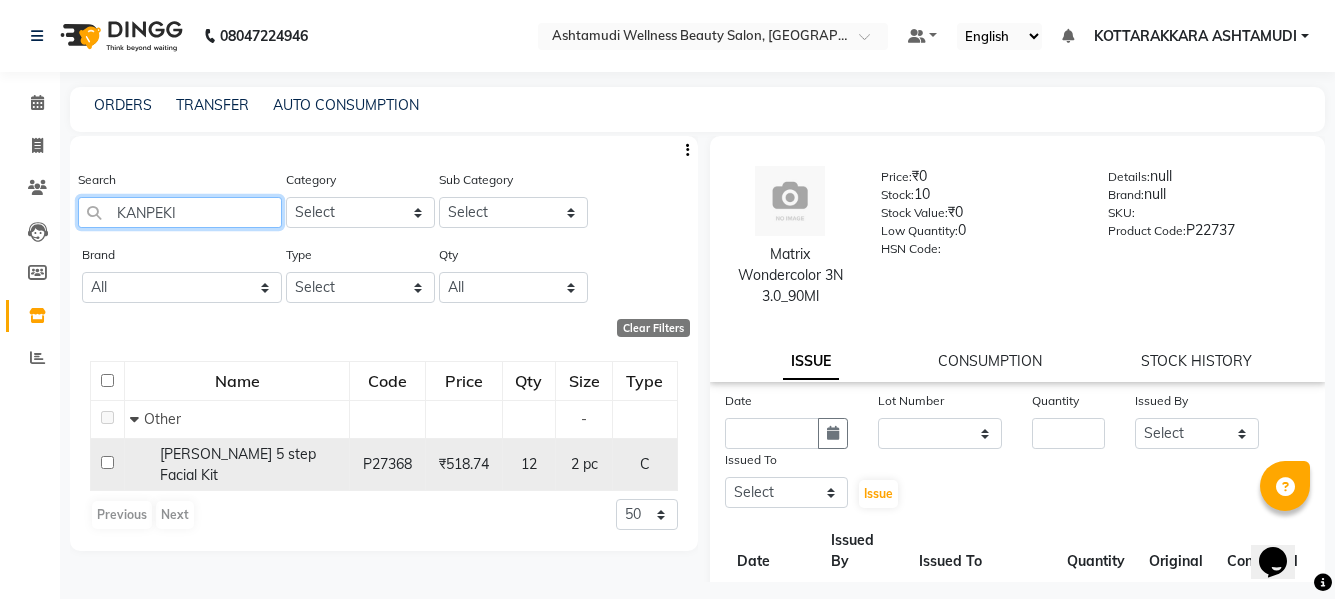 type on "KANPEKI" 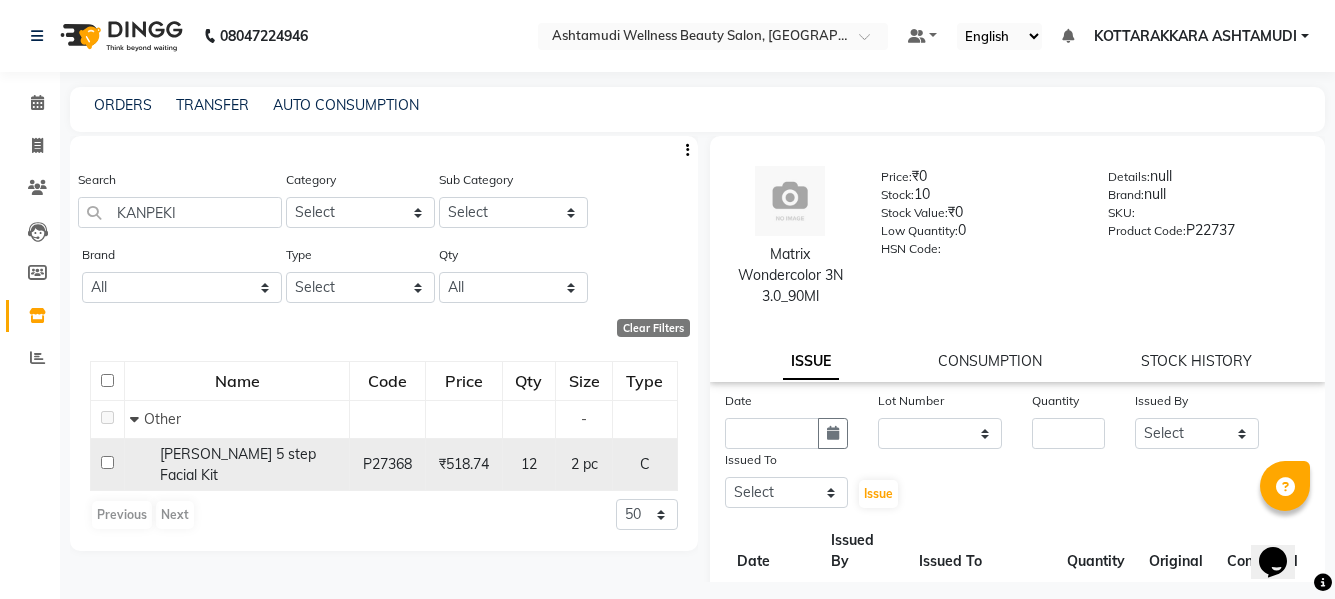 click on "[PERSON_NAME] 5 step Facial Kit" 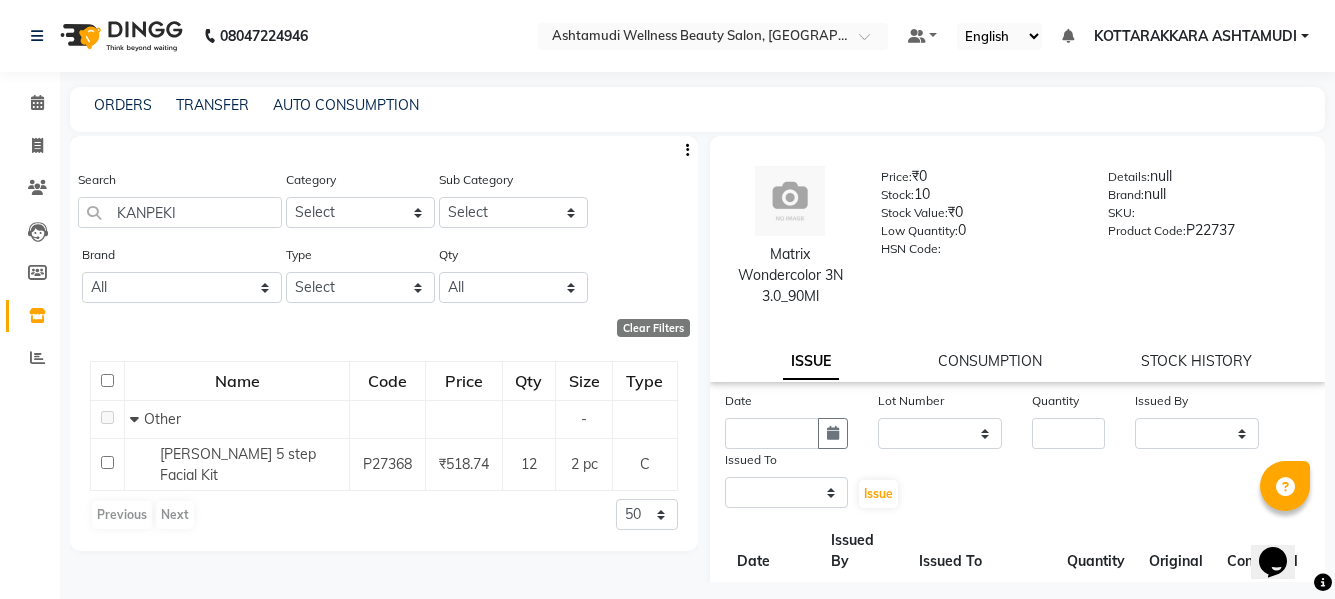 select 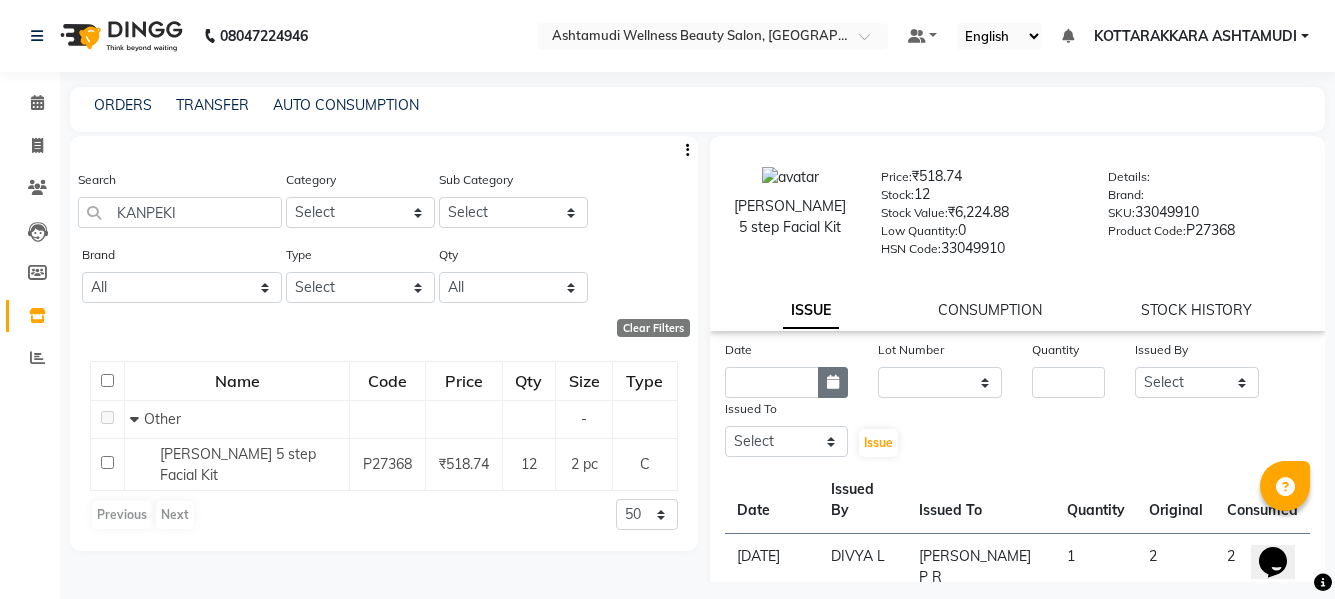 click 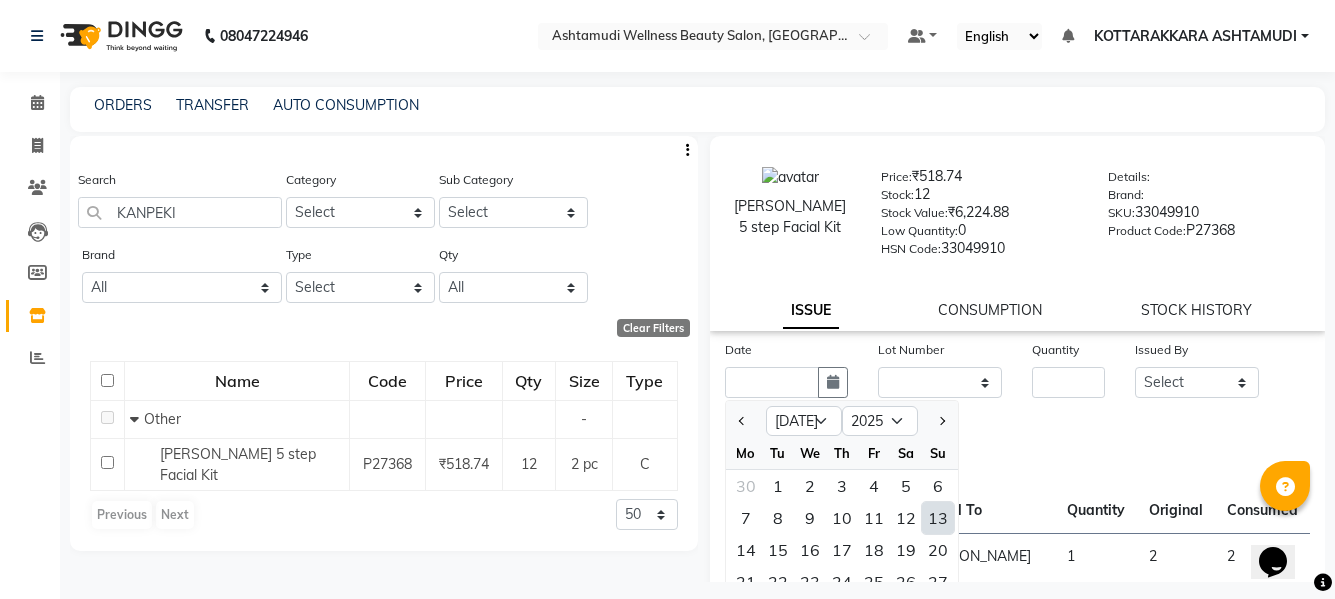 click on "13" 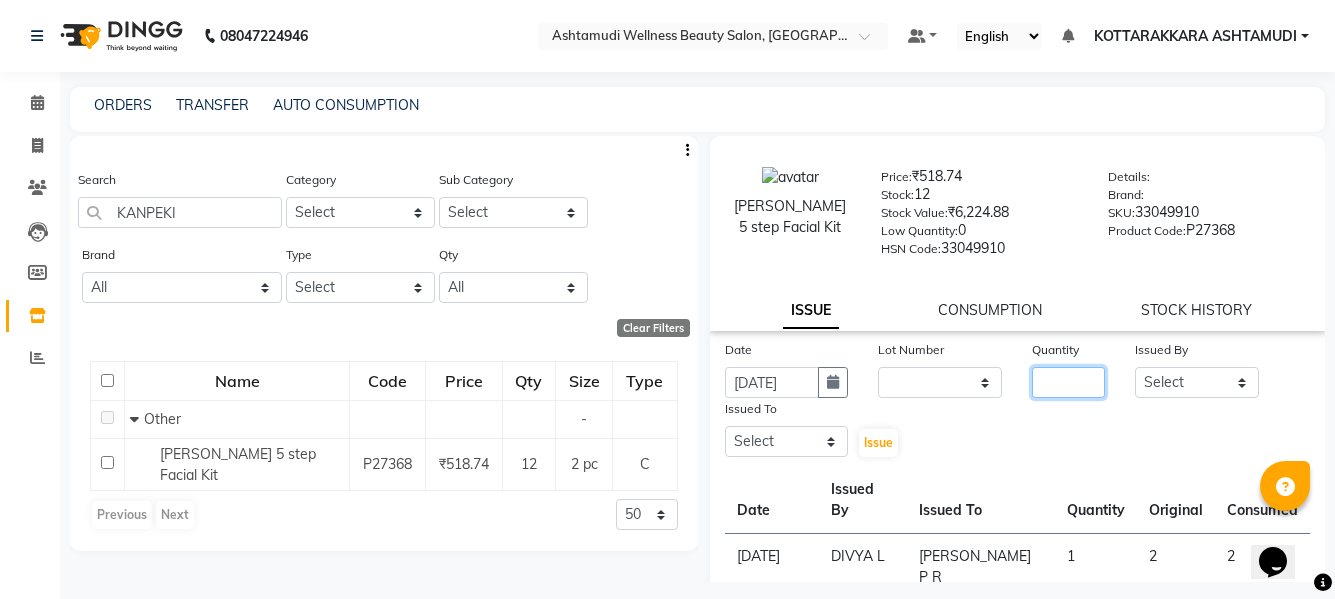 click 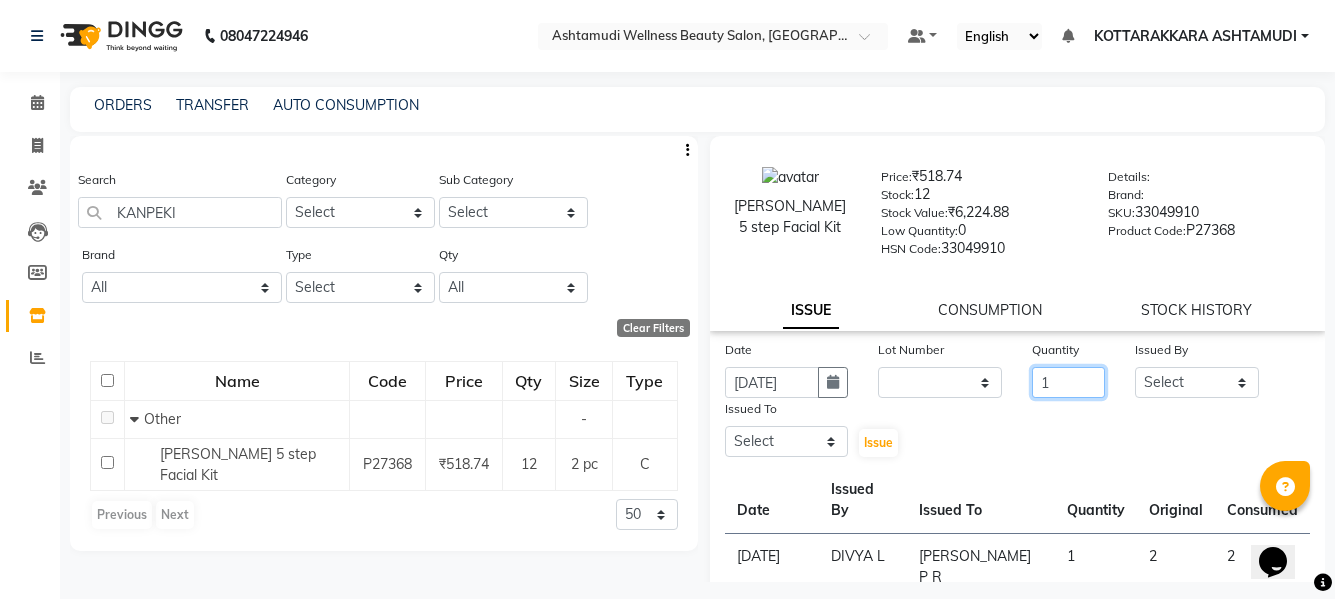 type on "1" 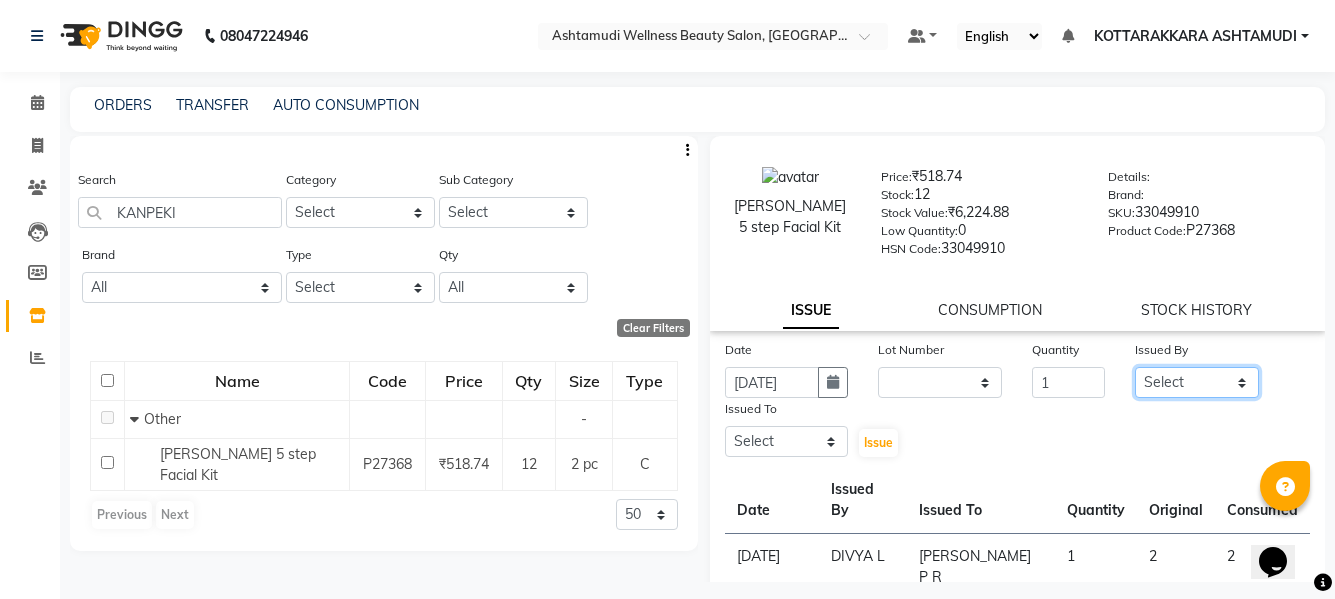 click on "Select AMRITHA [PERSON_NAME] DIVYA L	 Gita Mahali  Jibi P R [PERSON_NAME] ASHTAMUDI [PERSON_NAME] 	 [PERSON_NAME] SARIGA R	 [PERSON_NAME]" 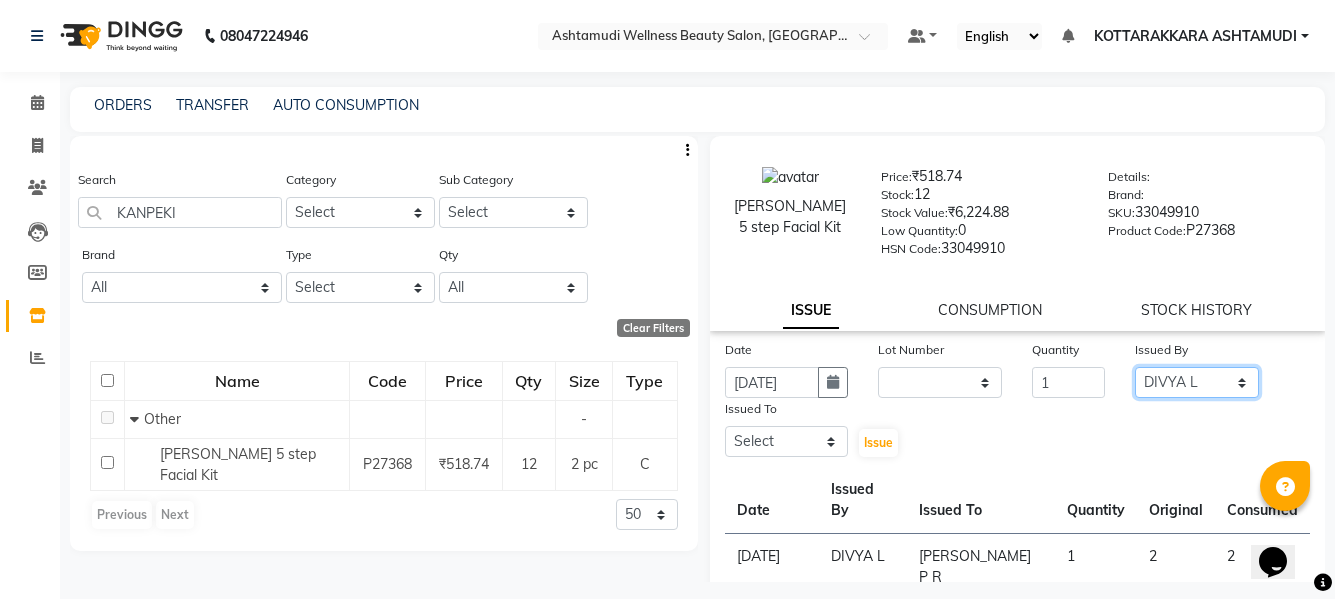 click on "Select AMRITHA [PERSON_NAME] DIVYA L	 Gita Mahali  Jibi P R [PERSON_NAME] ASHTAMUDI [PERSON_NAME] 	 [PERSON_NAME] SARIGA R	 [PERSON_NAME]" 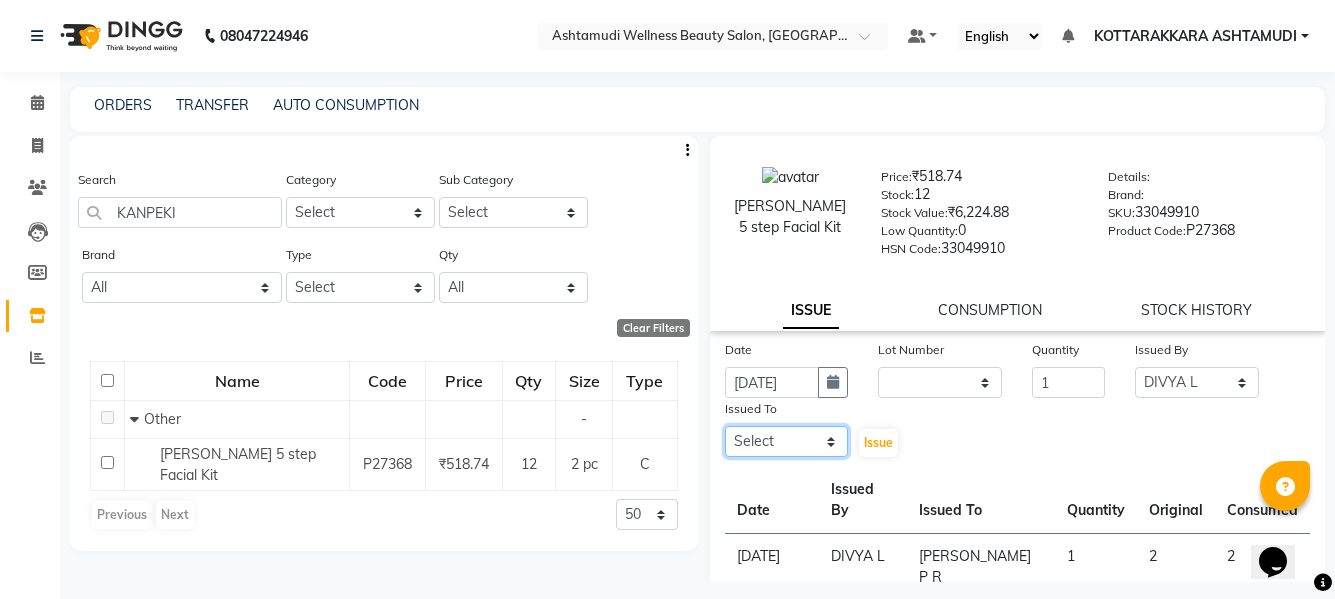 click on "Select AMRITHA [PERSON_NAME] DIVYA L	 Gita Mahali  Jibi P R [PERSON_NAME] ASHTAMUDI [PERSON_NAME] 	 [PERSON_NAME] SARIGA R	 [PERSON_NAME]" 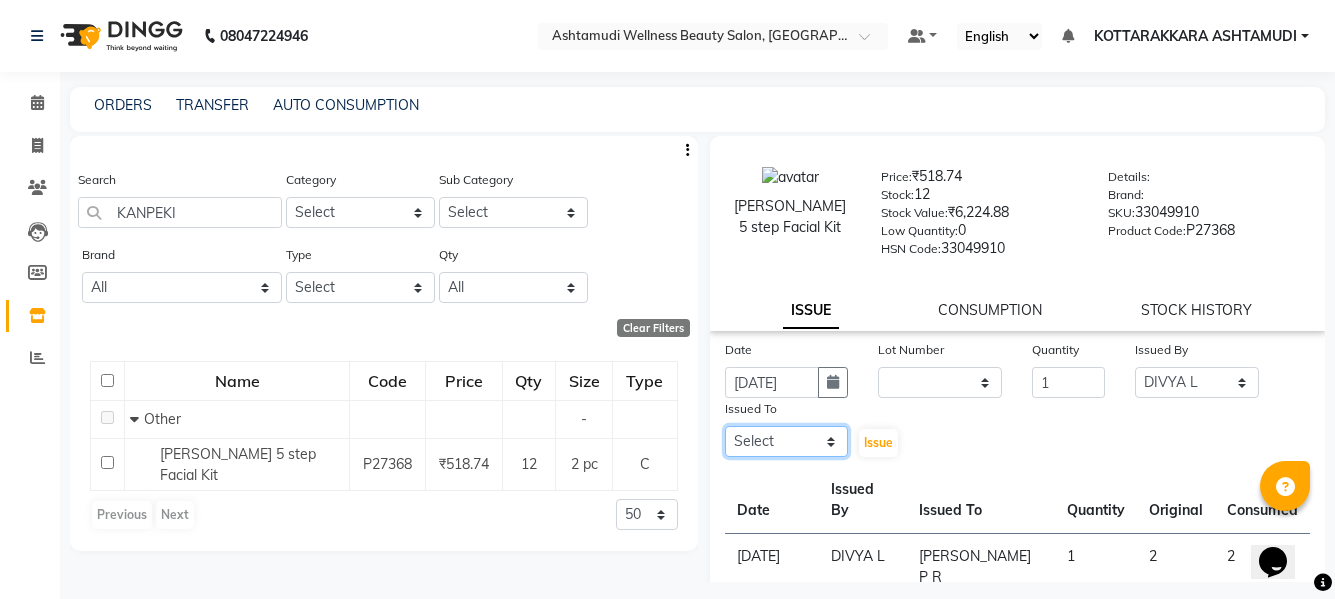 select on "27427" 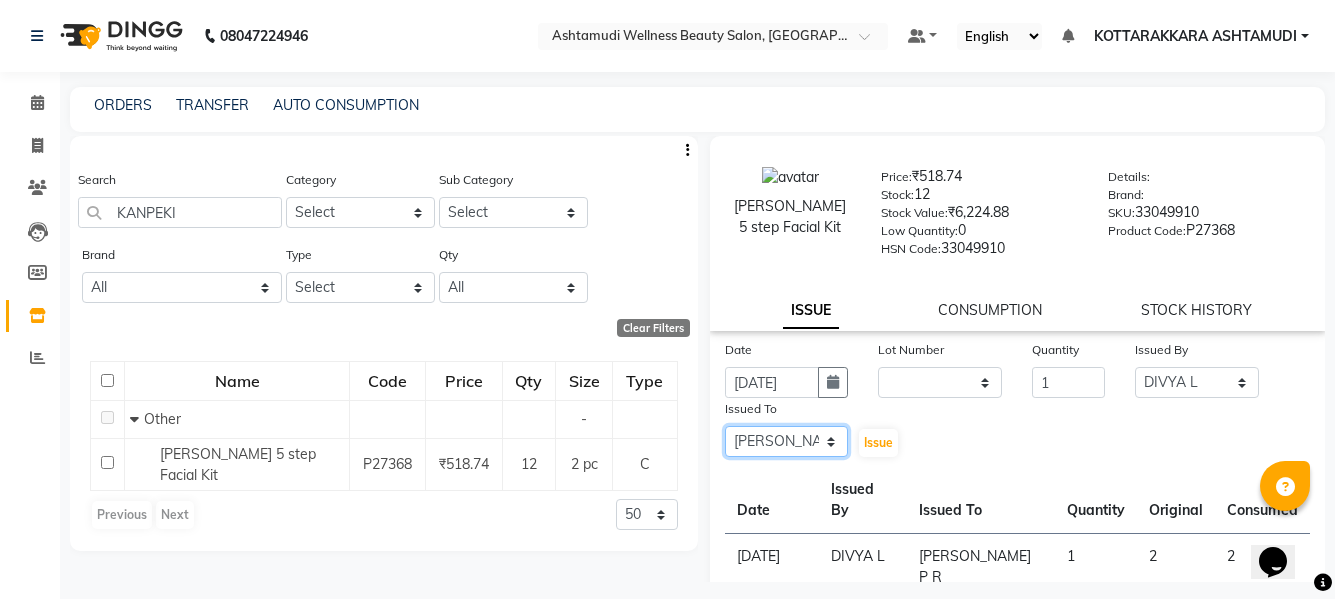 click on "Select AMRITHA [PERSON_NAME] DIVYA L	 Gita Mahali  Jibi P R [PERSON_NAME] ASHTAMUDI [PERSON_NAME] 	 [PERSON_NAME] SARIGA R	 [PERSON_NAME]" 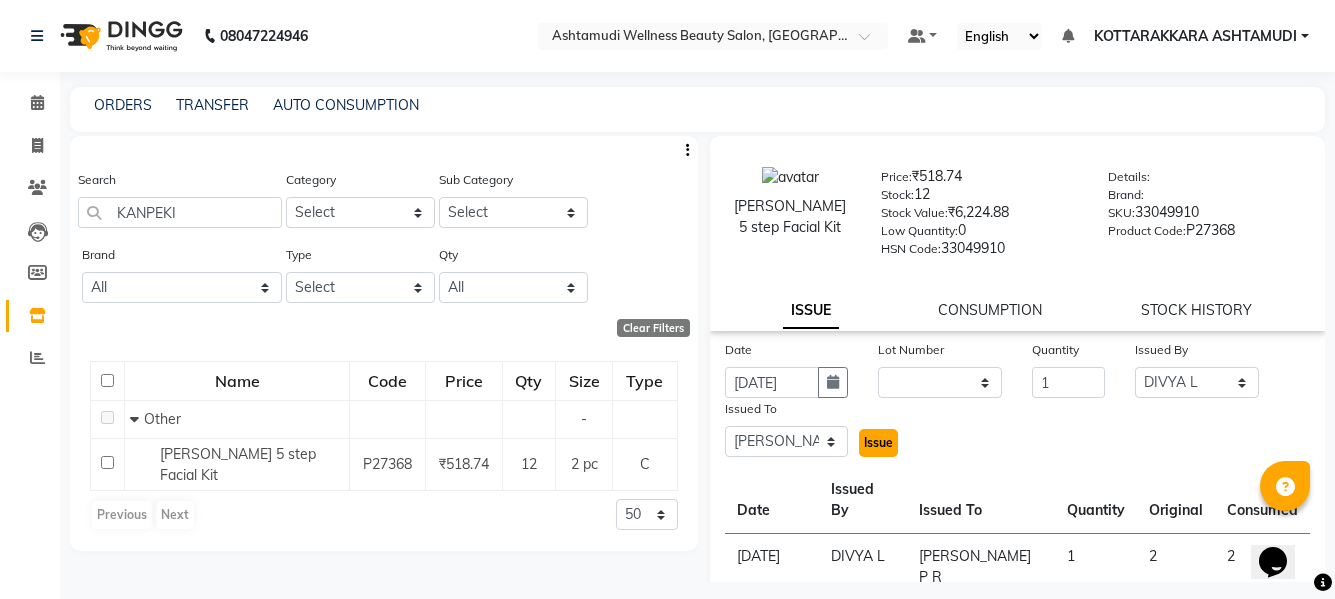 click on "Issue" 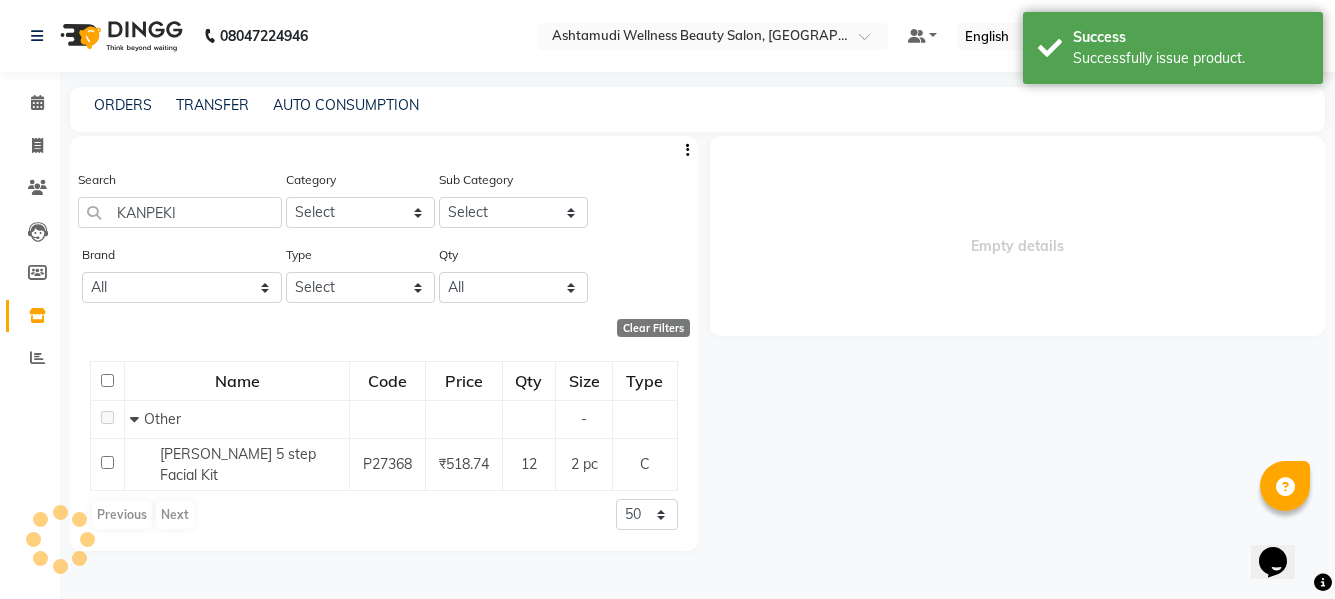 select 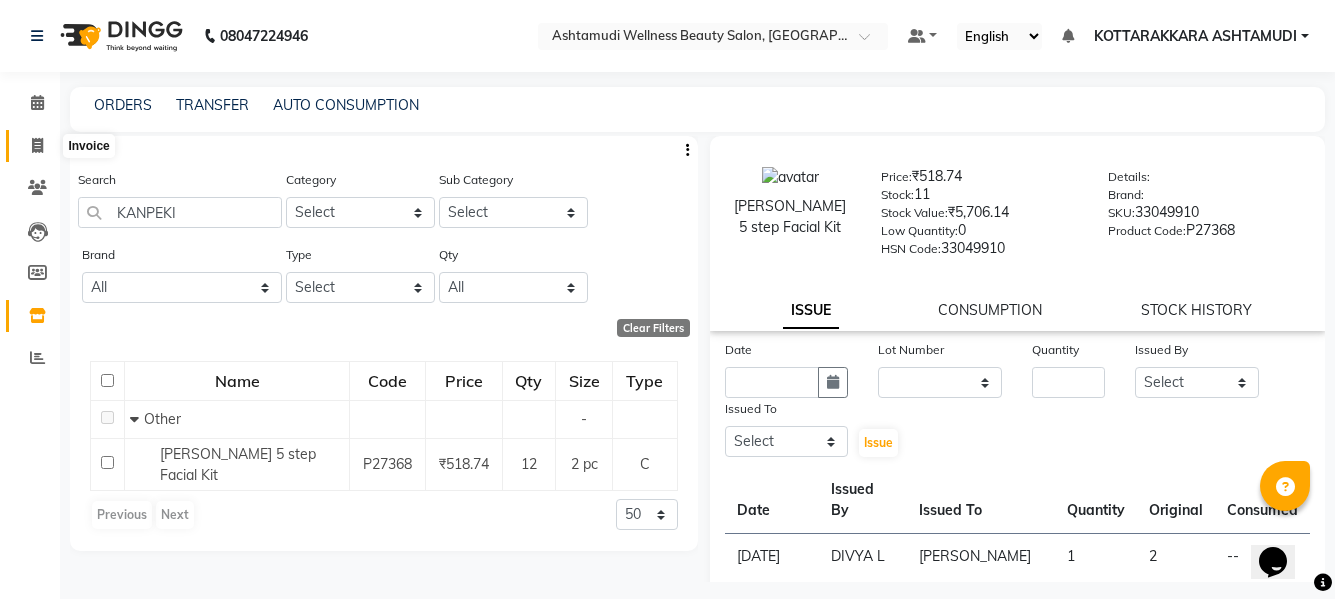 click 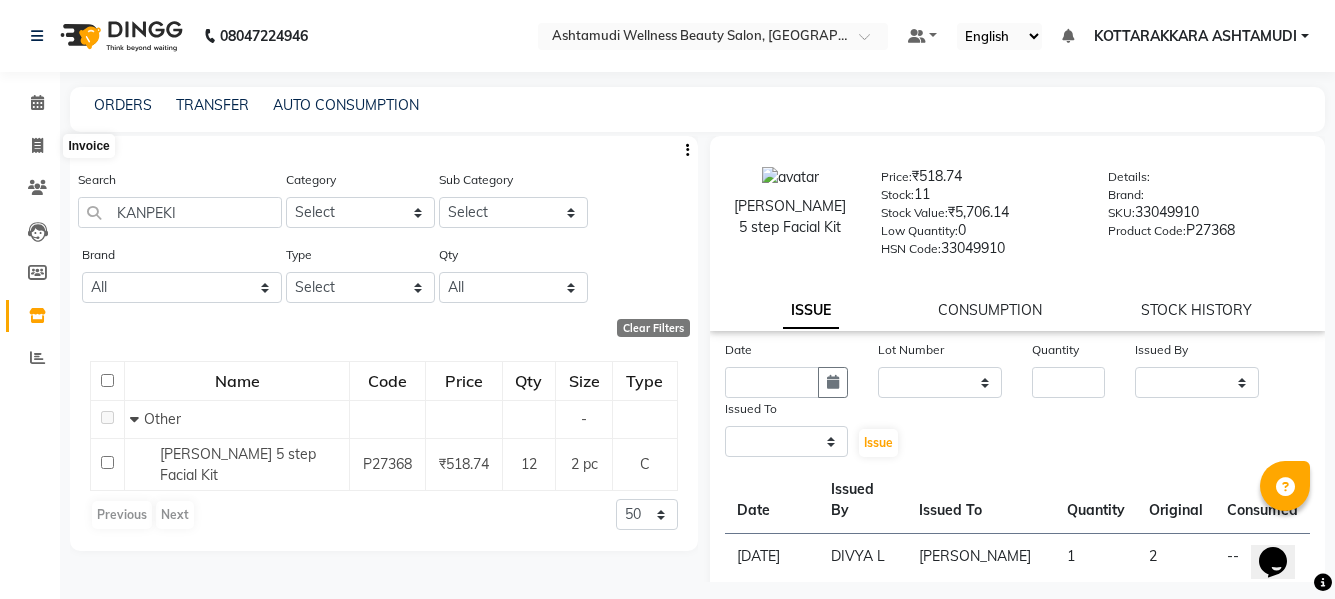 select on "service" 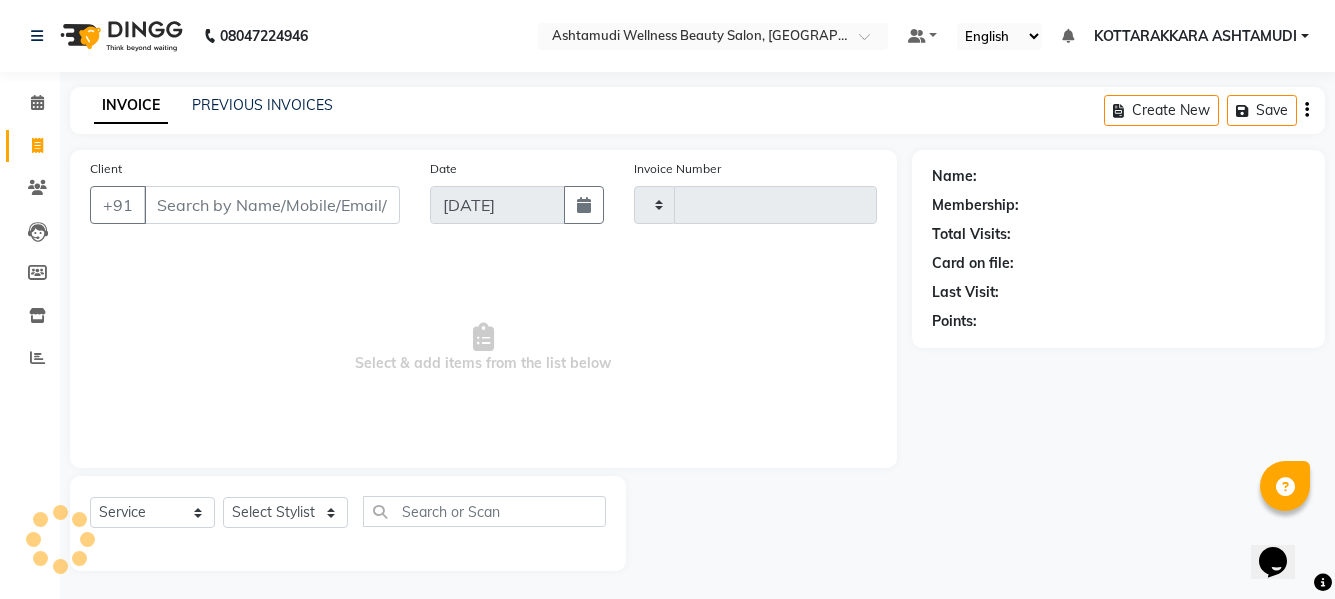 type on "2008" 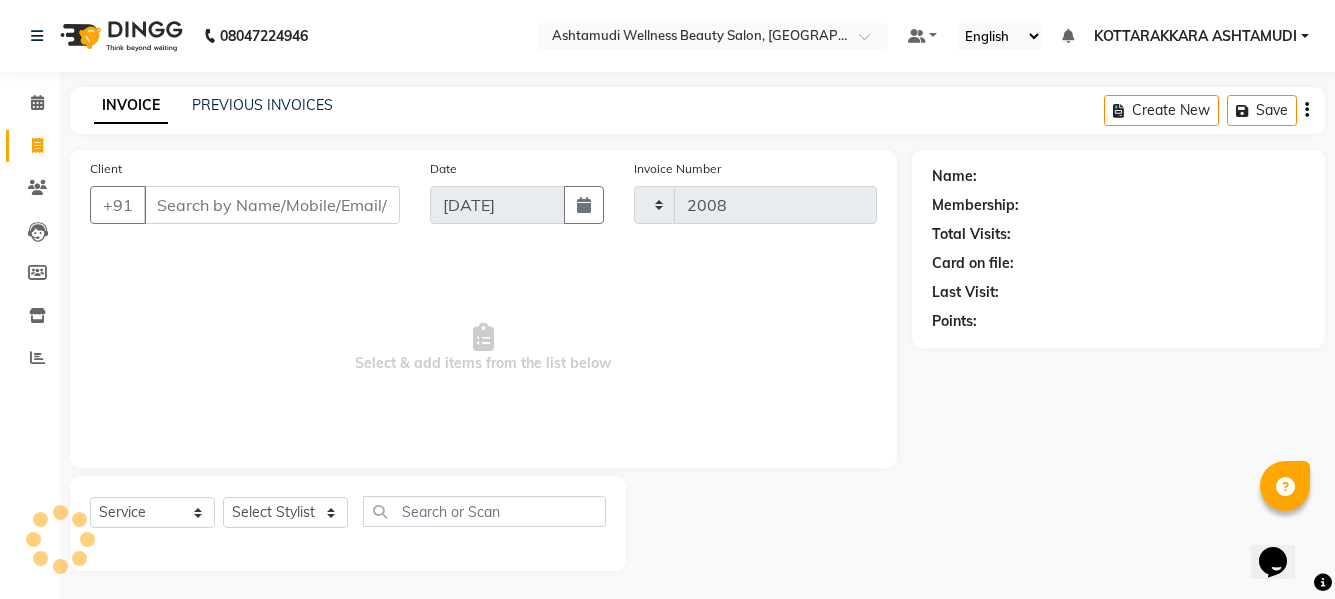 select on "4664" 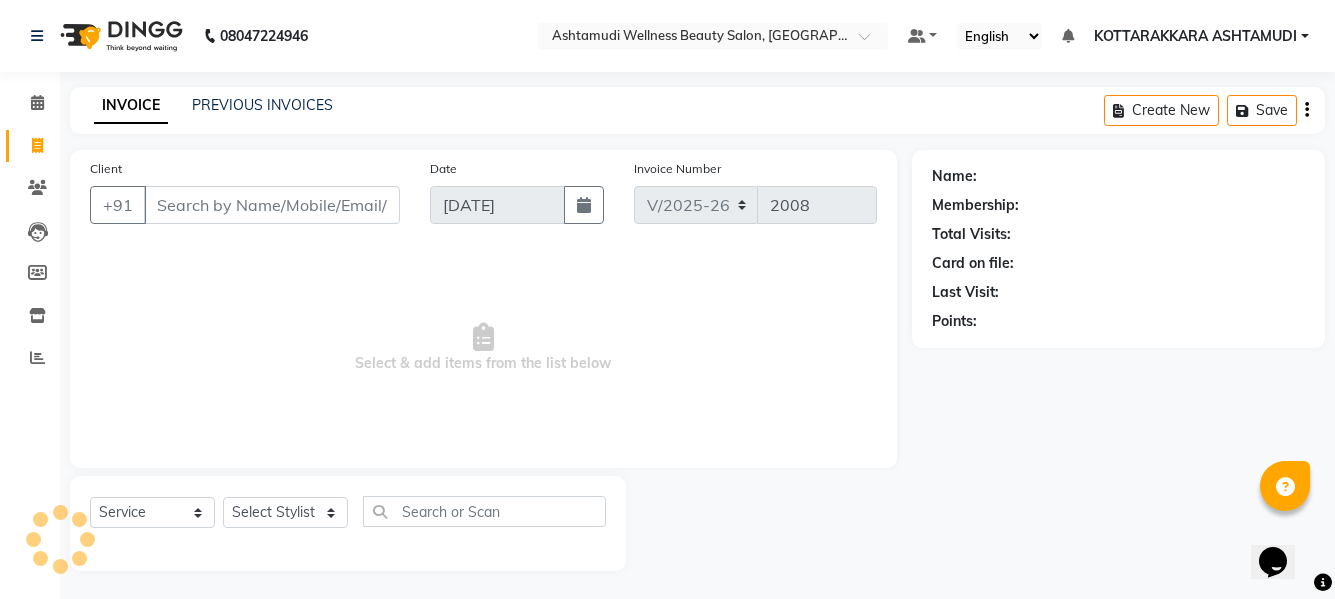 scroll, scrollTop: 2, scrollLeft: 0, axis: vertical 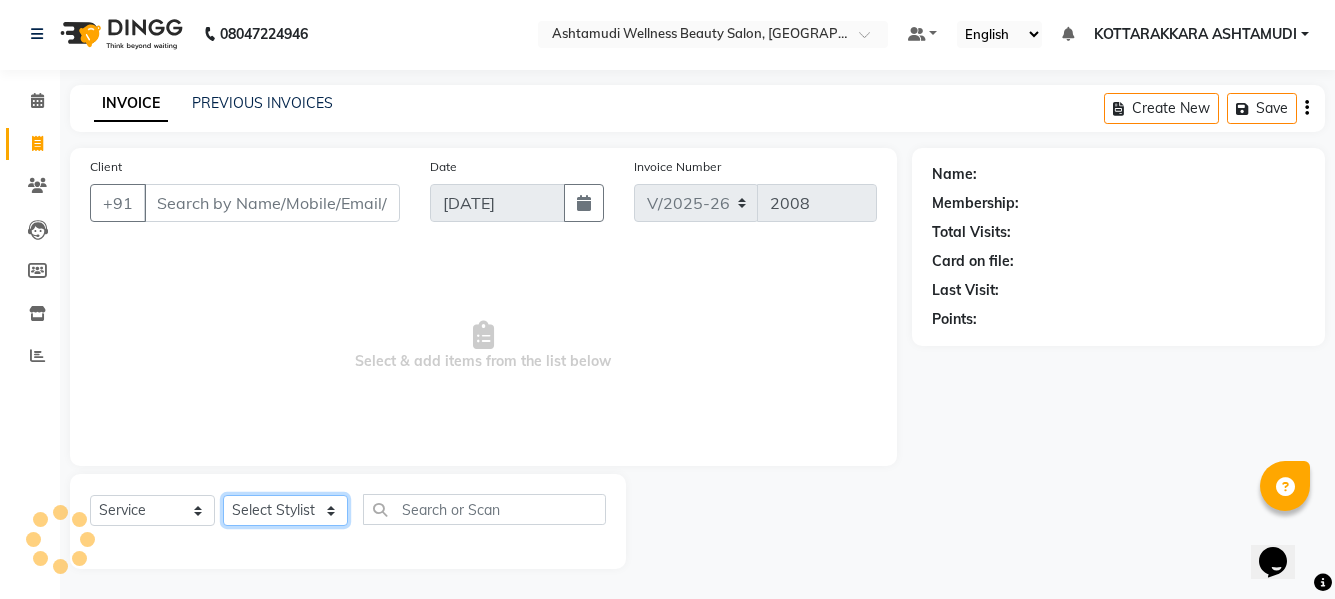 click on "Select Stylist" 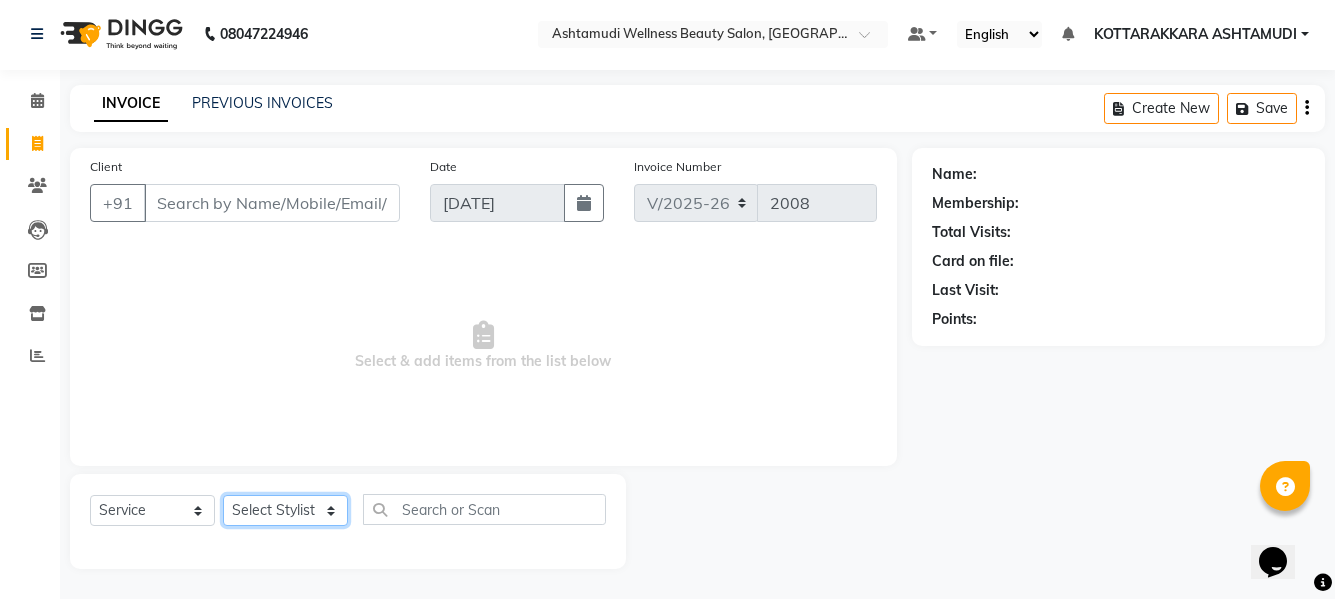 select on "27465" 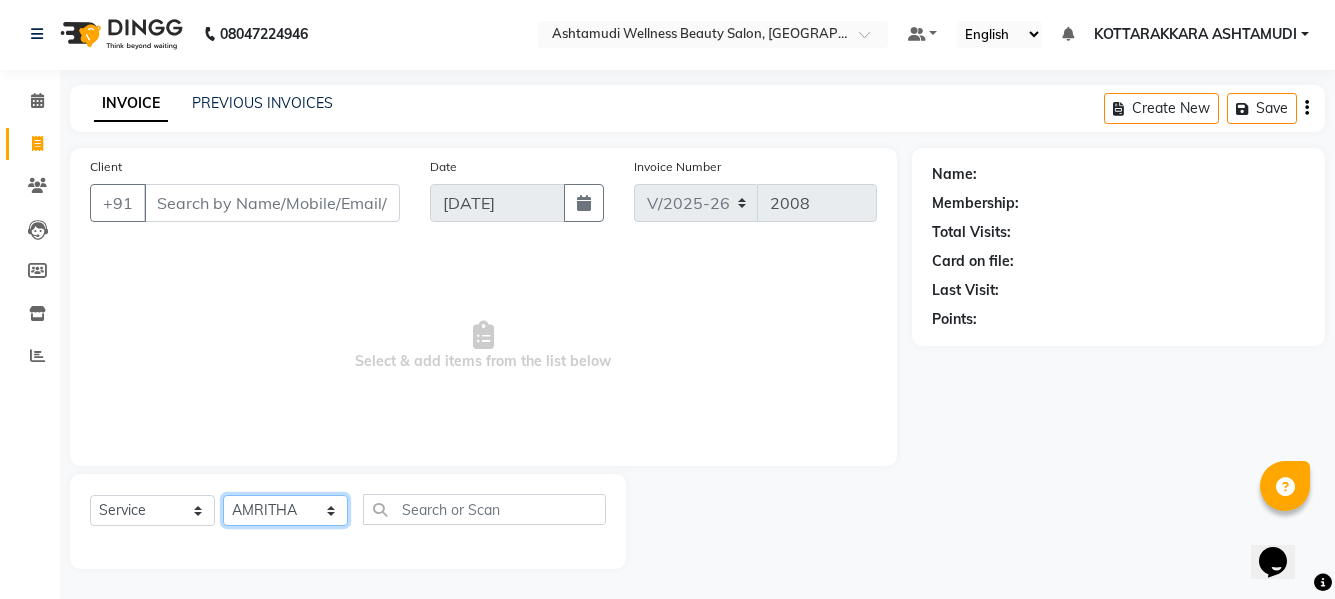 click on "Select Stylist AMRITHA [PERSON_NAME] DIVYA L	 Gita Mahali  Jibi P R [PERSON_NAME]  KOTTARAKKARA ASHTAMUDI [PERSON_NAME] 	 [PERSON_NAME] SARIGA R	 [PERSON_NAME]" 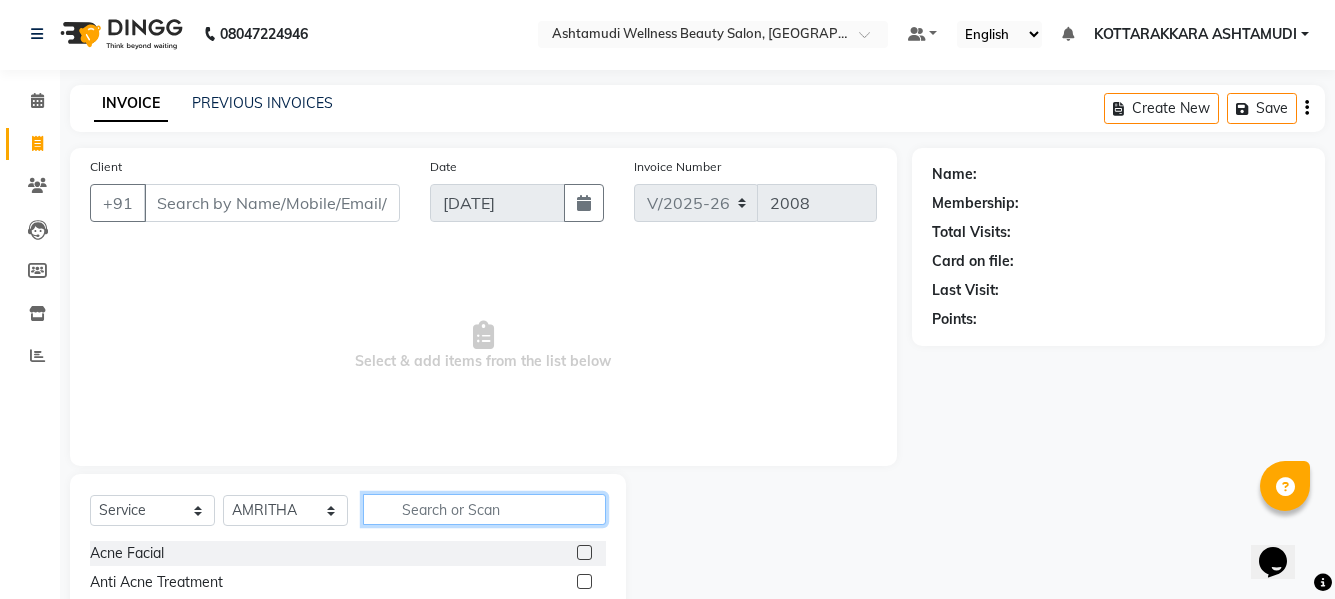 click 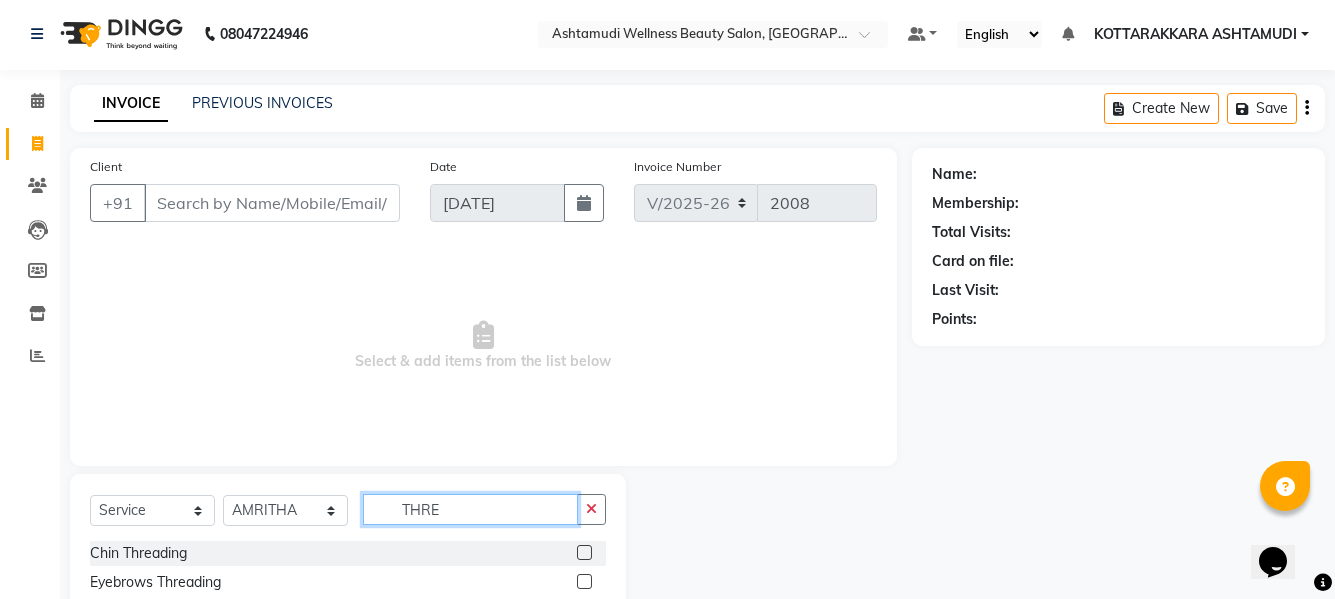 type on "THRE" 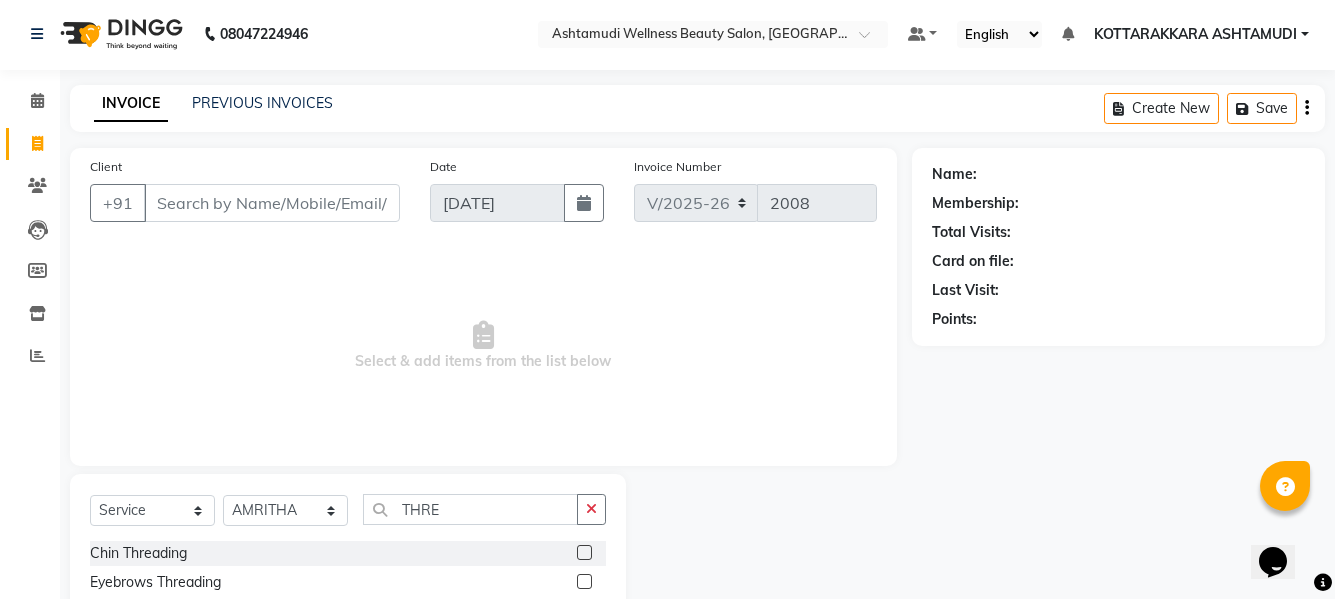 drag, startPoint x: 583, startPoint y: 576, endPoint x: 576, endPoint y: 560, distance: 17.464249 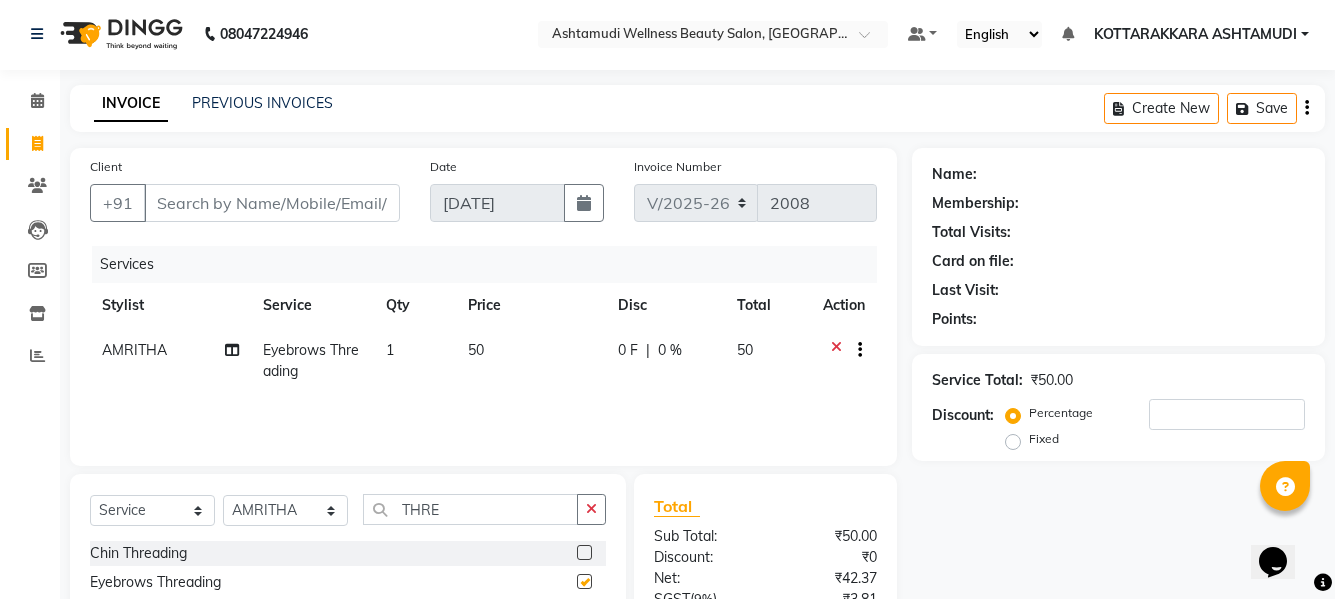 checkbox on "false" 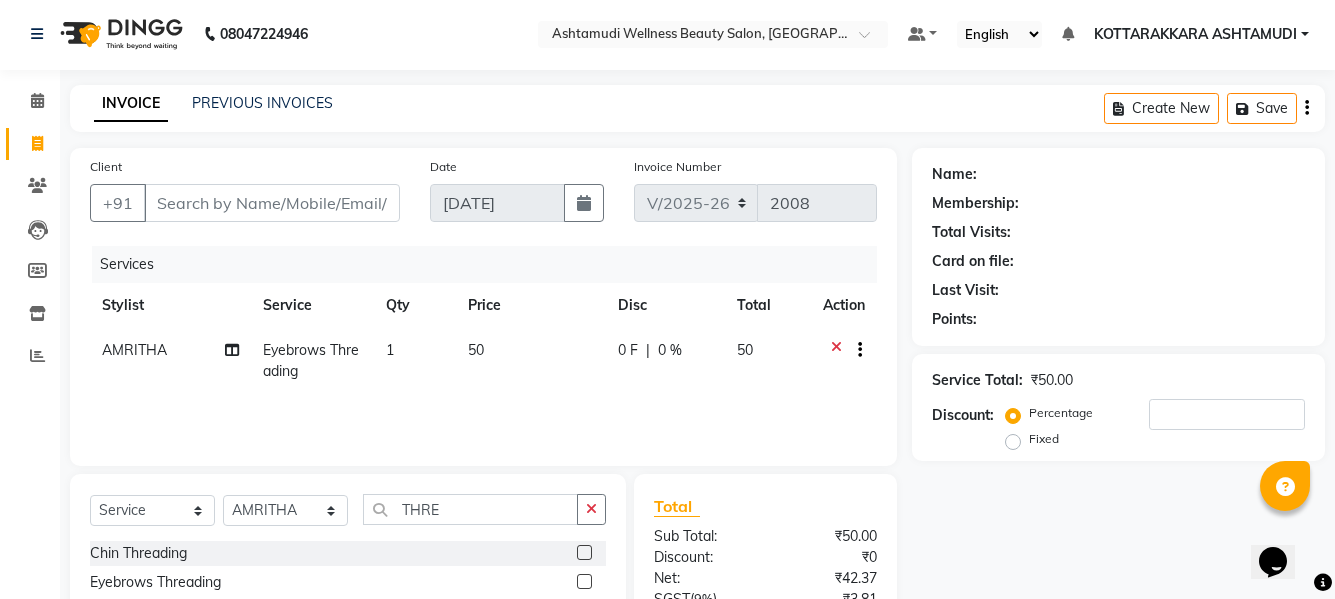 scroll, scrollTop: 201, scrollLeft: 0, axis: vertical 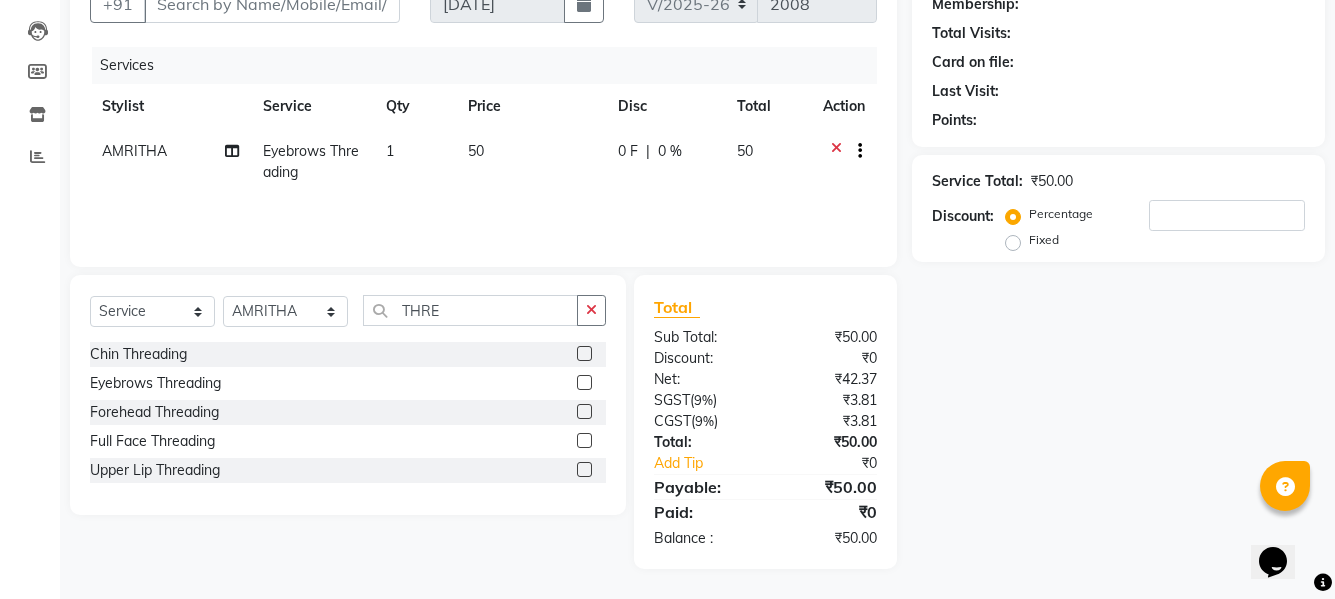 click 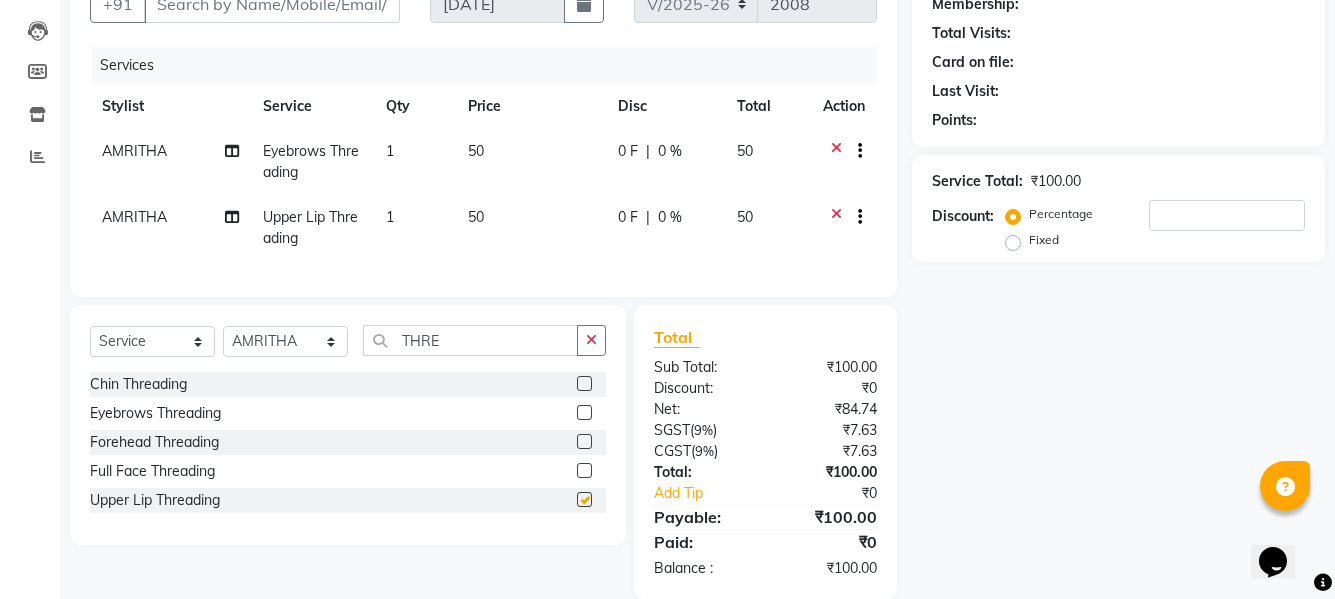 checkbox on "false" 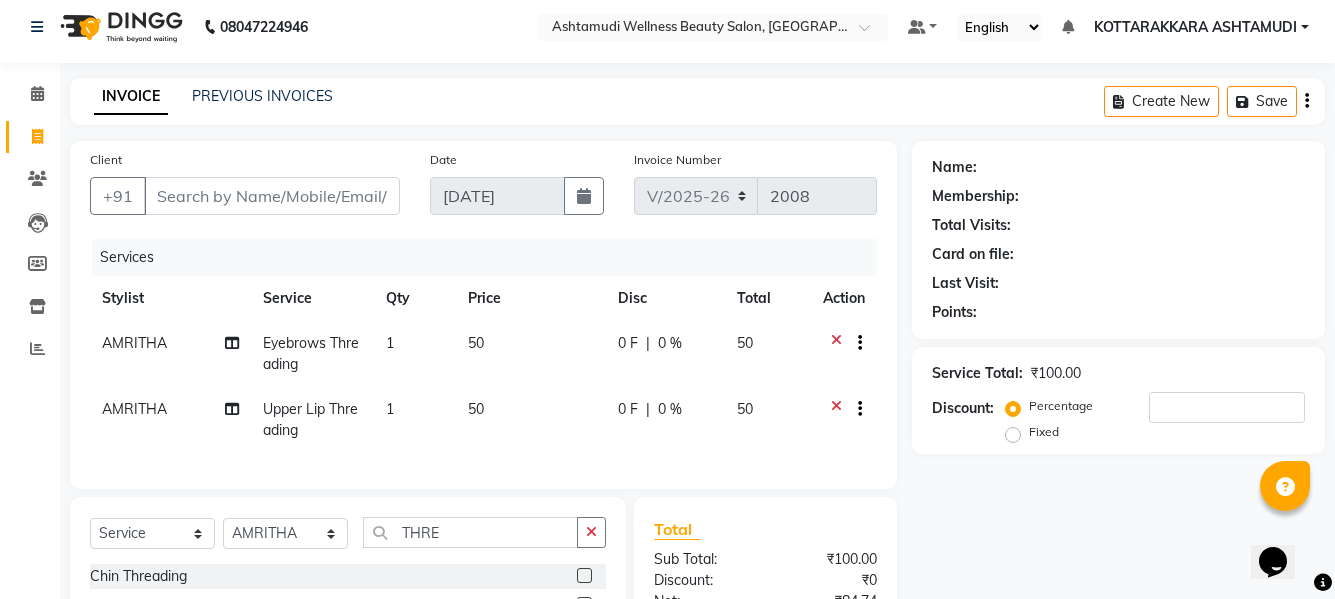 scroll, scrollTop: 1, scrollLeft: 0, axis: vertical 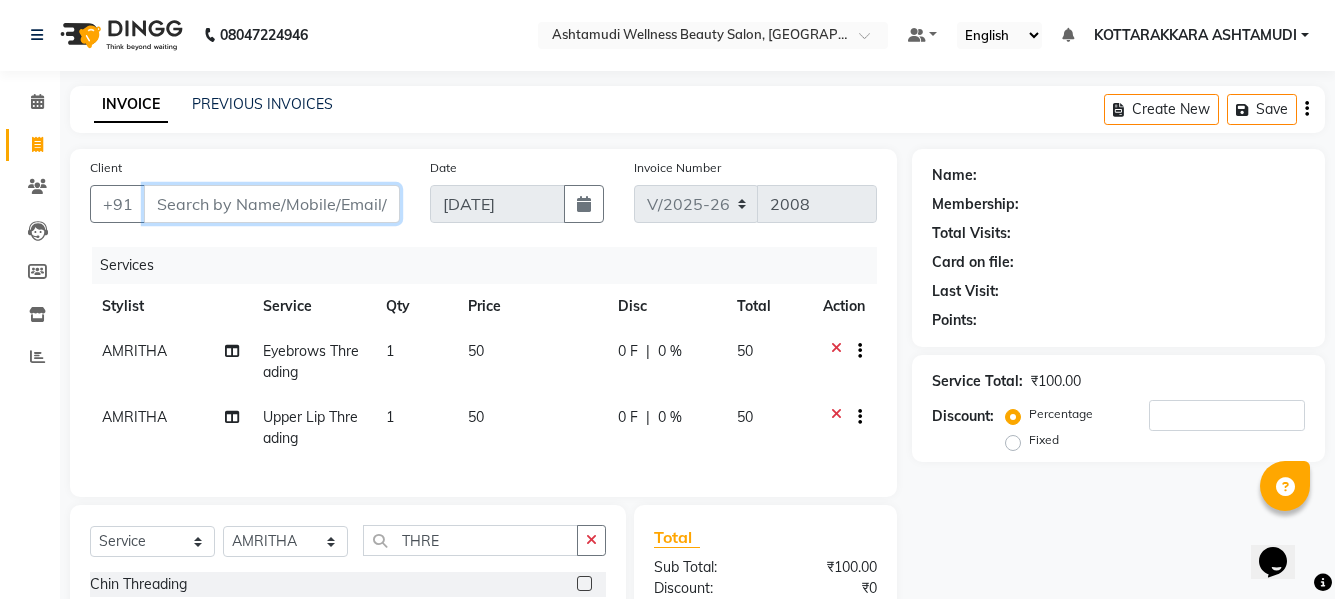 click on "Client" at bounding box center [272, 204] 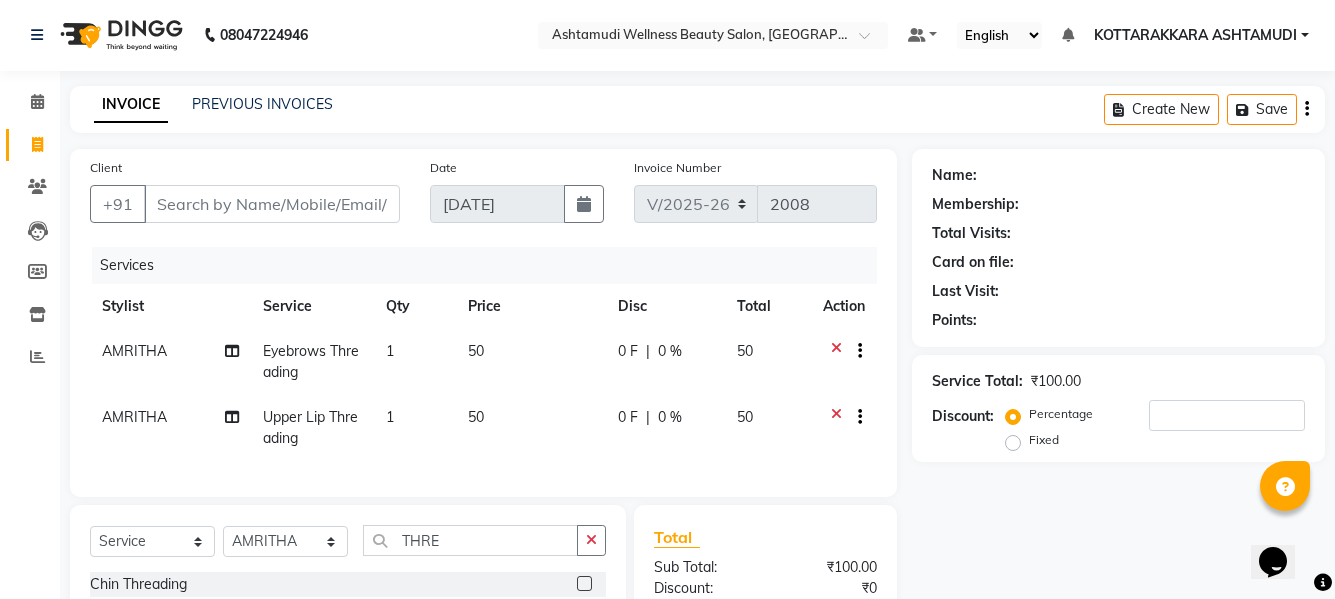 click on "Client +91" 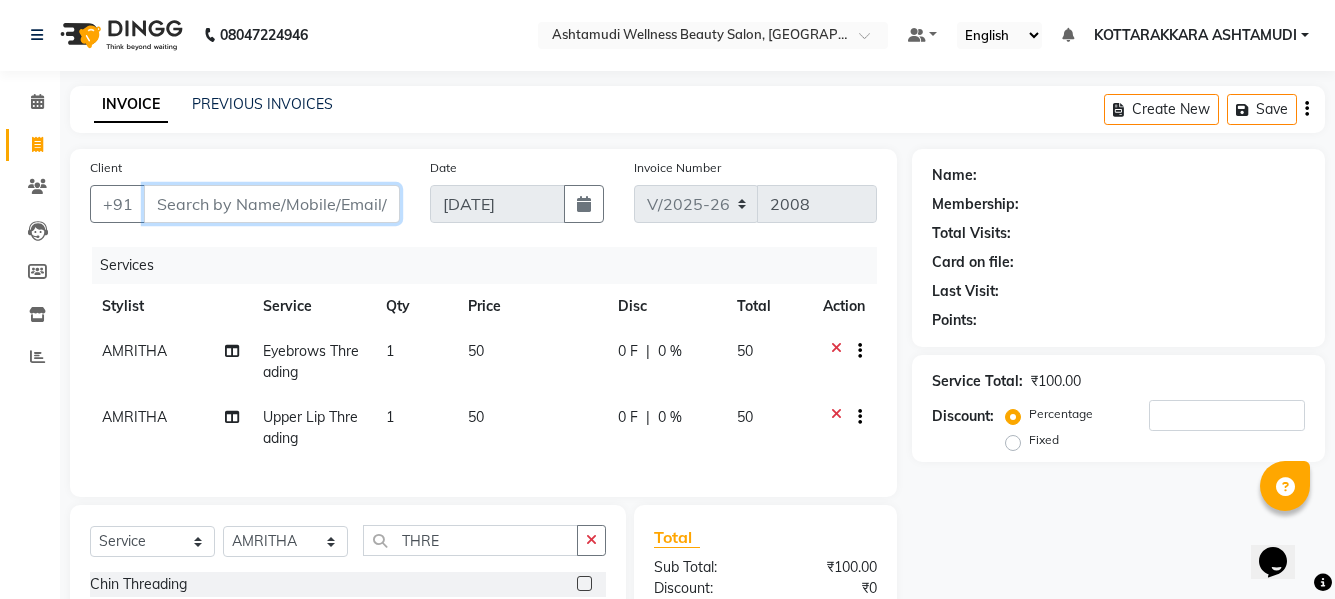 drag, startPoint x: 267, startPoint y: 191, endPoint x: 639, endPoint y: 300, distance: 387.6403 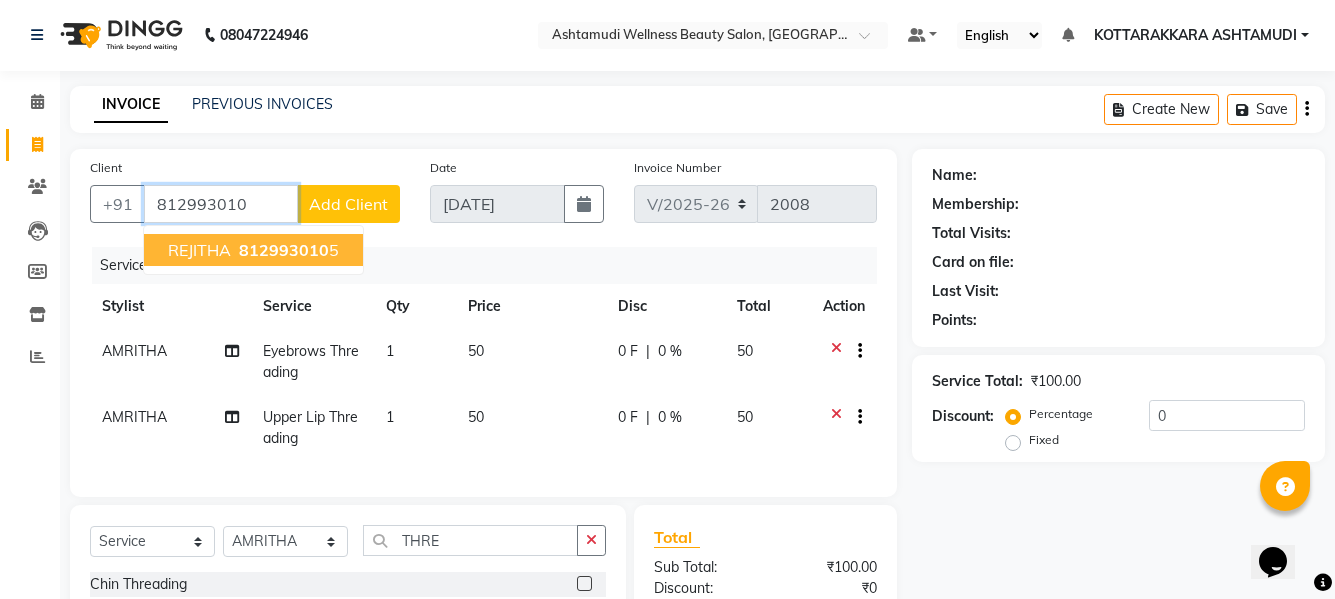 click on "812993010" at bounding box center (284, 250) 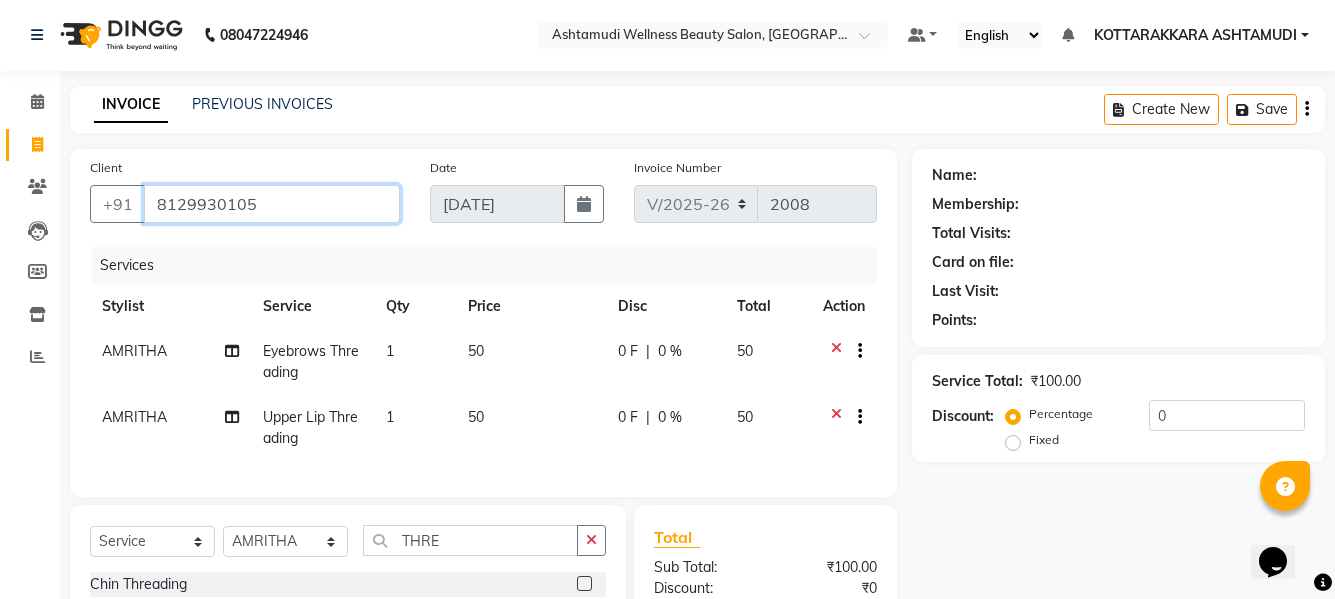 type on "8129930105" 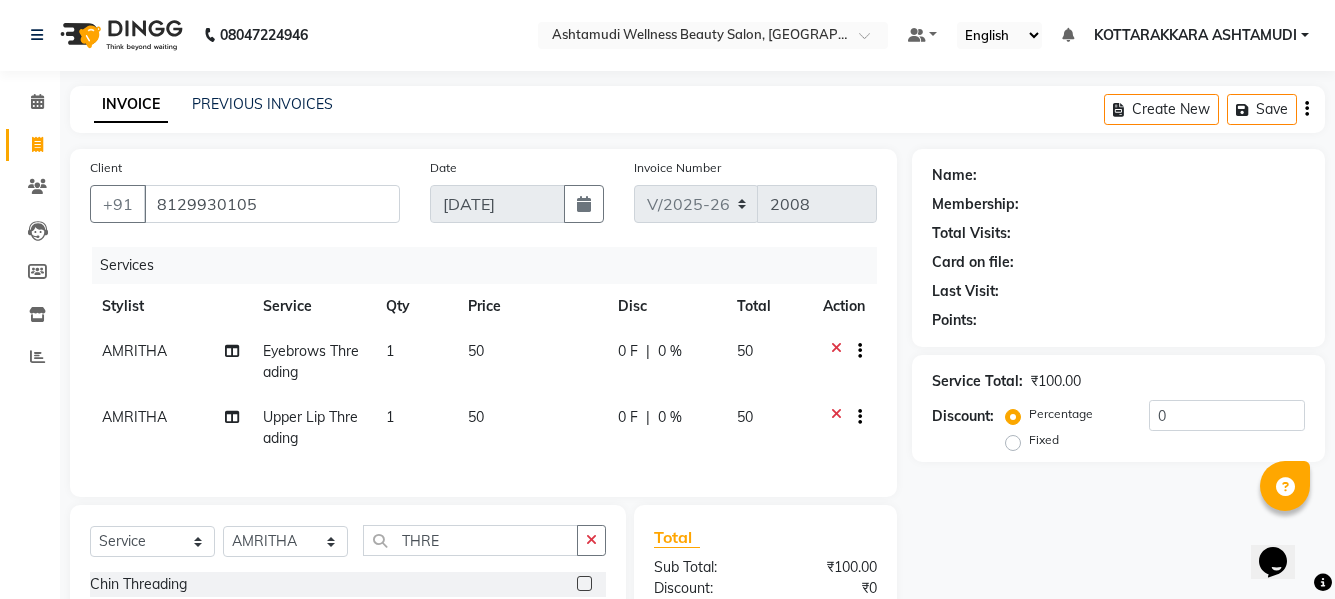 select on "1: Object" 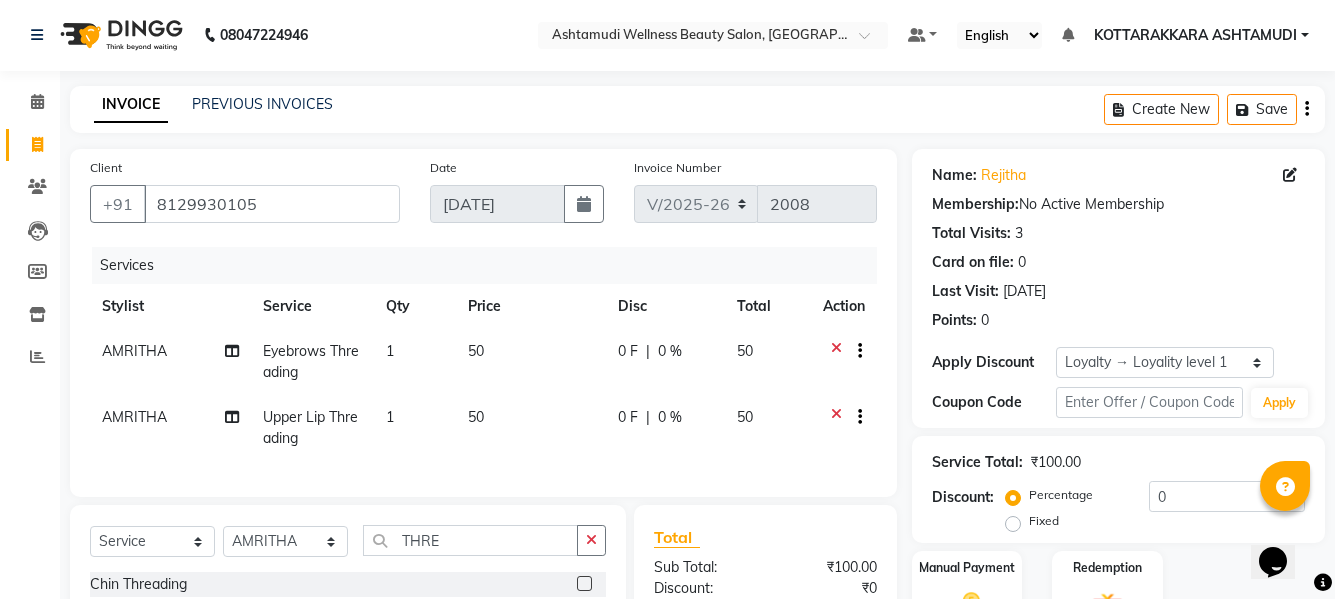 scroll, scrollTop: 246, scrollLeft: 0, axis: vertical 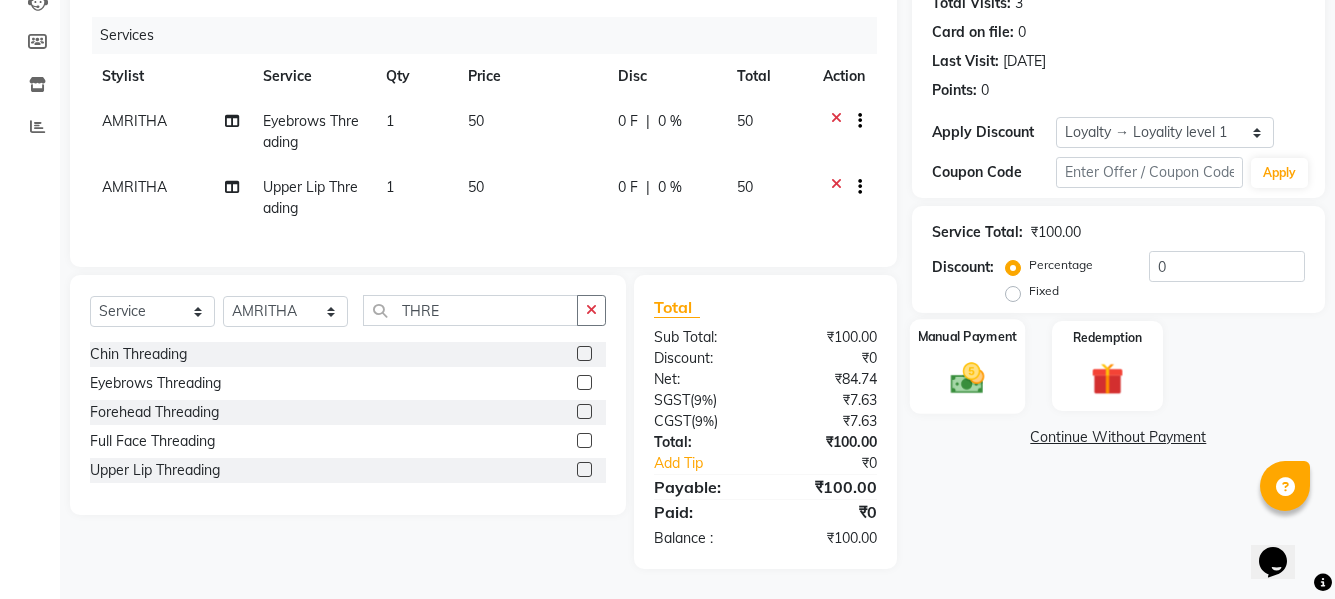 click on "Manual Payment" 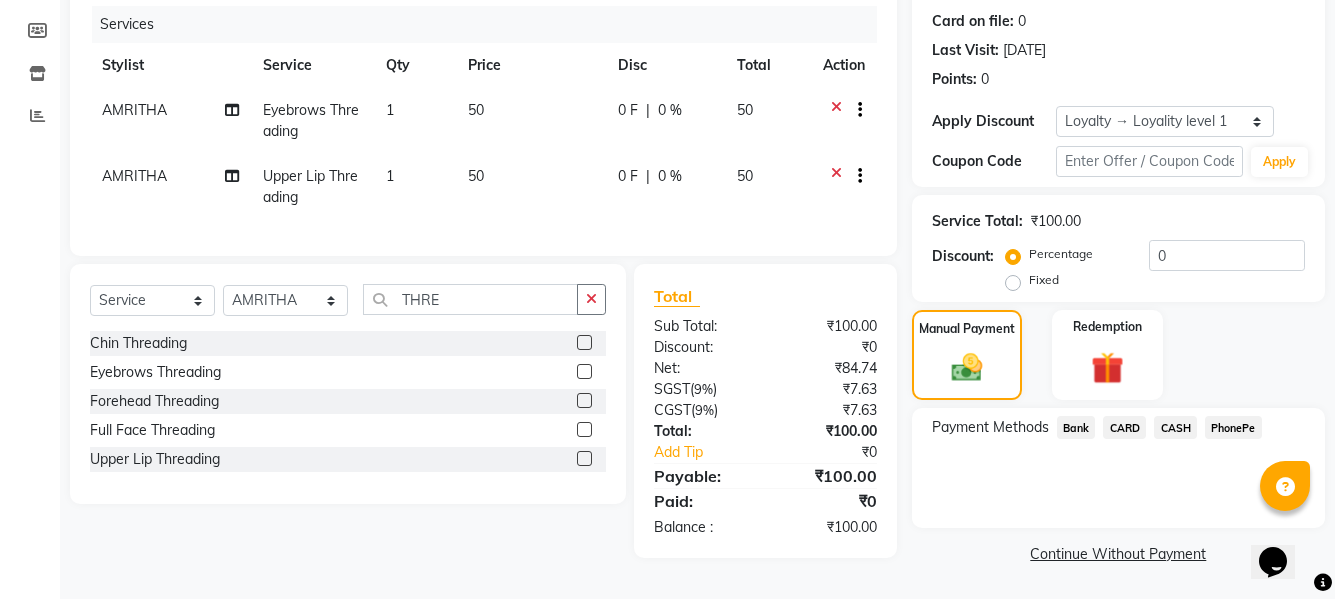 click on "PhonePe" 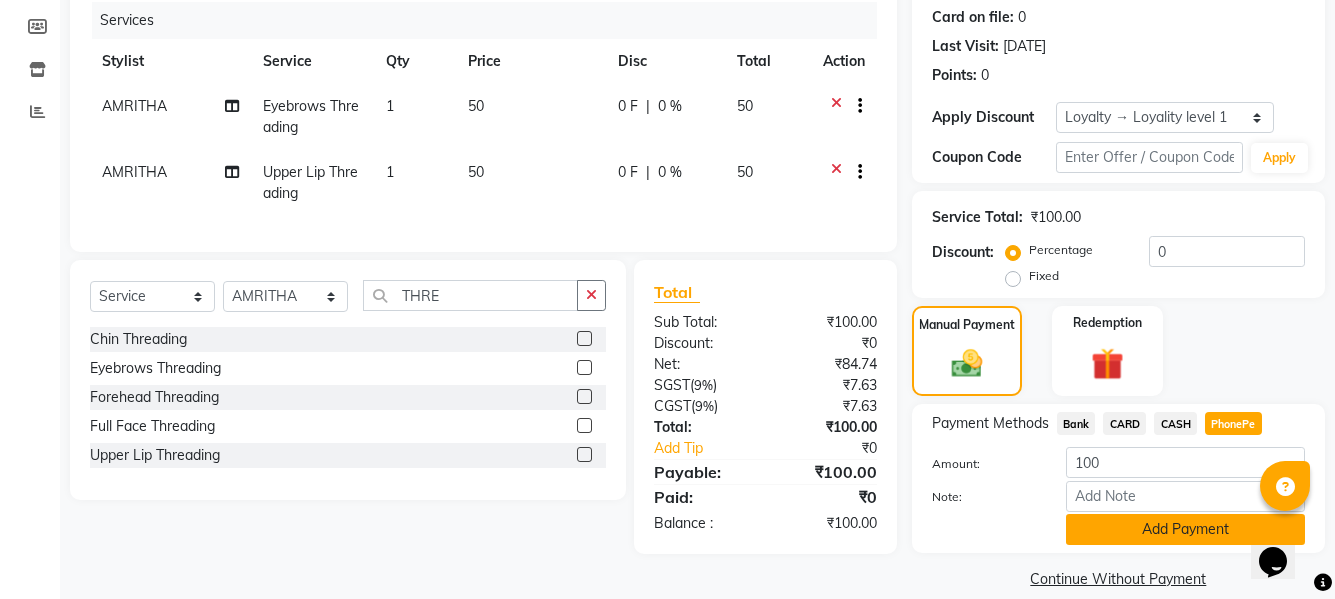 click on "Add Payment" 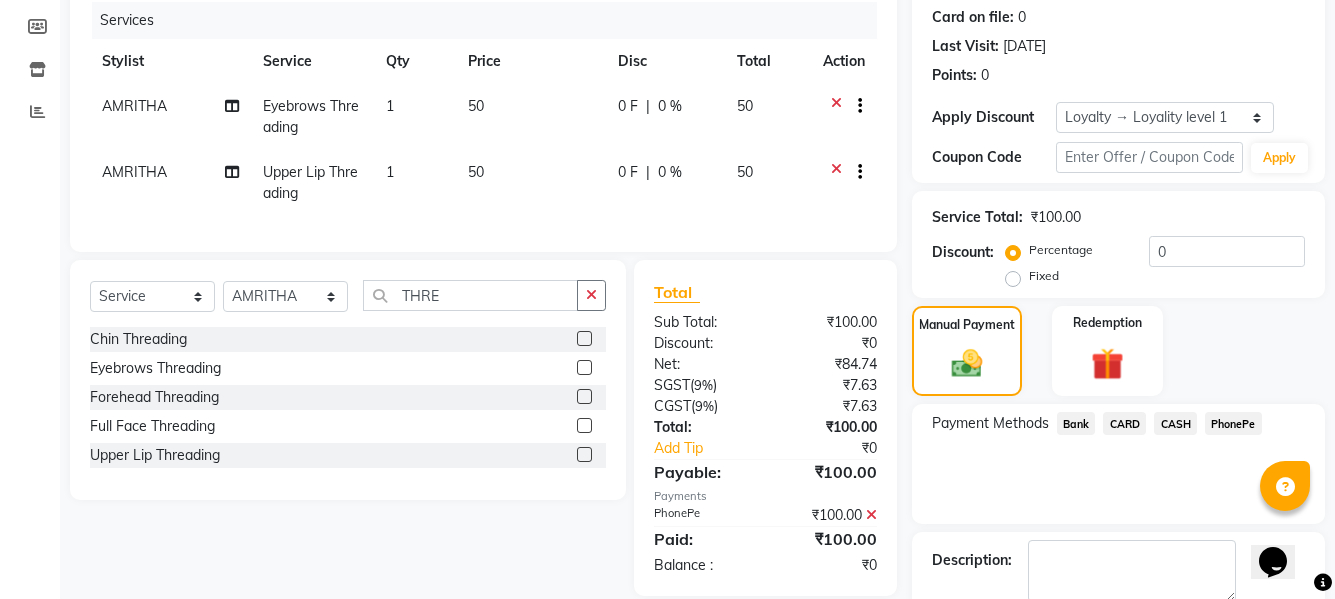 scroll, scrollTop: 407, scrollLeft: 0, axis: vertical 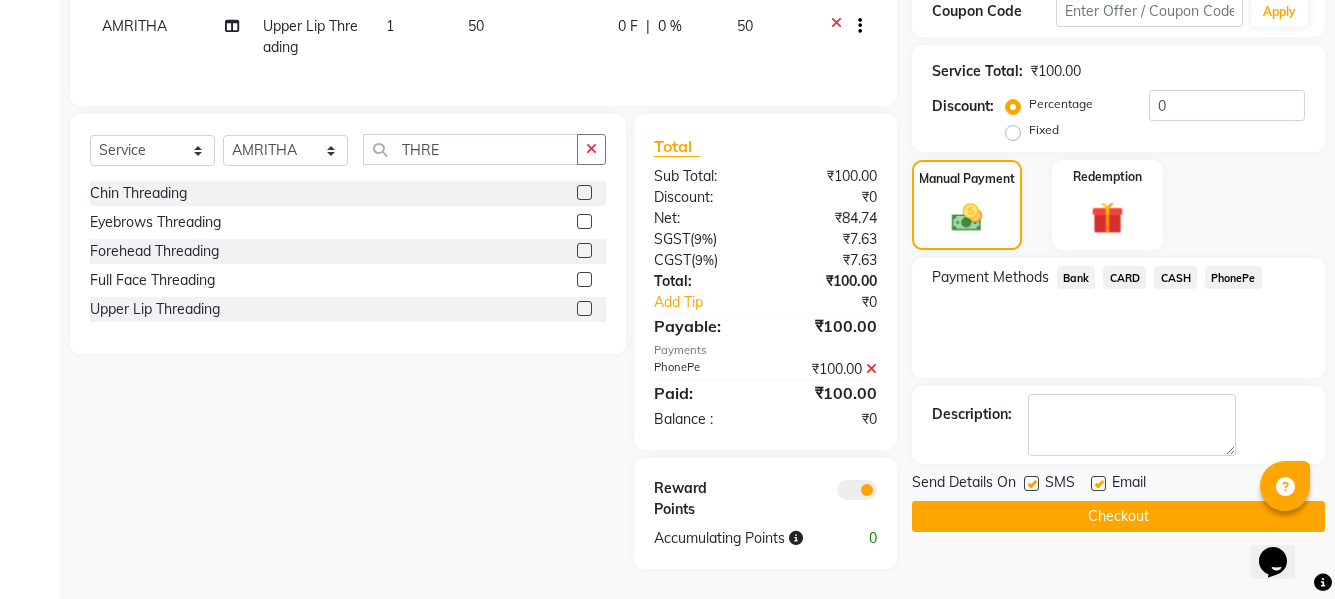 click on "Checkout" 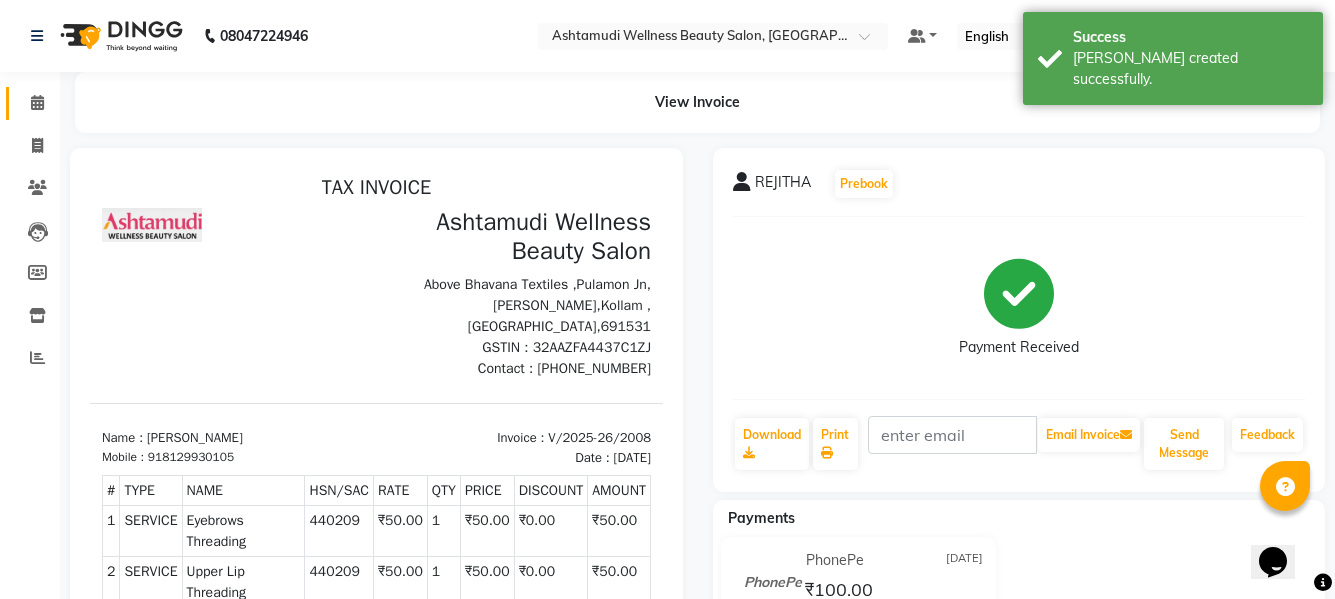 scroll, scrollTop: 0, scrollLeft: 0, axis: both 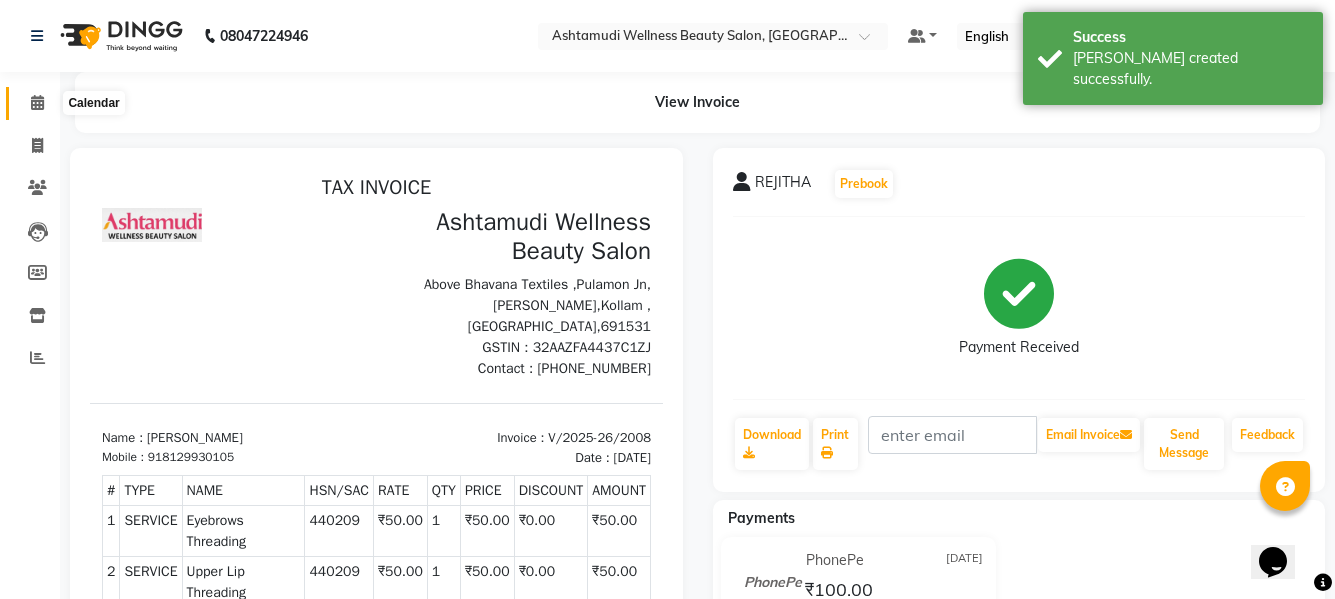 click 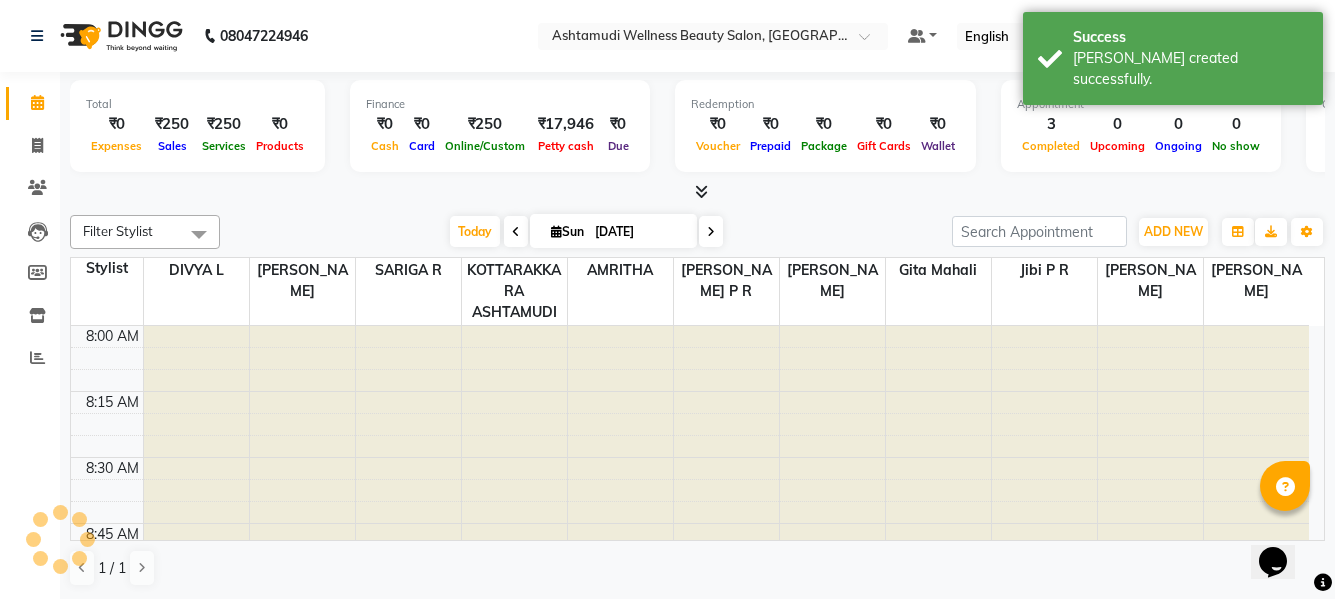 scroll, scrollTop: 793, scrollLeft: 0, axis: vertical 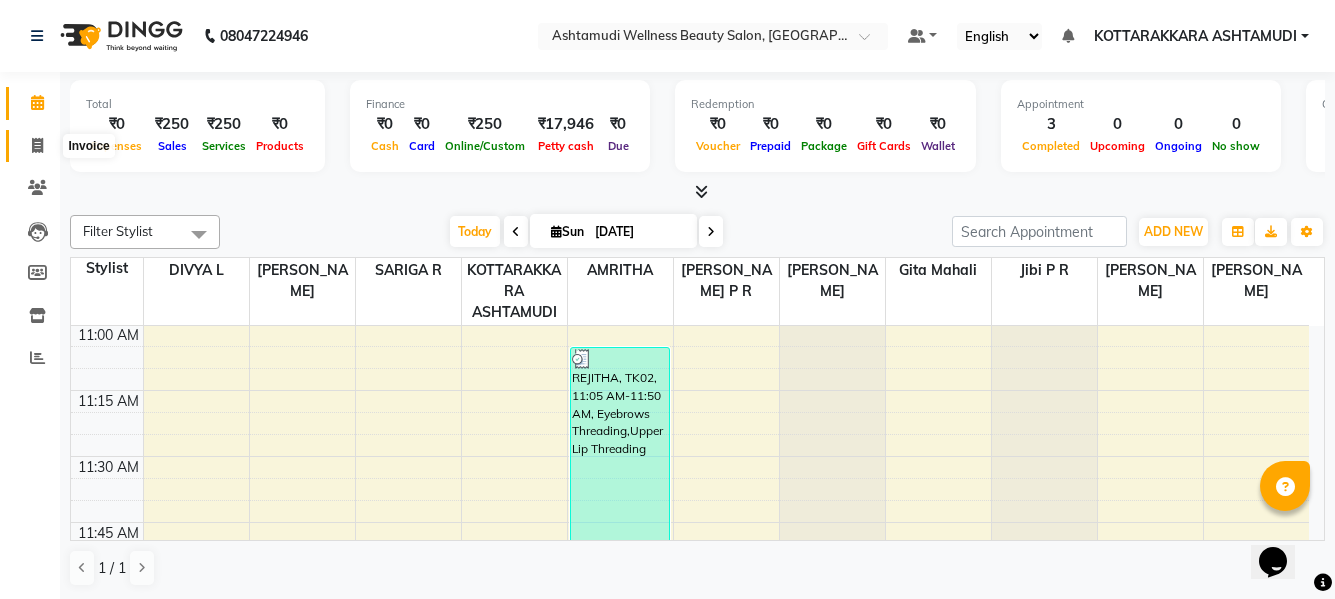 click 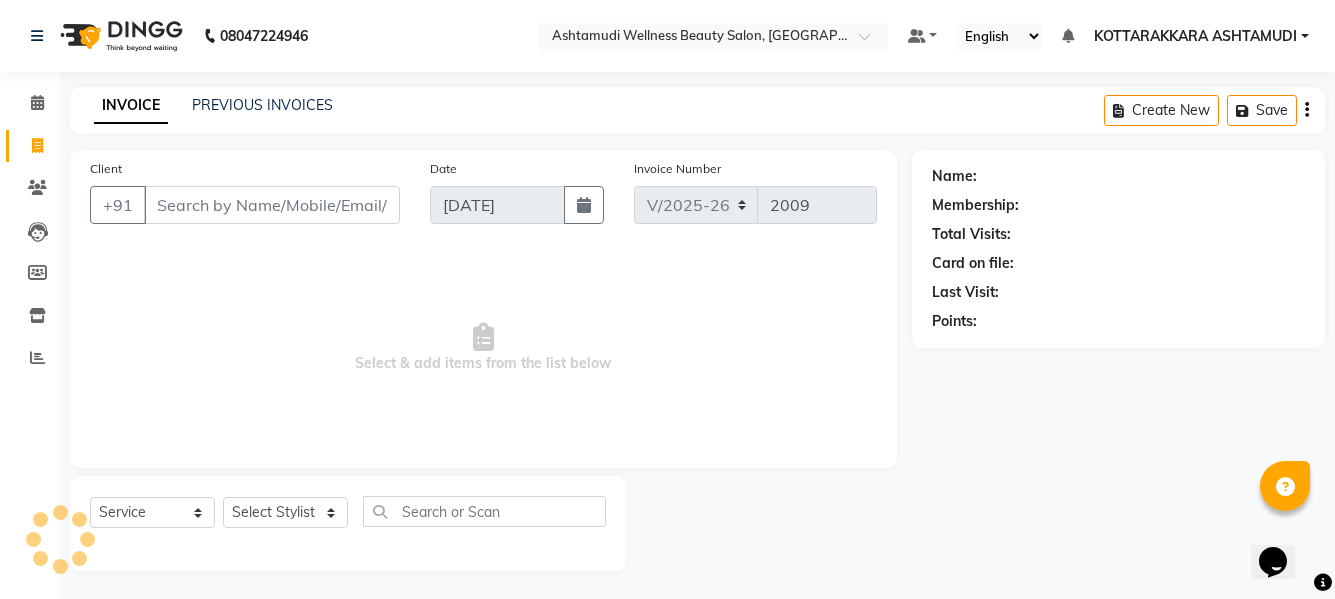 click on "Client" at bounding box center [272, 205] 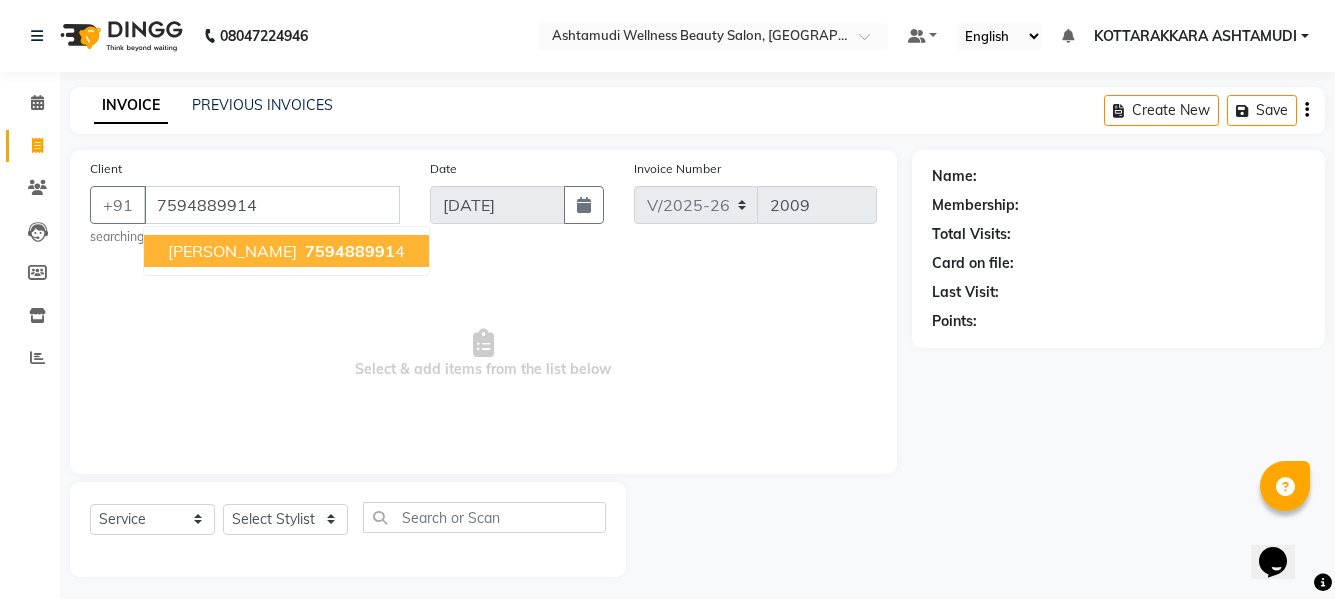 type on "7594889914" 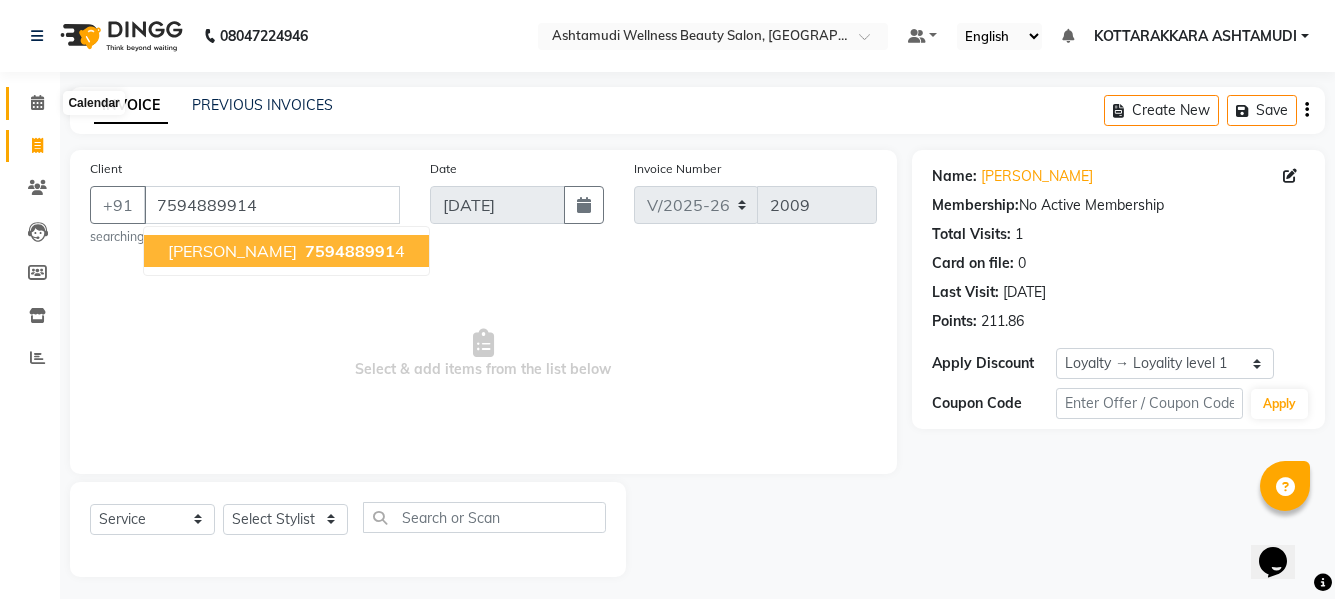 click 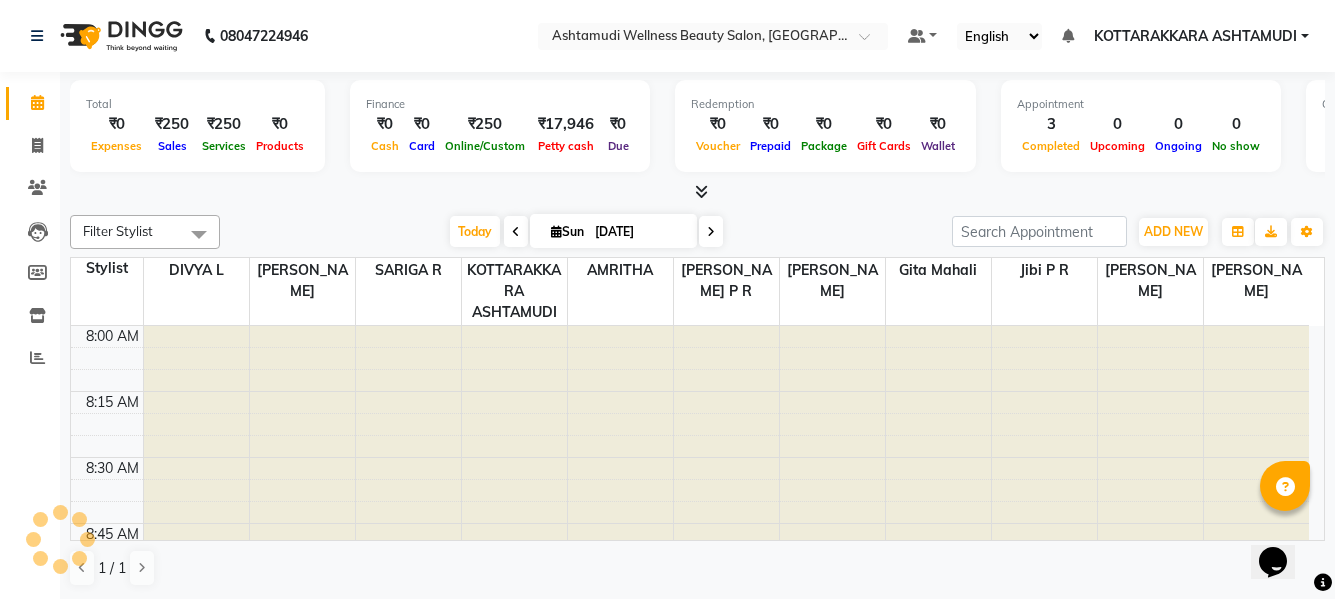 scroll, scrollTop: 0, scrollLeft: 0, axis: both 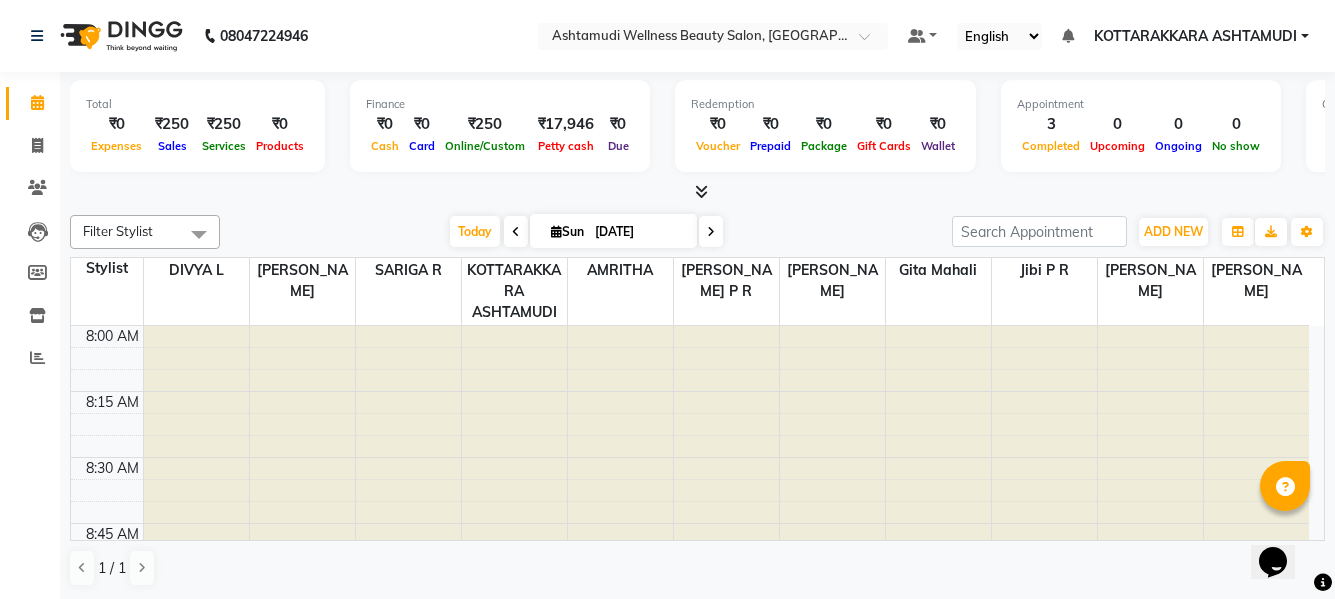 click at bounding box center [556, 231] 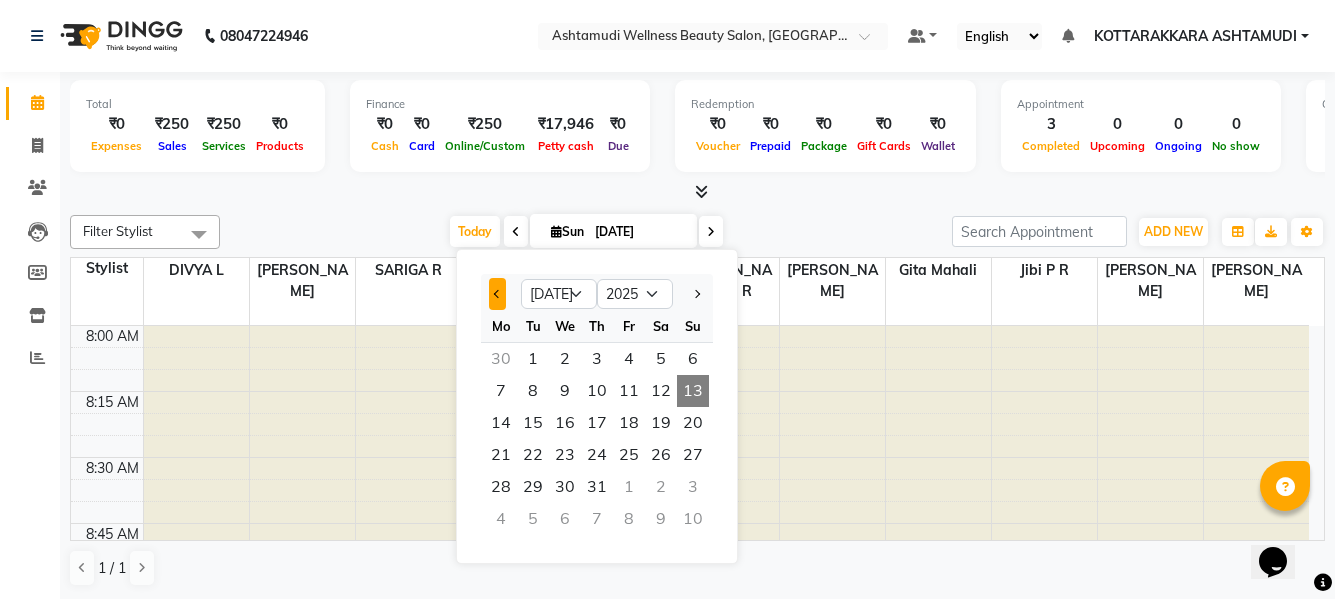 click at bounding box center [498, 294] 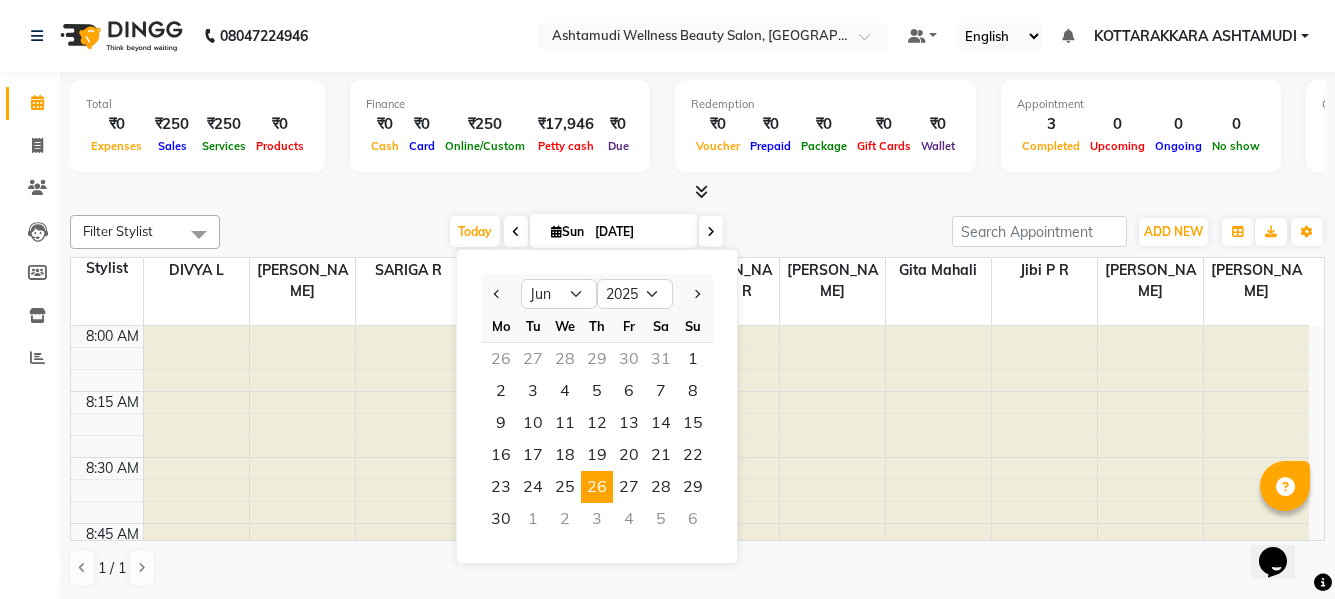 click on "26" at bounding box center (597, 487) 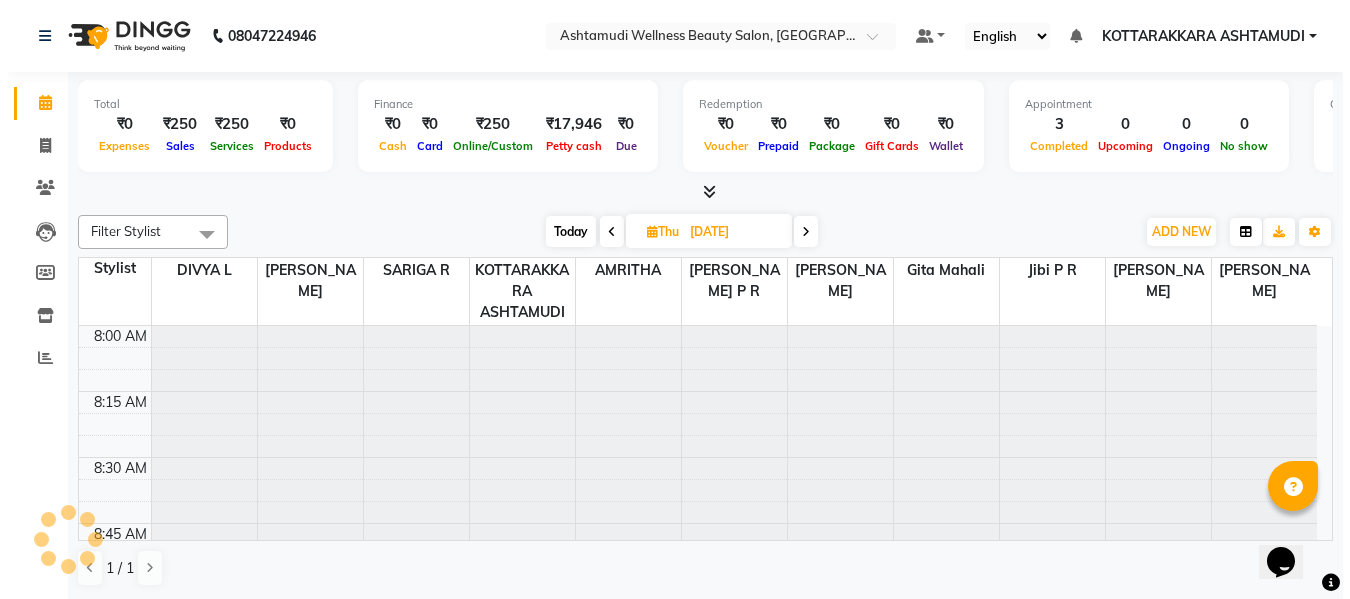 scroll, scrollTop: 1057, scrollLeft: 0, axis: vertical 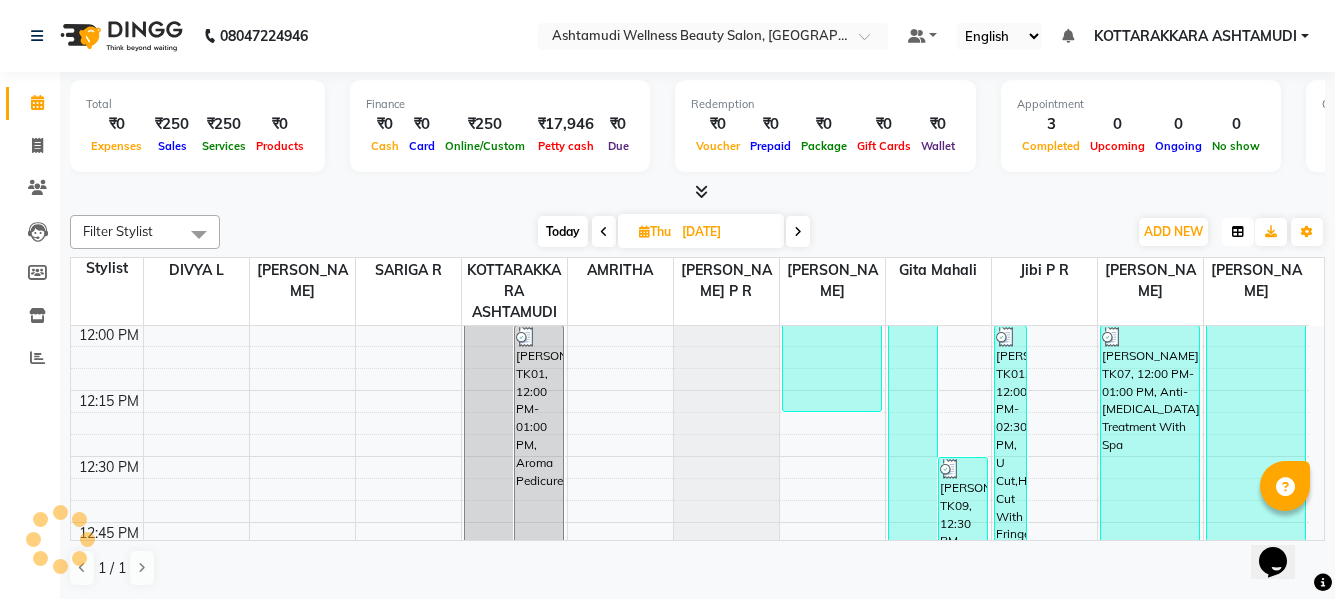 click at bounding box center [1238, 232] 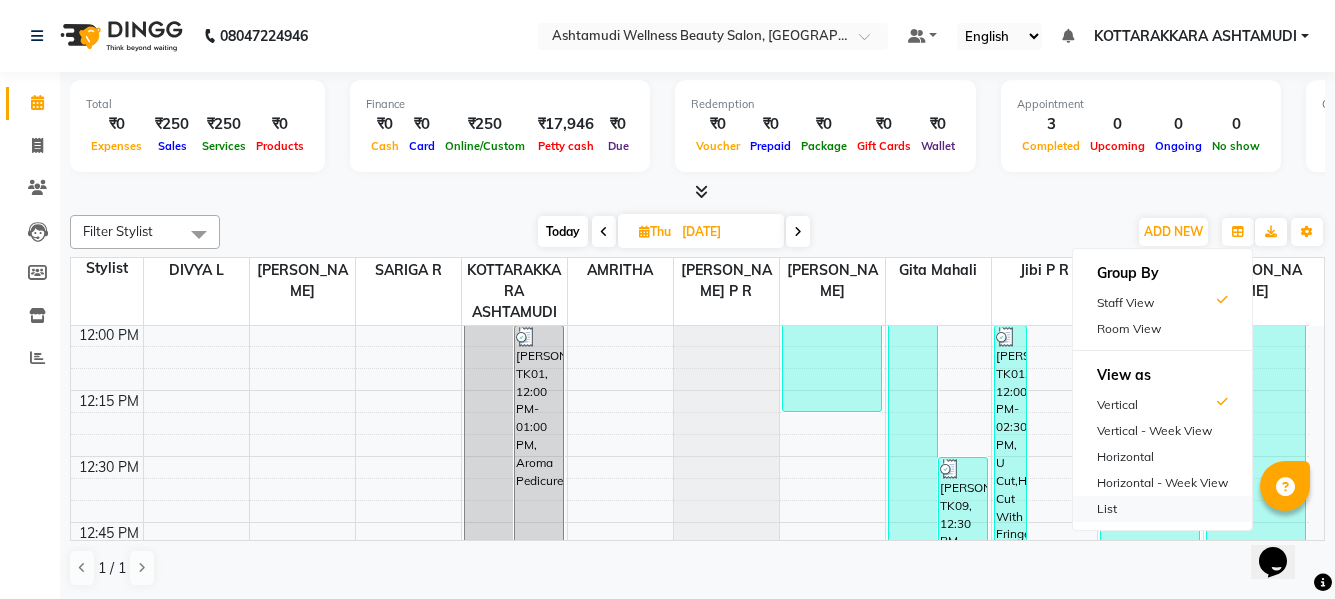 click on "List" at bounding box center (1162, 509) 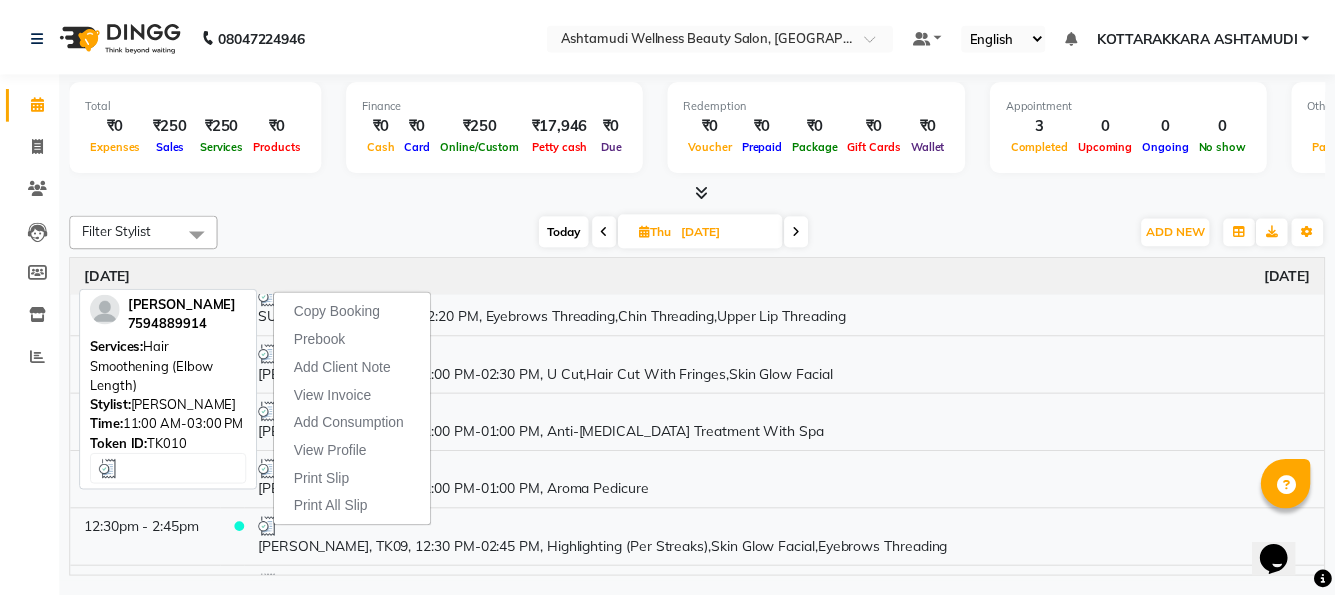 scroll, scrollTop: 300, scrollLeft: 0, axis: vertical 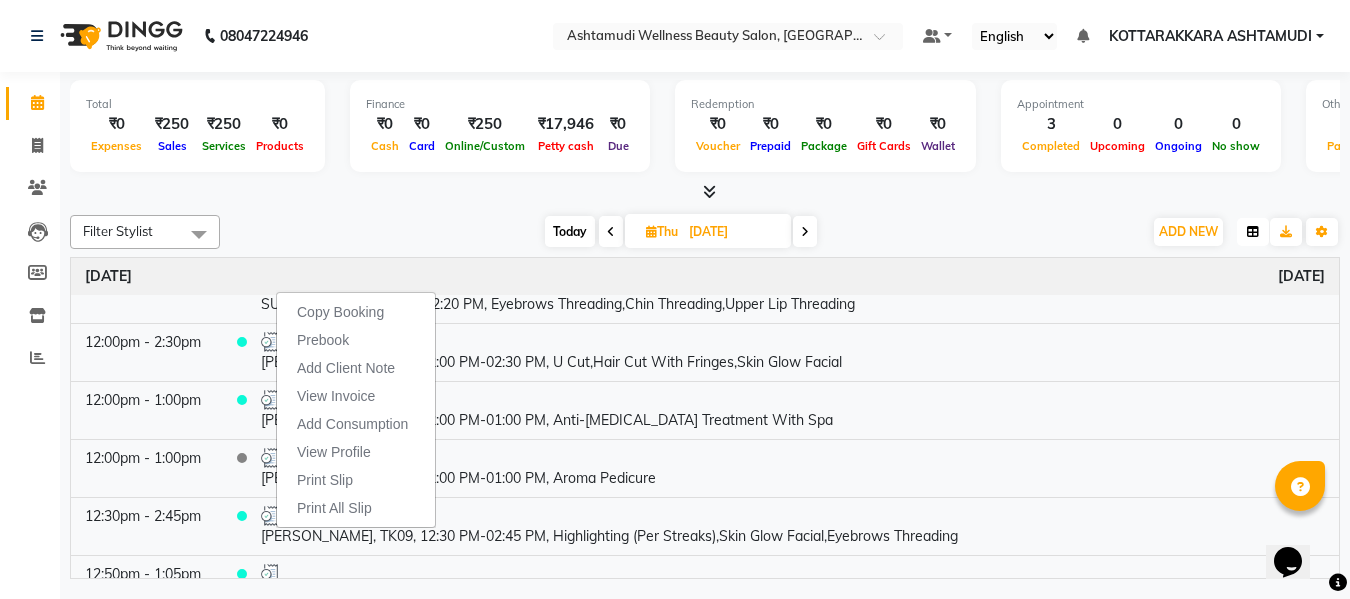 click at bounding box center [1253, 232] 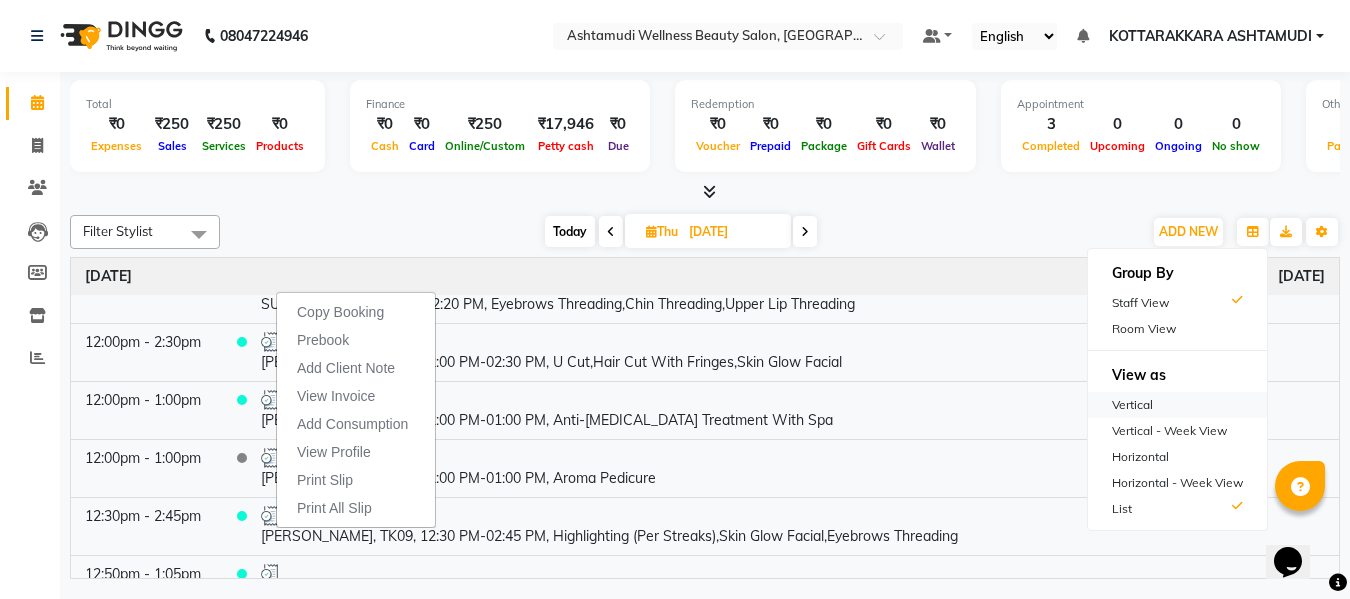 click on "Vertical" at bounding box center [1177, 405] 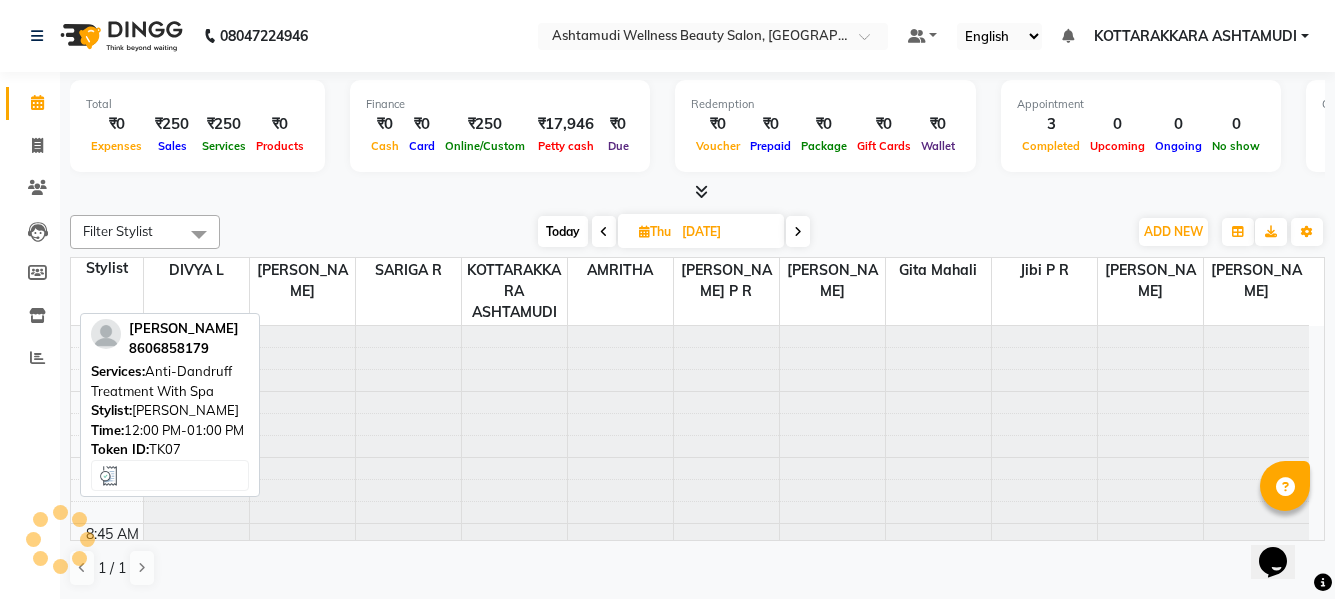scroll, scrollTop: 1057, scrollLeft: 0, axis: vertical 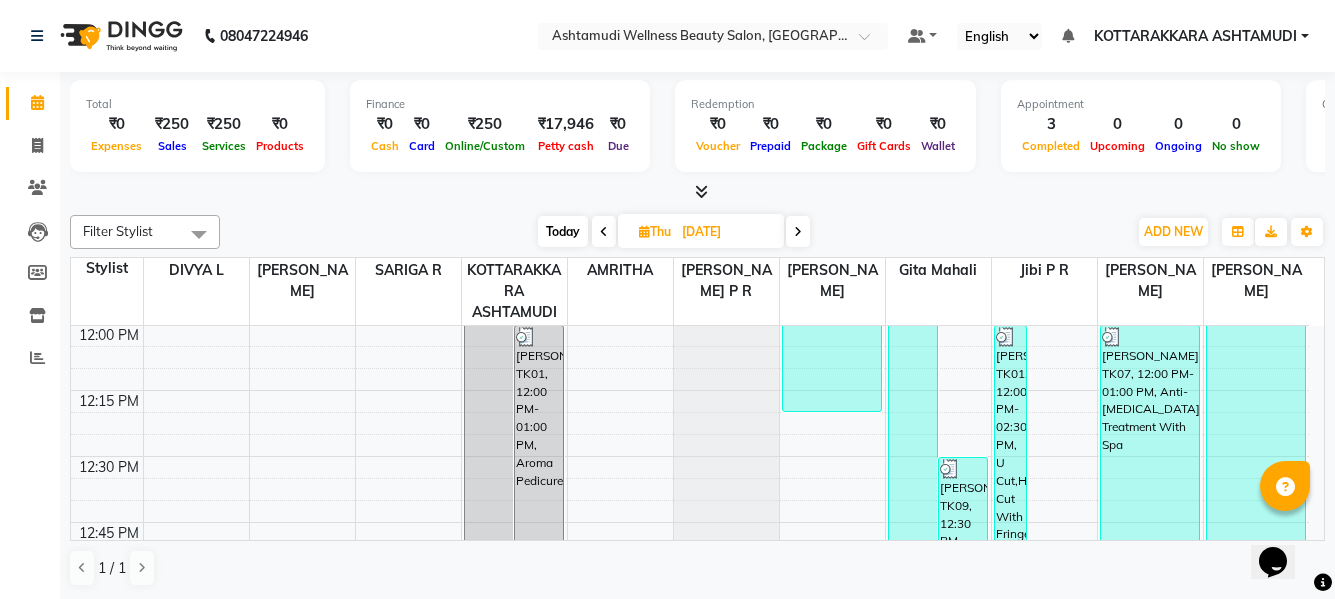 click on "Today" at bounding box center (563, 231) 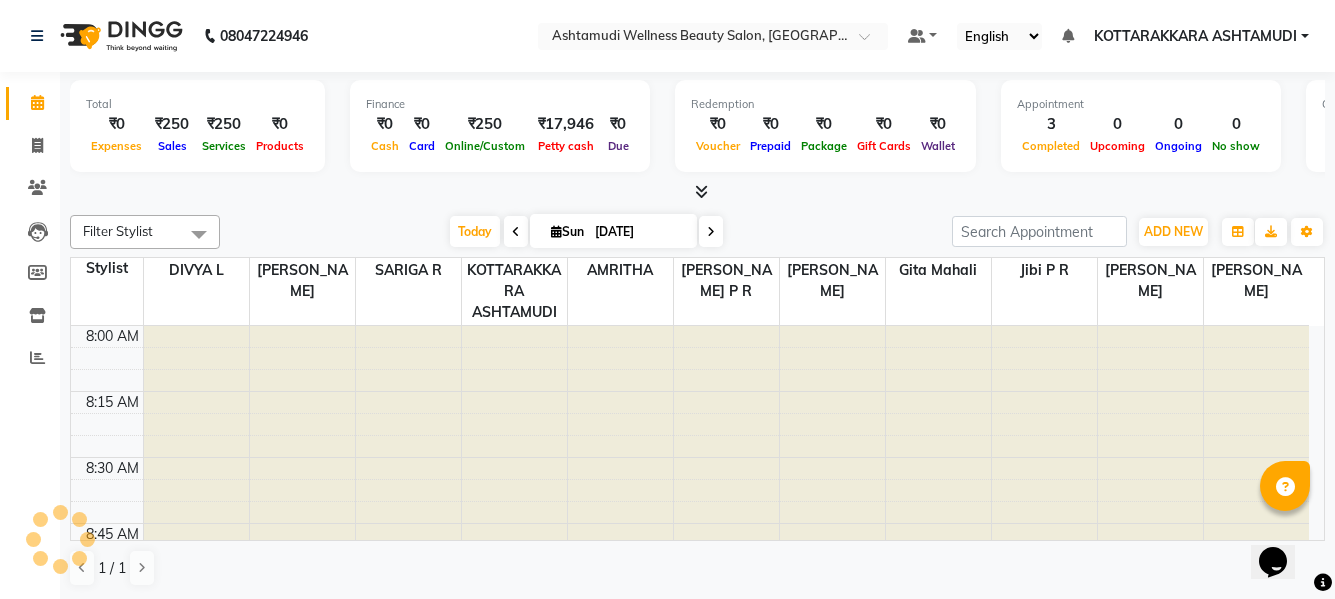 scroll, scrollTop: 1057, scrollLeft: 0, axis: vertical 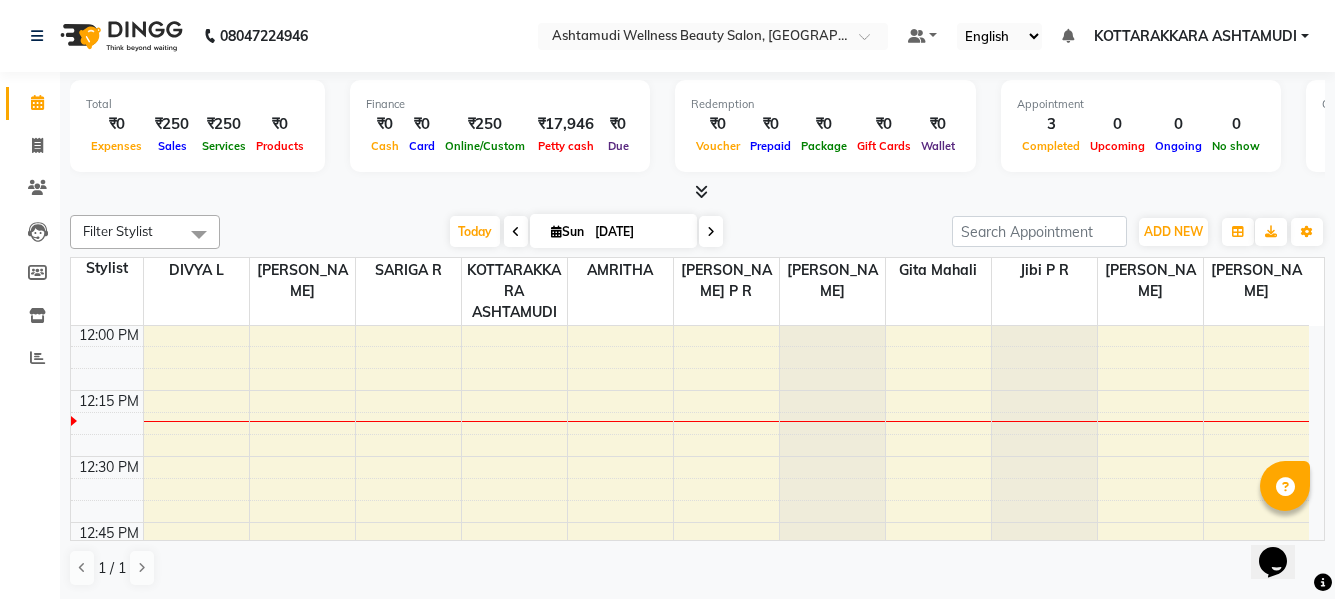 click on "[DATE]" at bounding box center [613, 231] 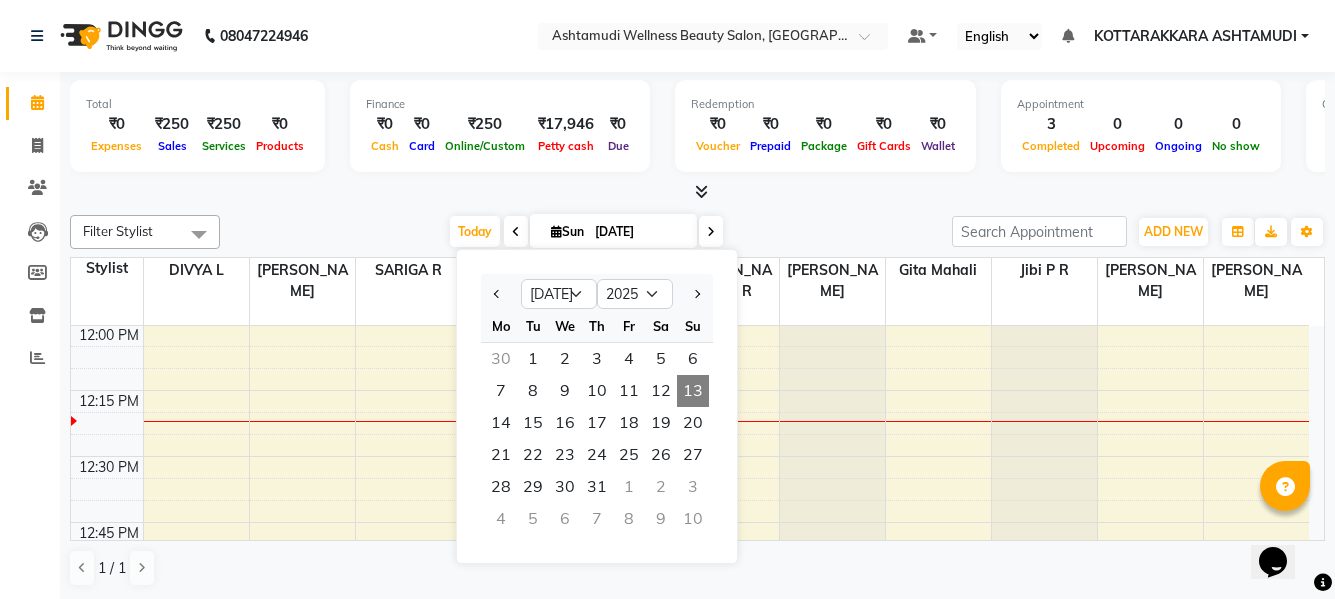 click at bounding box center (516, 231) 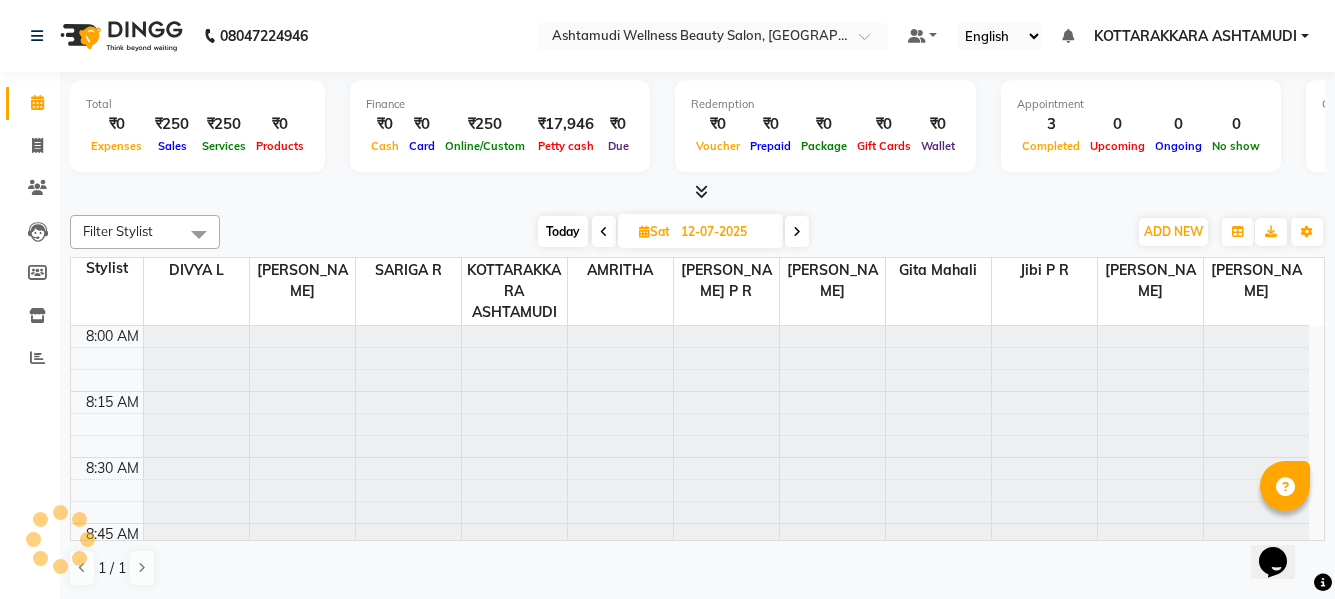 scroll, scrollTop: 1057, scrollLeft: 0, axis: vertical 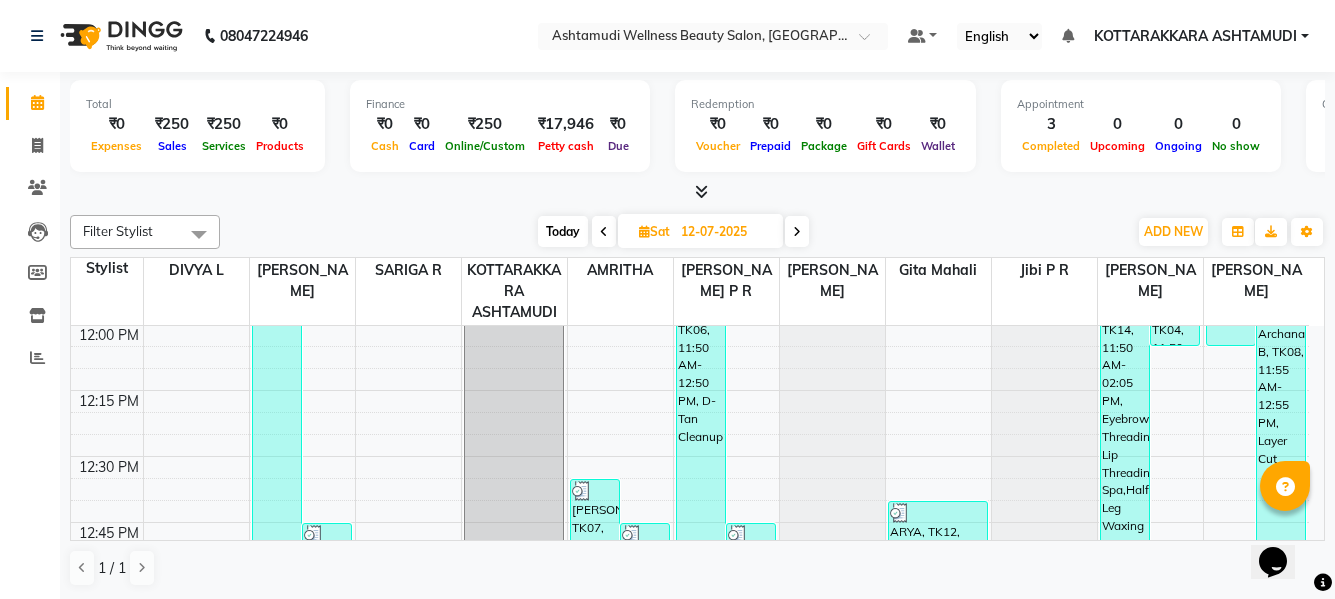 click on "Today" at bounding box center [563, 231] 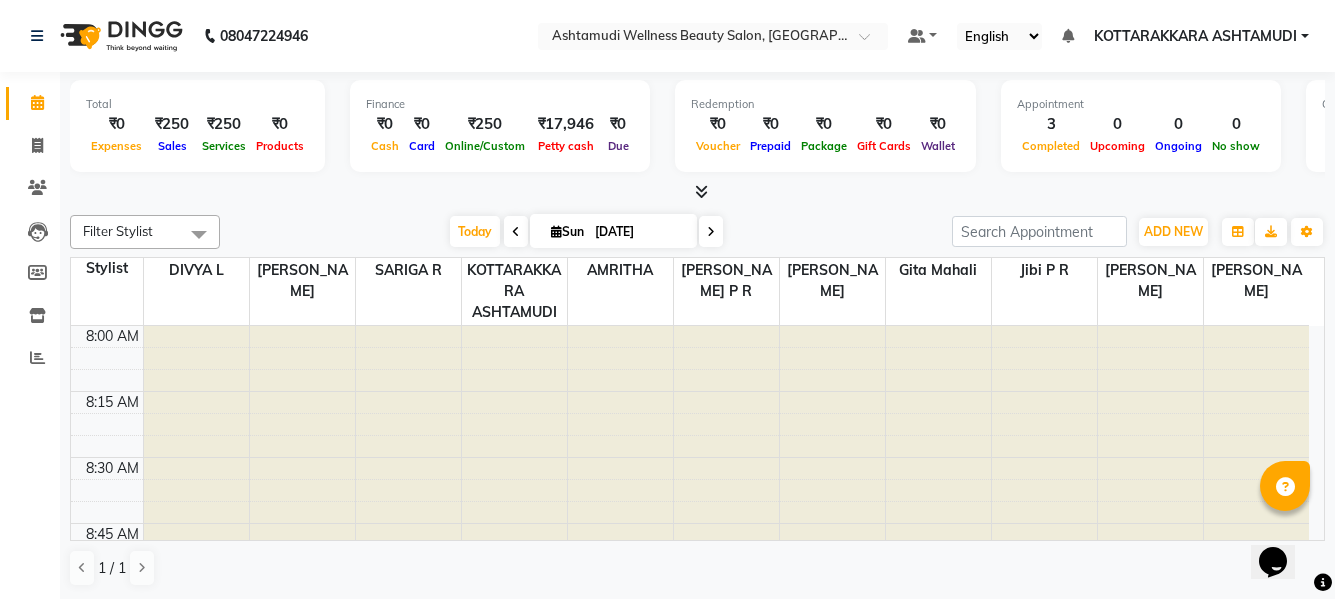 scroll, scrollTop: 1057, scrollLeft: 0, axis: vertical 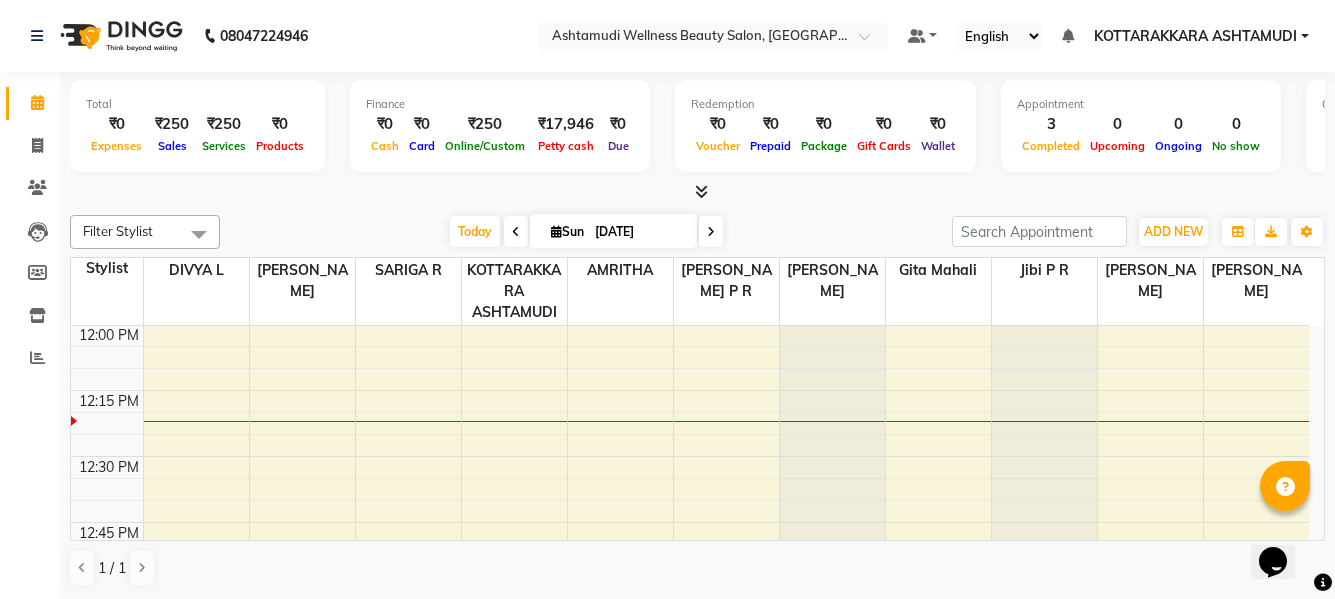 click on "Sun" at bounding box center [567, 231] 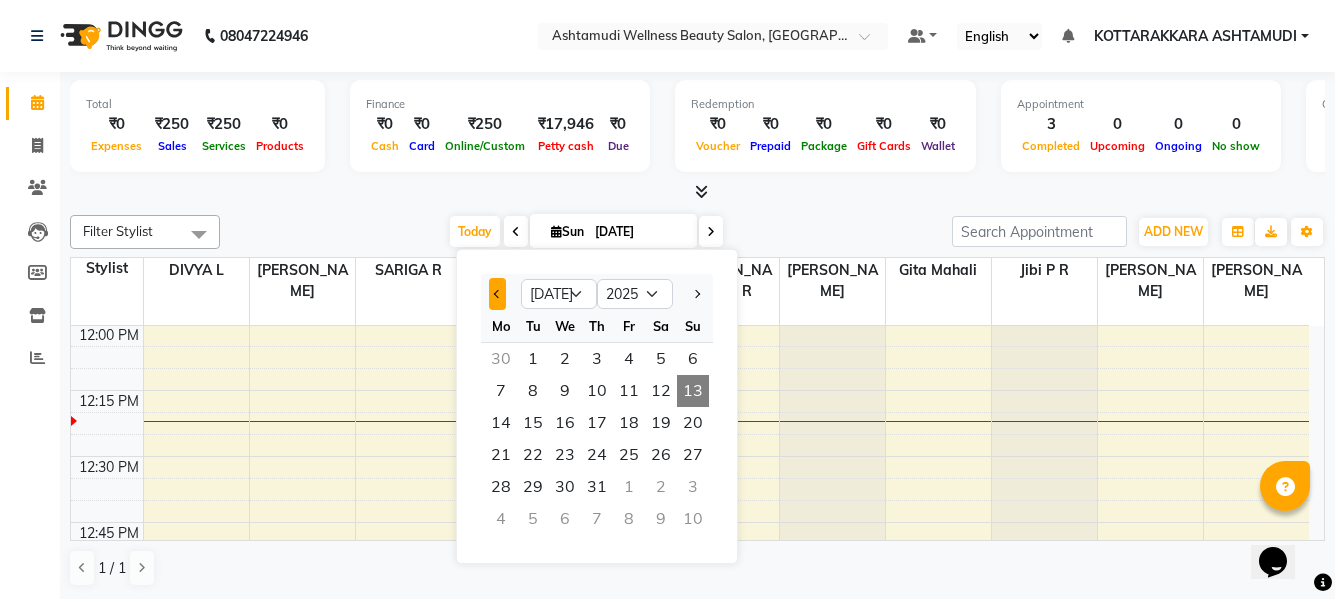 click at bounding box center [498, 294] 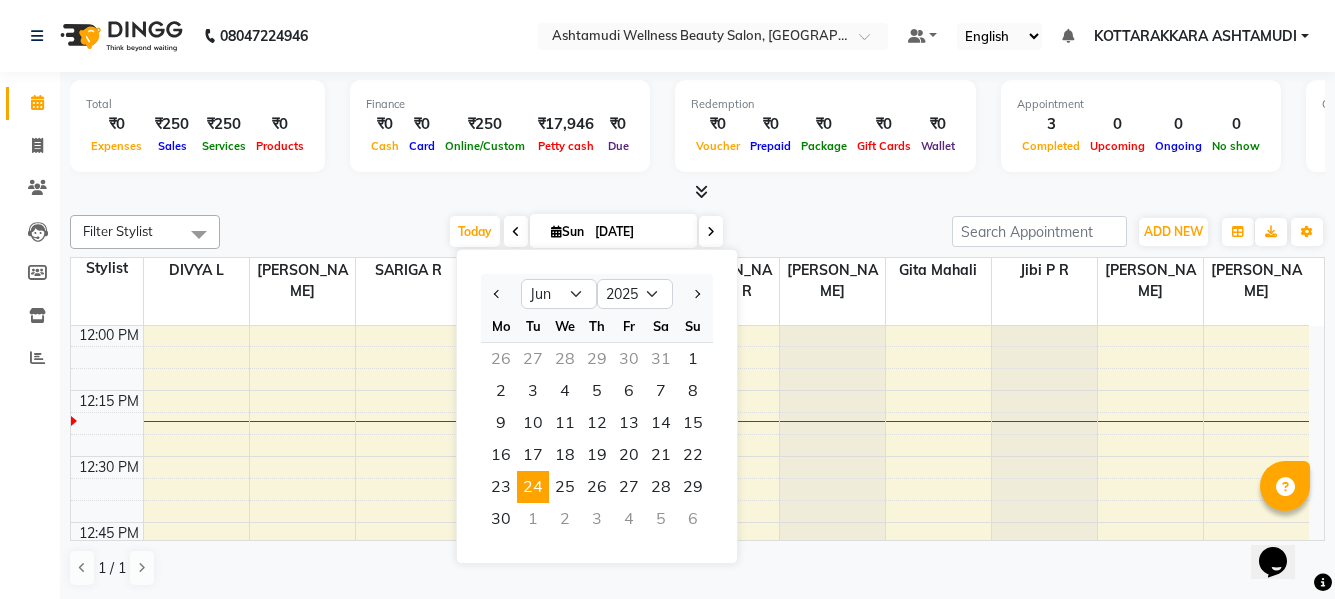 click on "24" at bounding box center (533, 487) 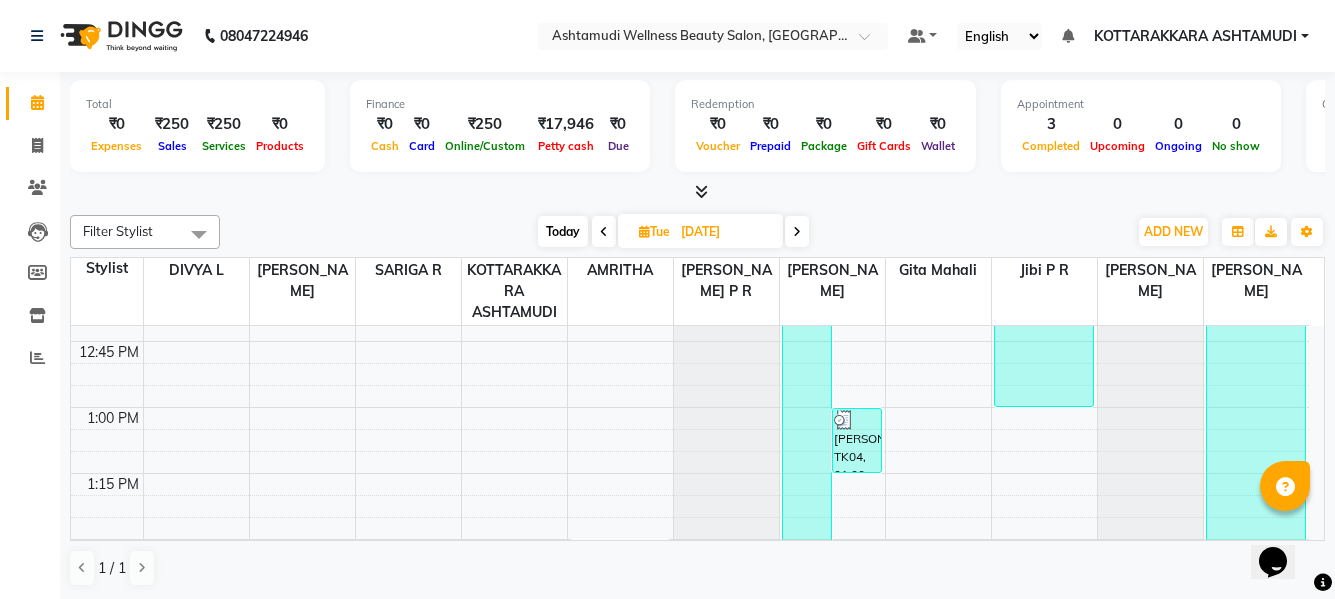 scroll, scrollTop: 1257, scrollLeft: 0, axis: vertical 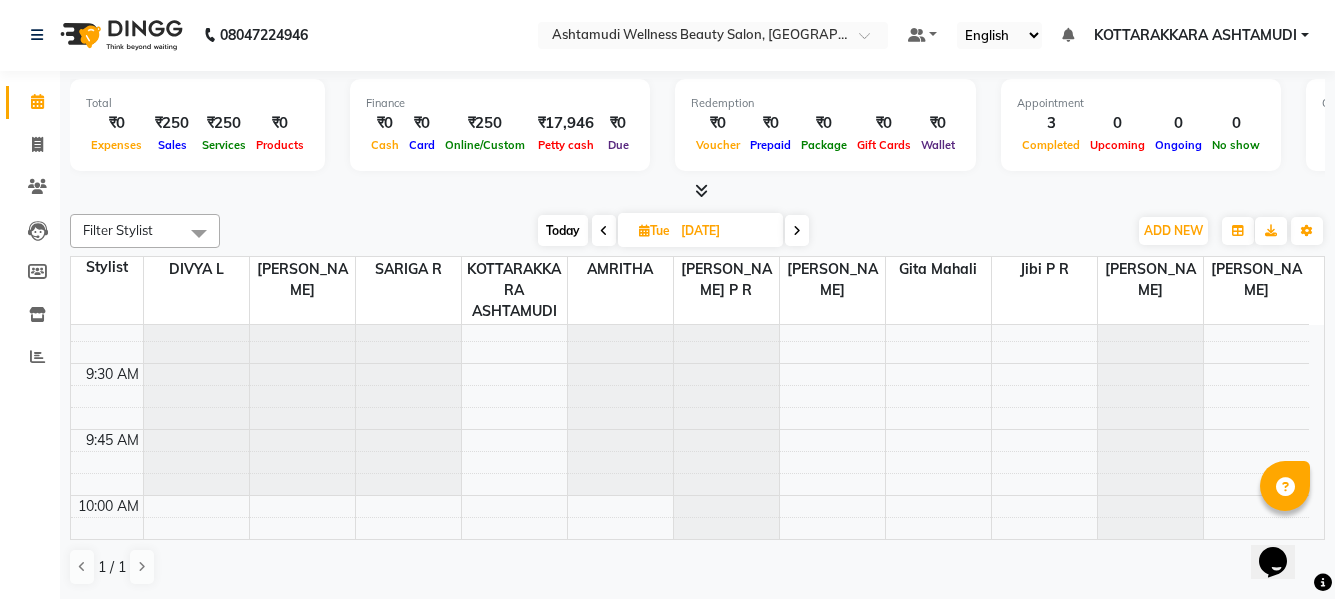 click on "Tue" at bounding box center (654, 230) 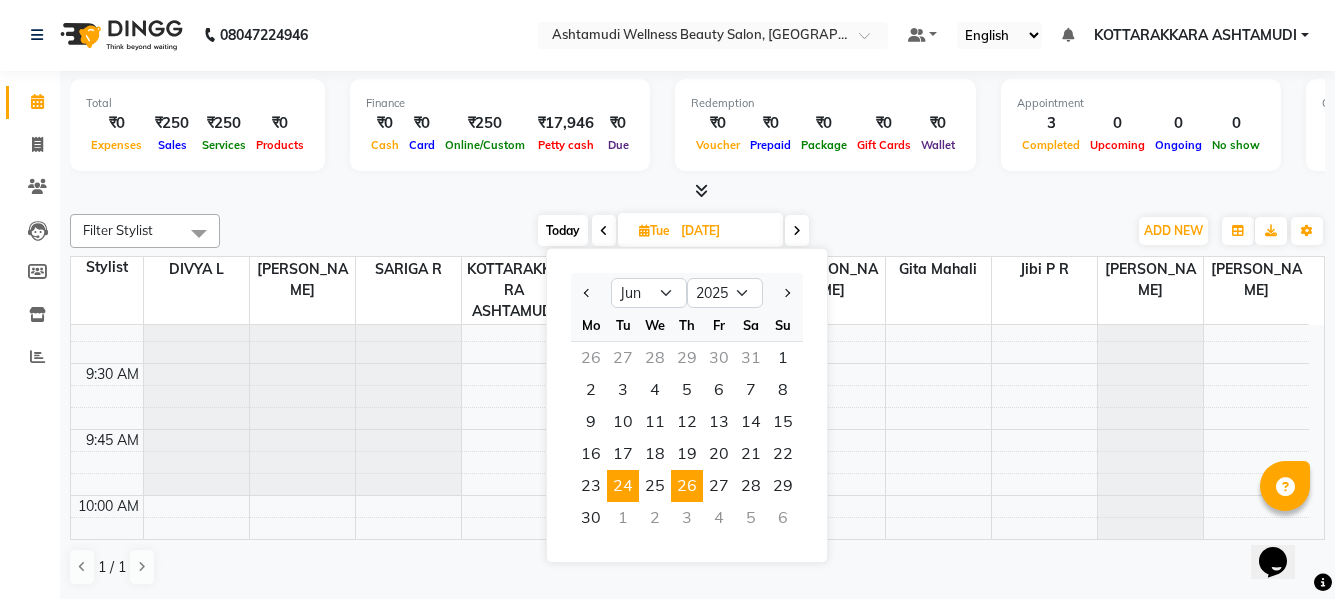 click on "26" at bounding box center [687, 486] 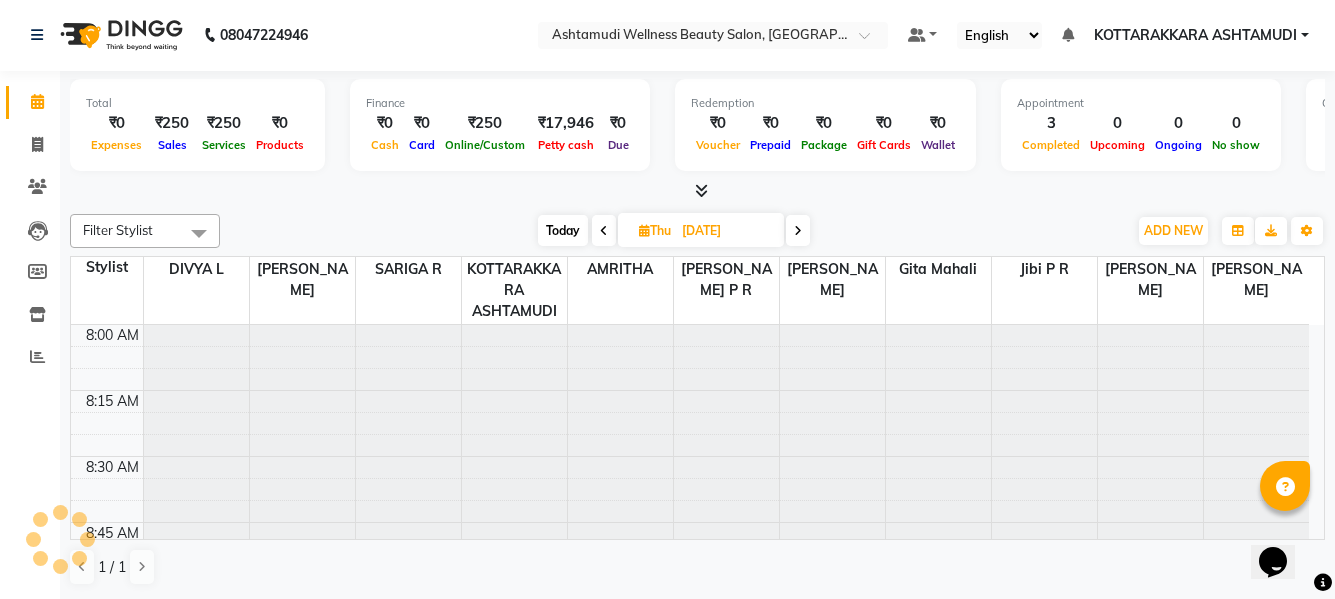 scroll, scrollTop: 1057, scrollLeft: 0, axis: vertical 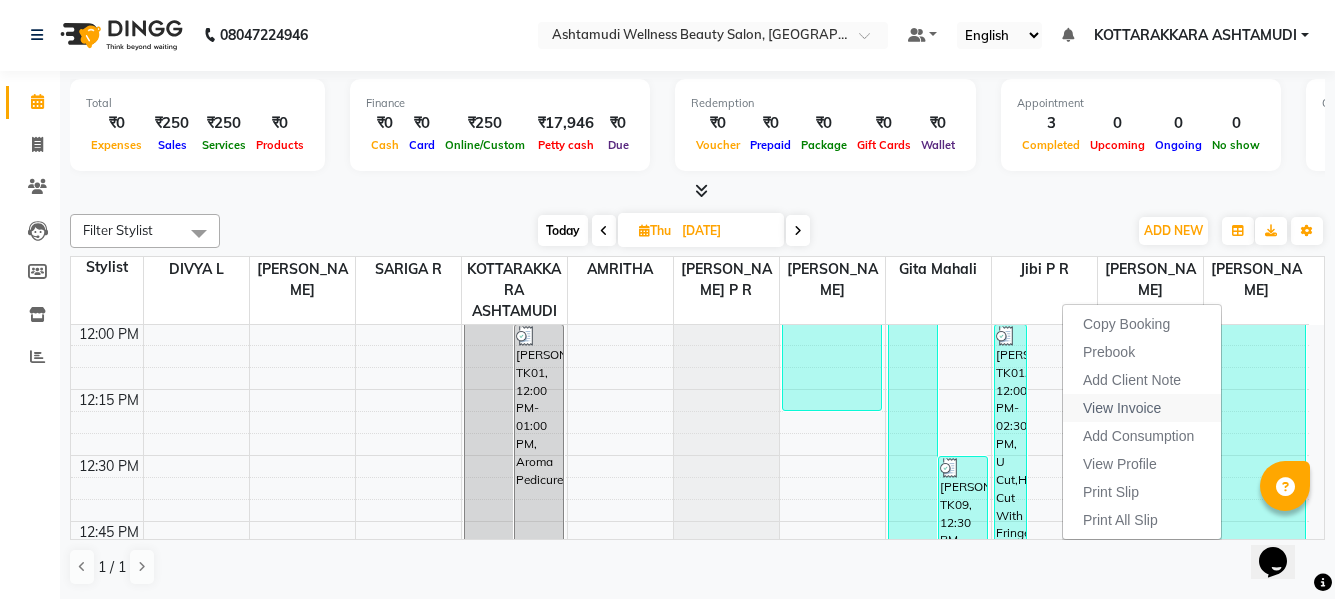 click on "View Invoice" at bounding box center (1122, 408) 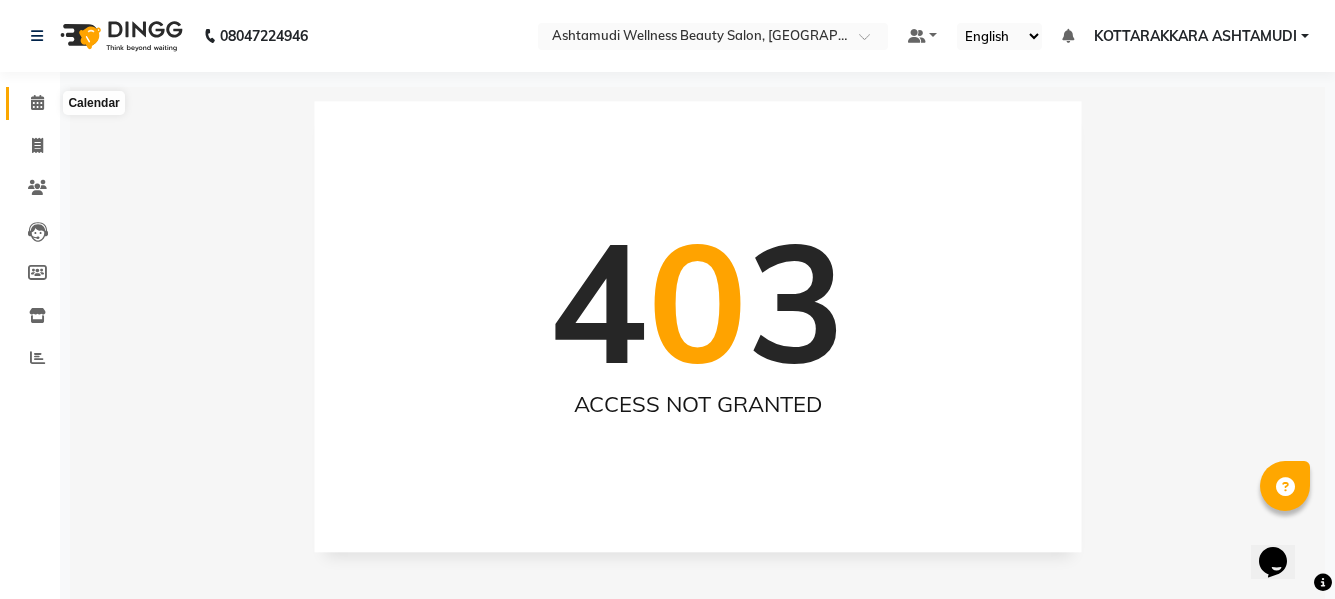 click 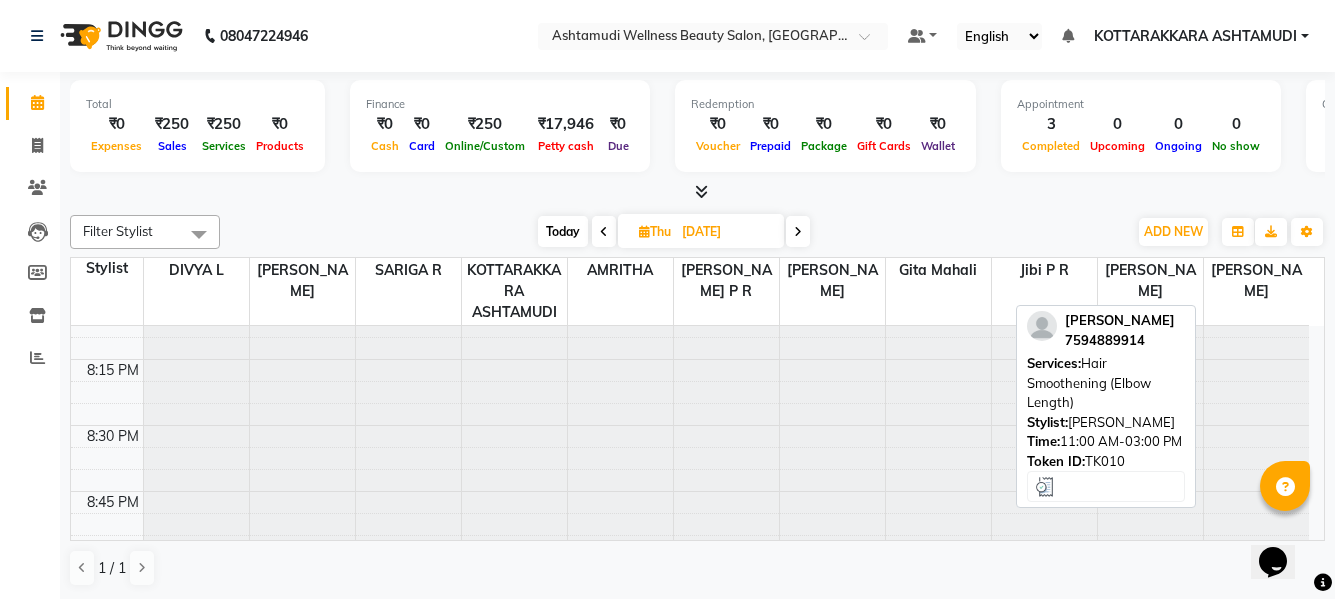 scroll, scrollTop: 3217, scrollLeft: 0, axis: vertical 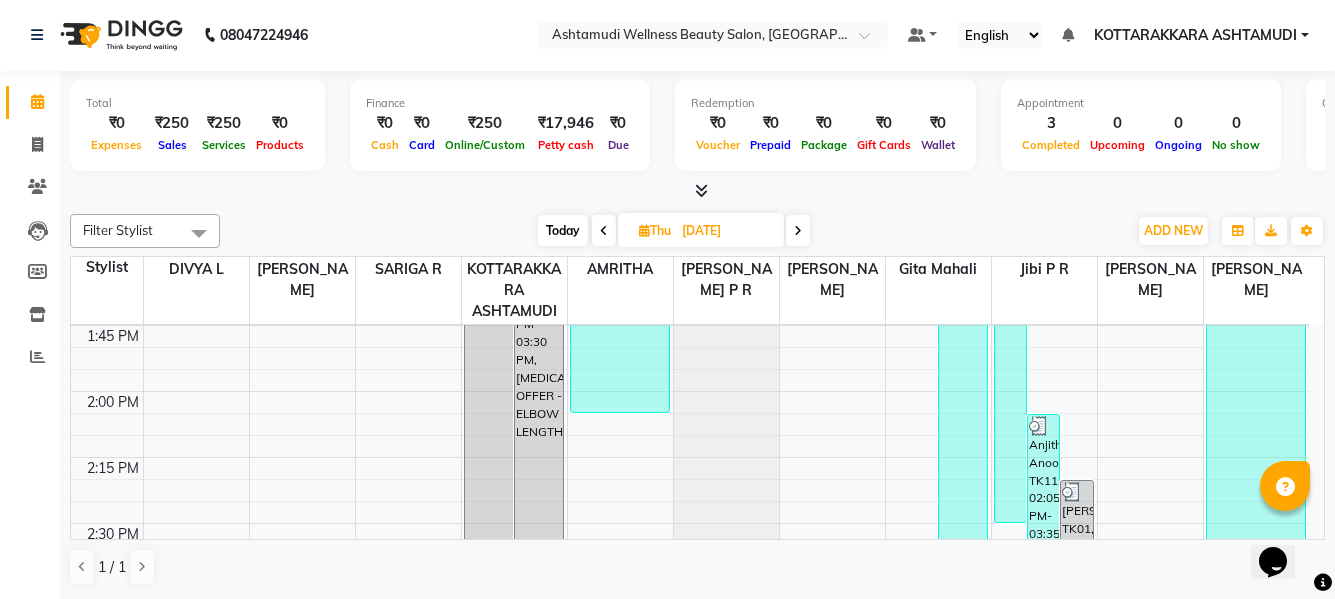click on "Today" at bounding box center (563, 230) 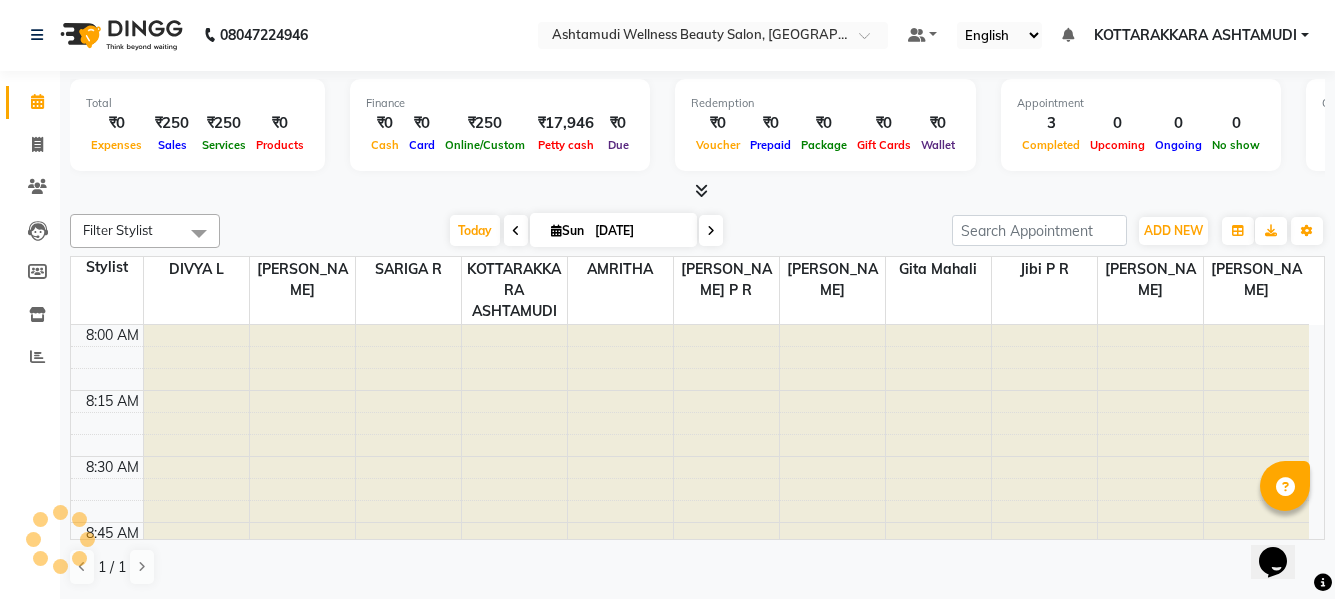 scroll, scrollTop: 1057, scrollLeft: 0, axis: vertical 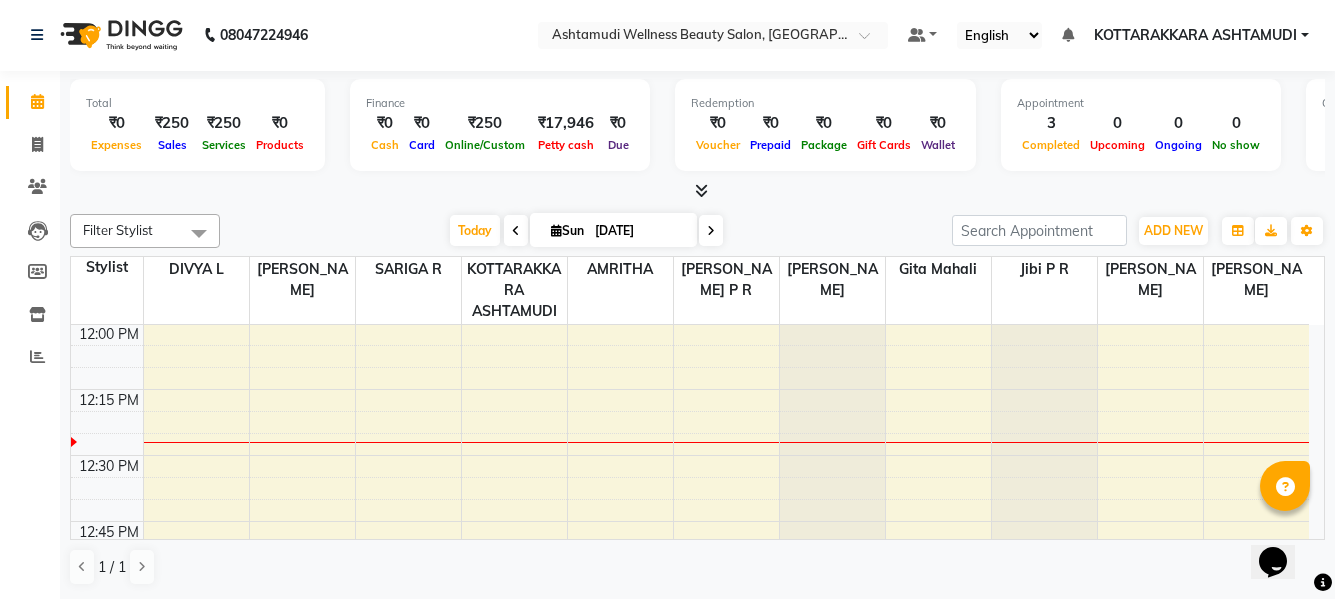 click at bounding box center (701, 190) 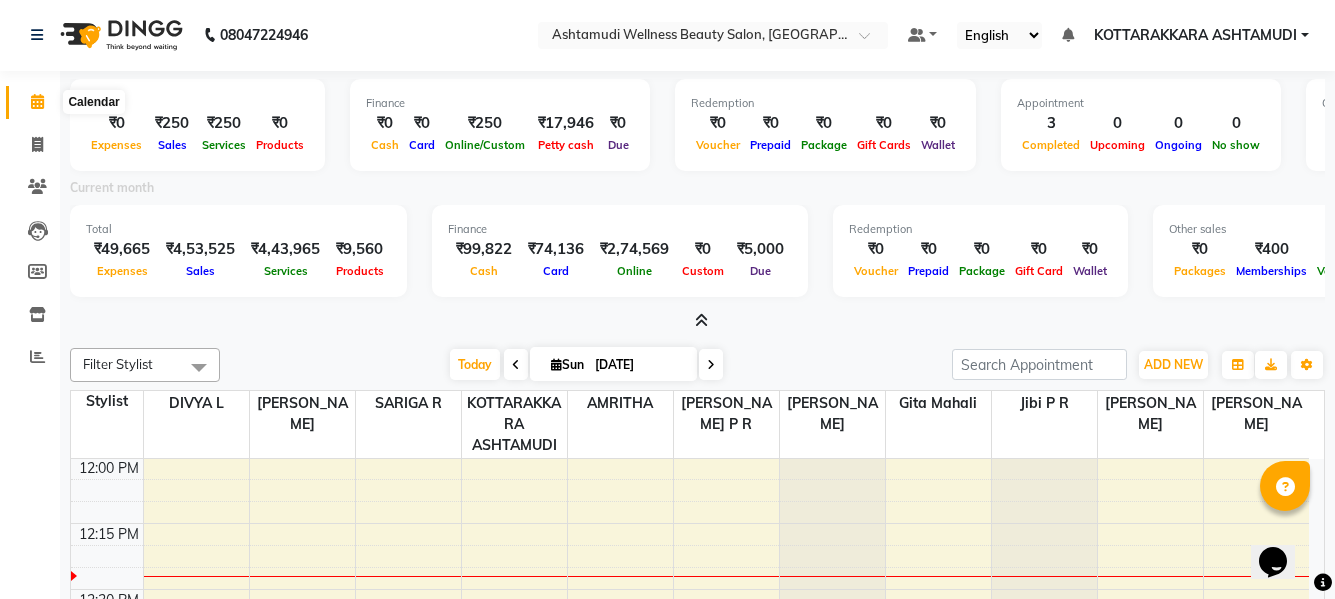 click 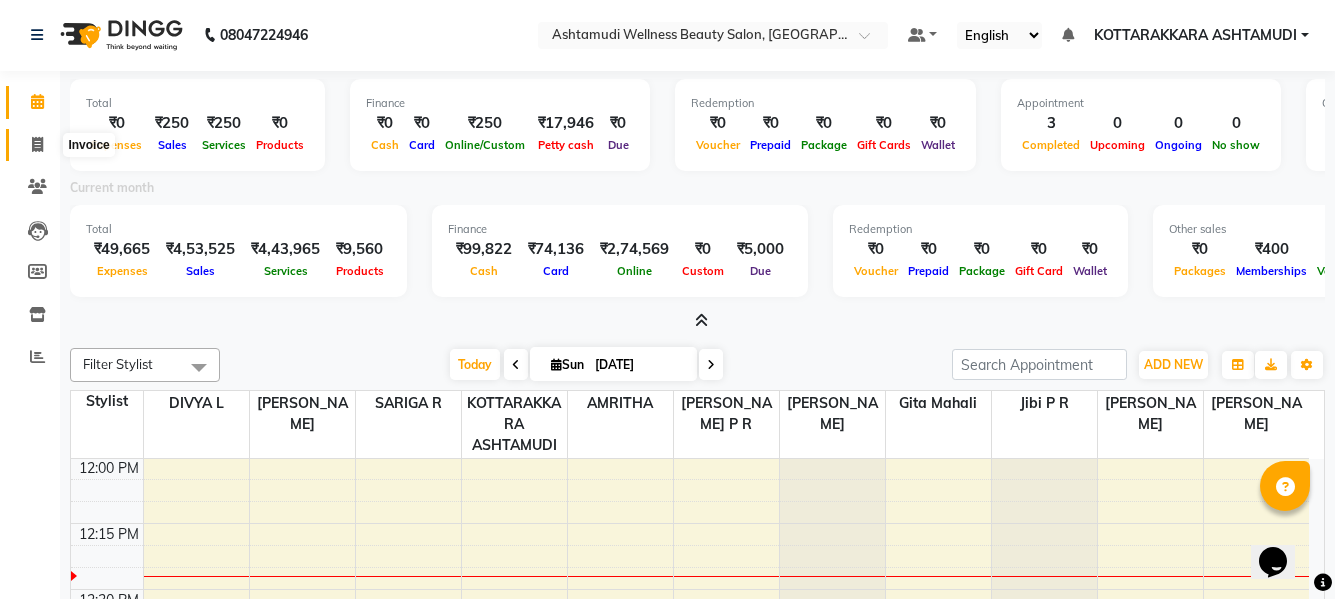 click 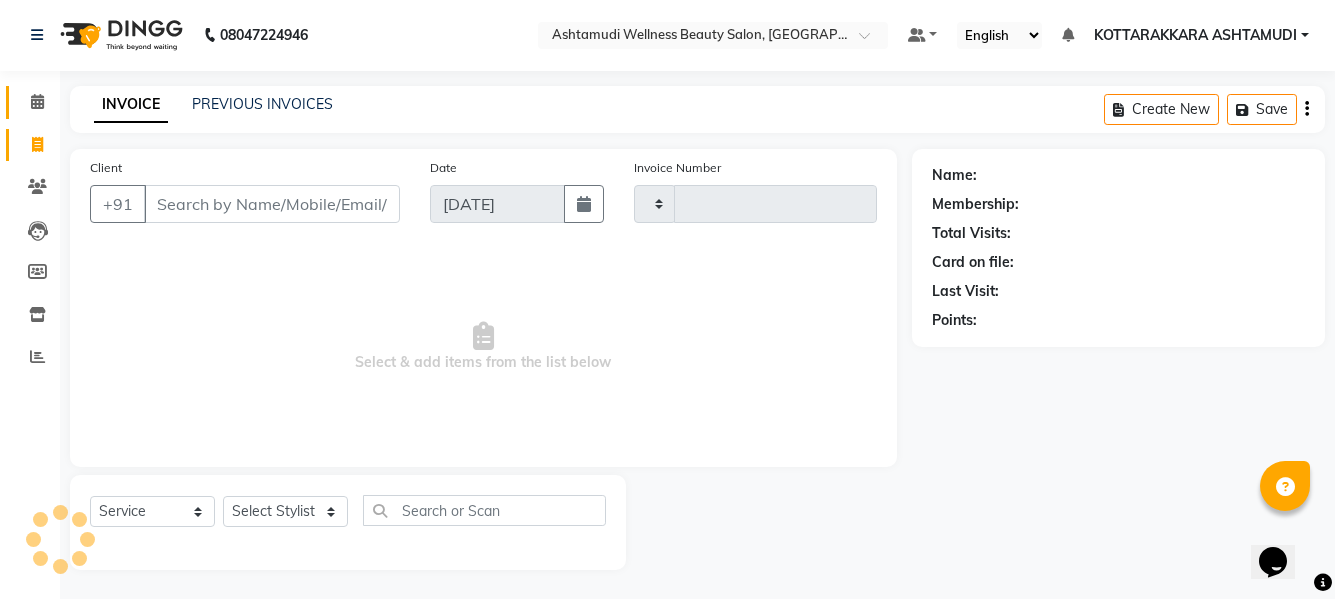 scroll, scrollTop: 2, scrollLeft: 0, axis: vertical 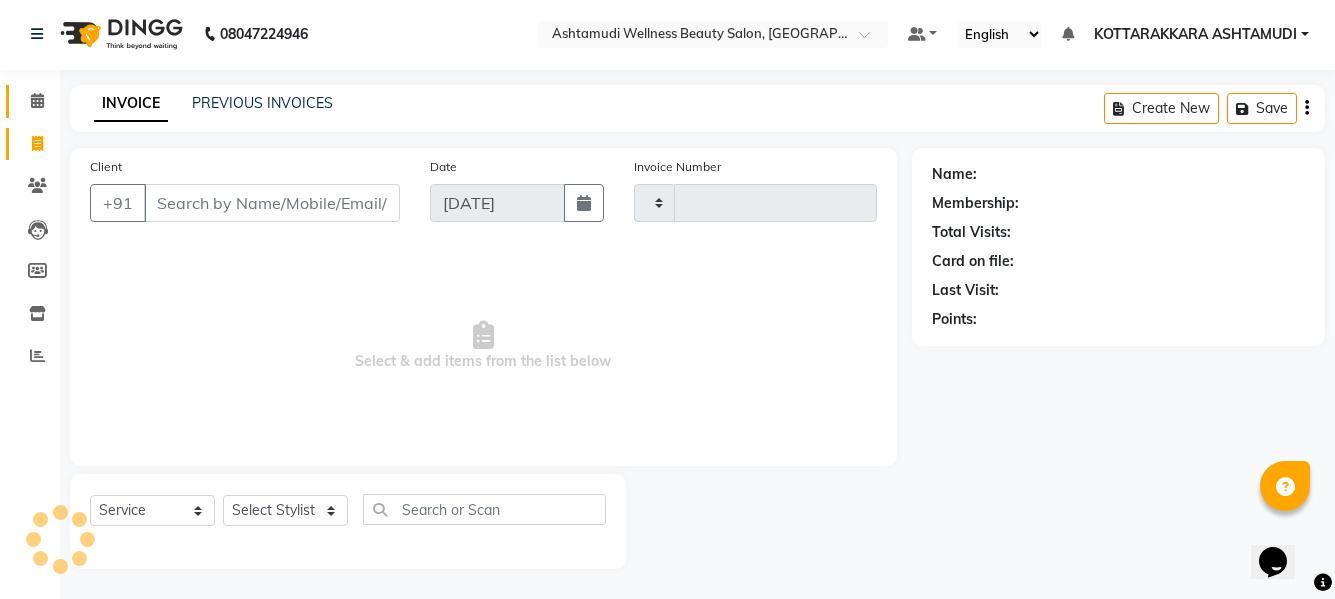 type on "2009" 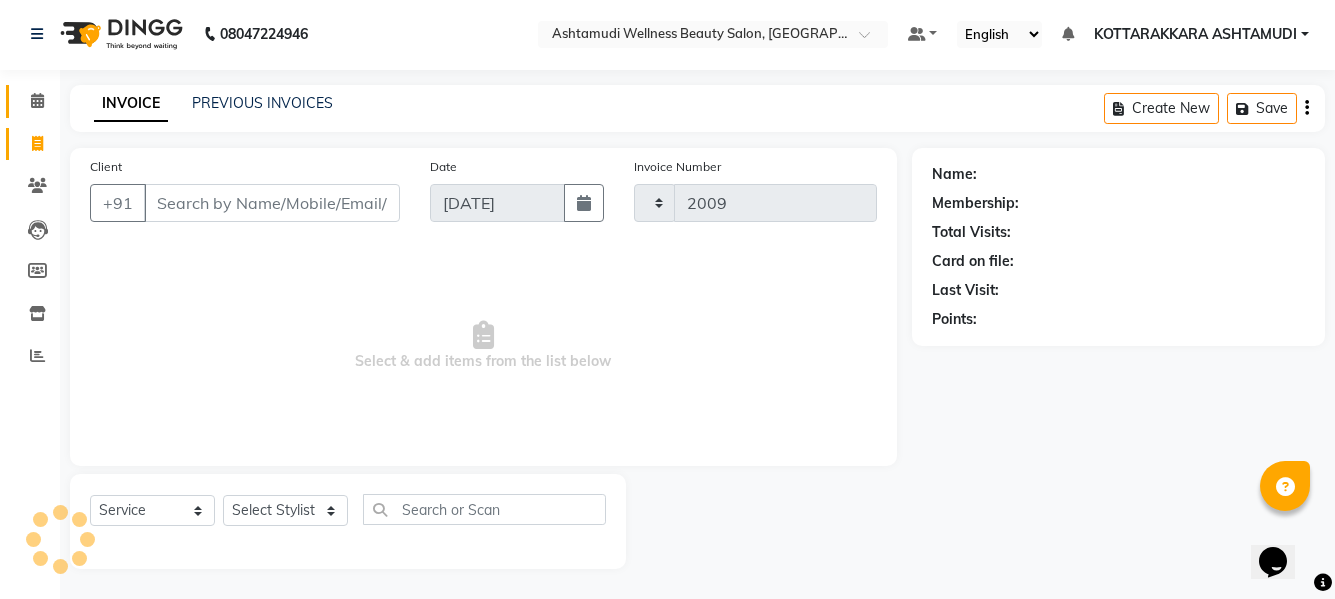 select on "4664" 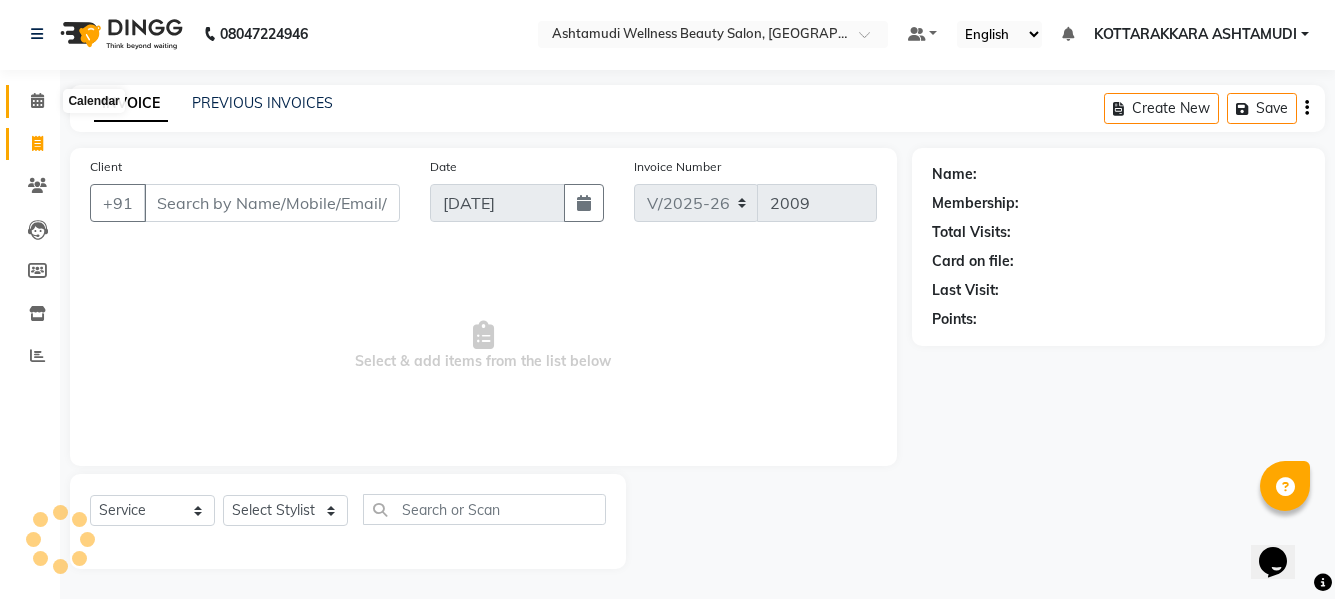click 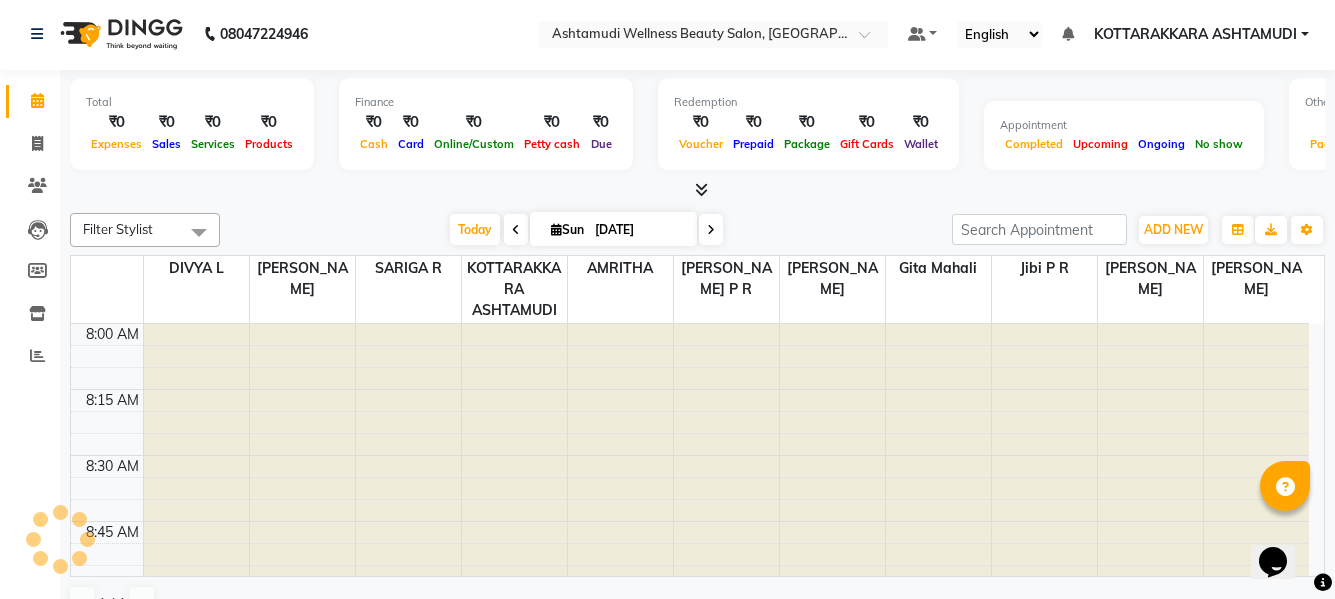 scroll, scrollTop: 0, scrollLeft: 0, axis: both 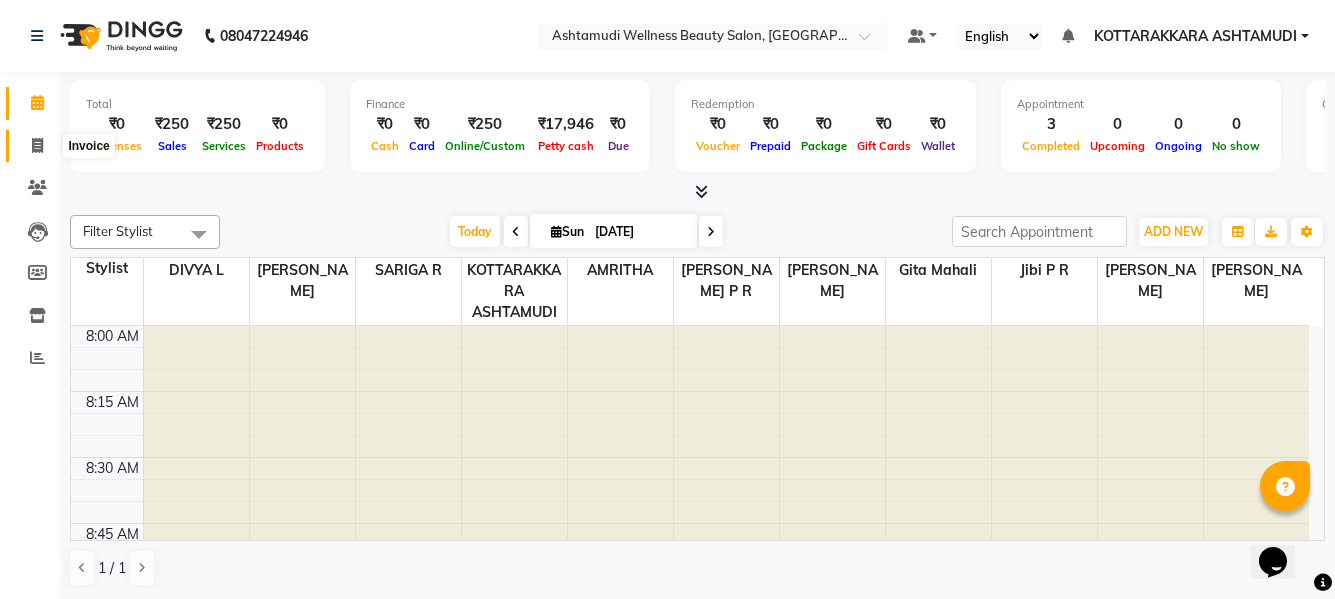 click 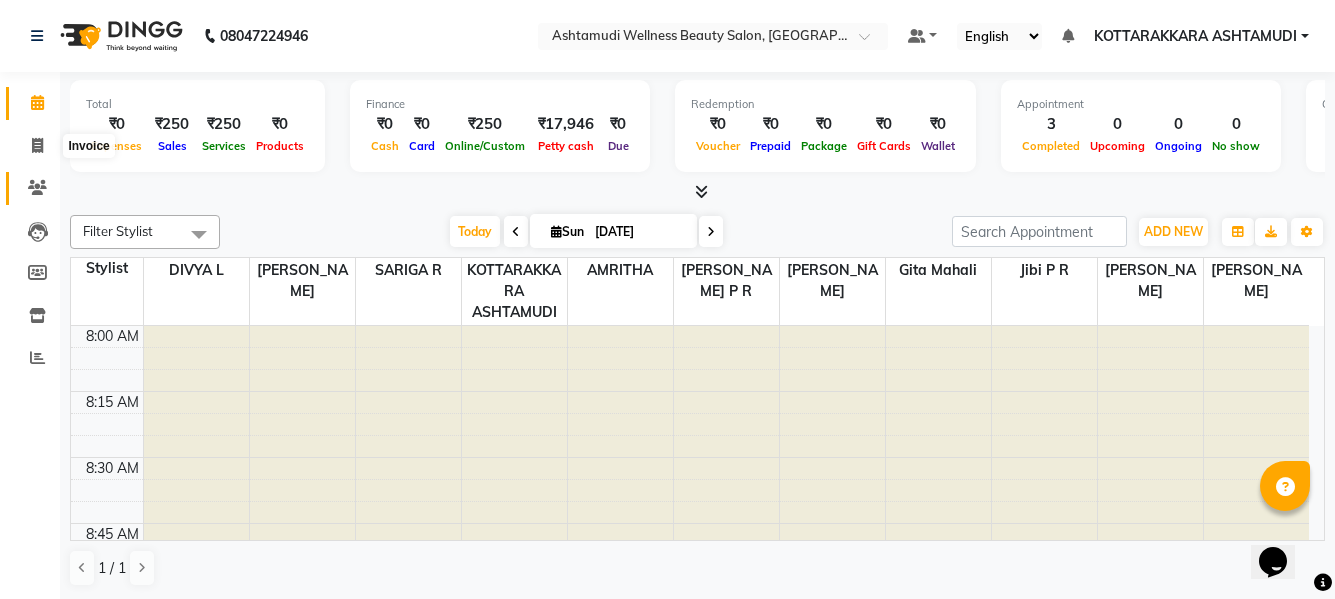 select on "service" 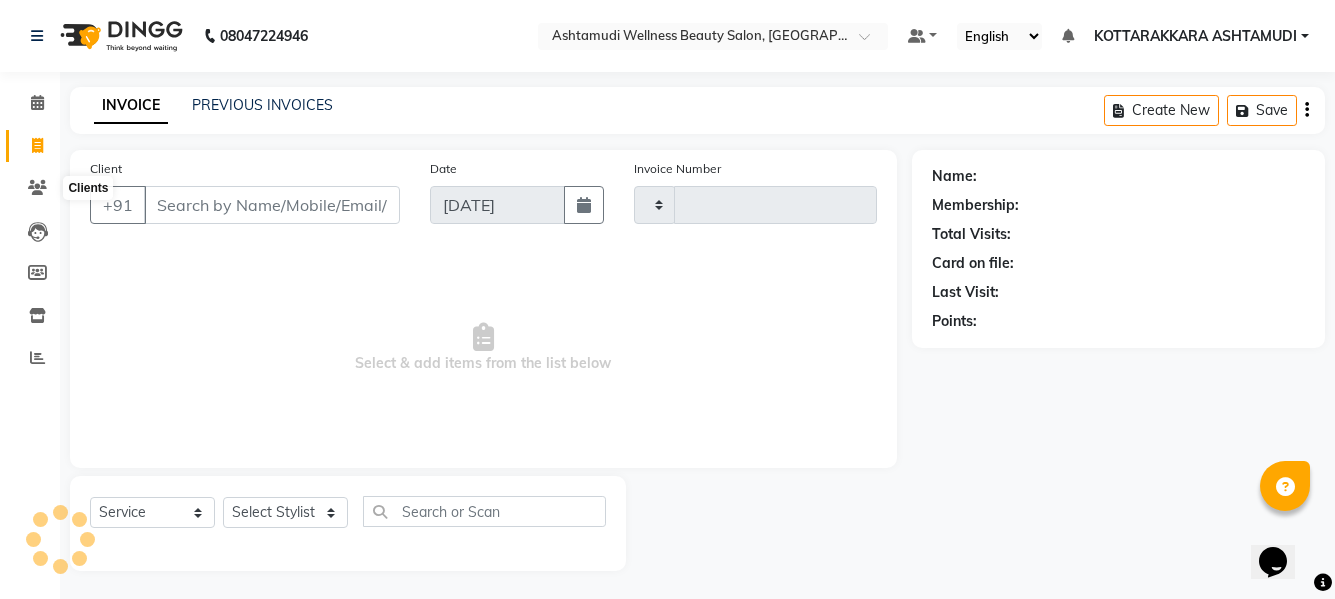 type on "2009" 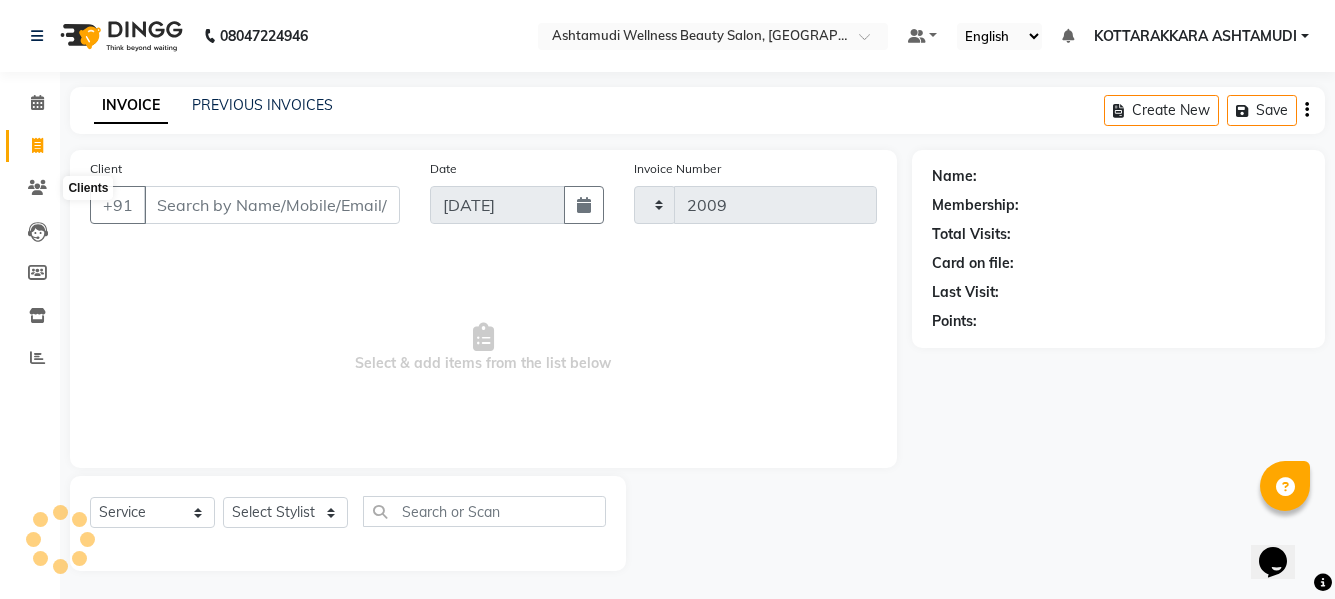 select on "4664" 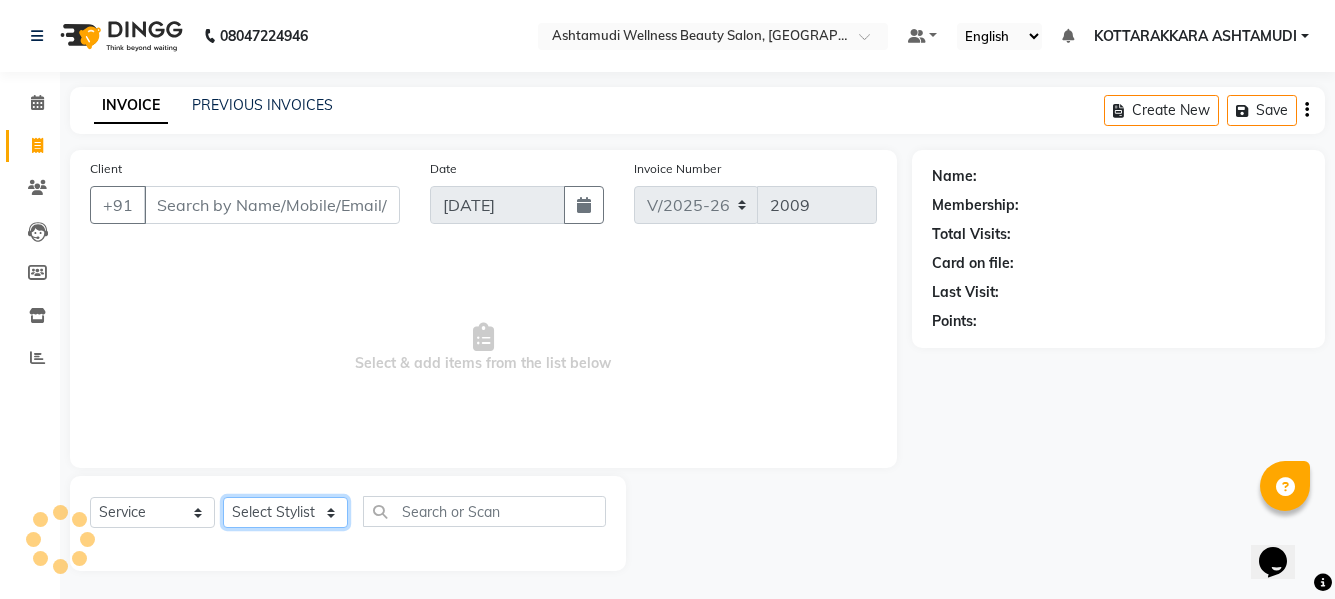 click on "Select Stylist AMRITHA [PERSON_NAME] DIVYA L	 Gita Mahali  Jibi P R [PERSON_NAME]  KOTTARAKKARA ASHTAMUDI [PERSON_NAME] 	 [PERSON_NAME] SARIGA R	 [PERSON_NAME]" 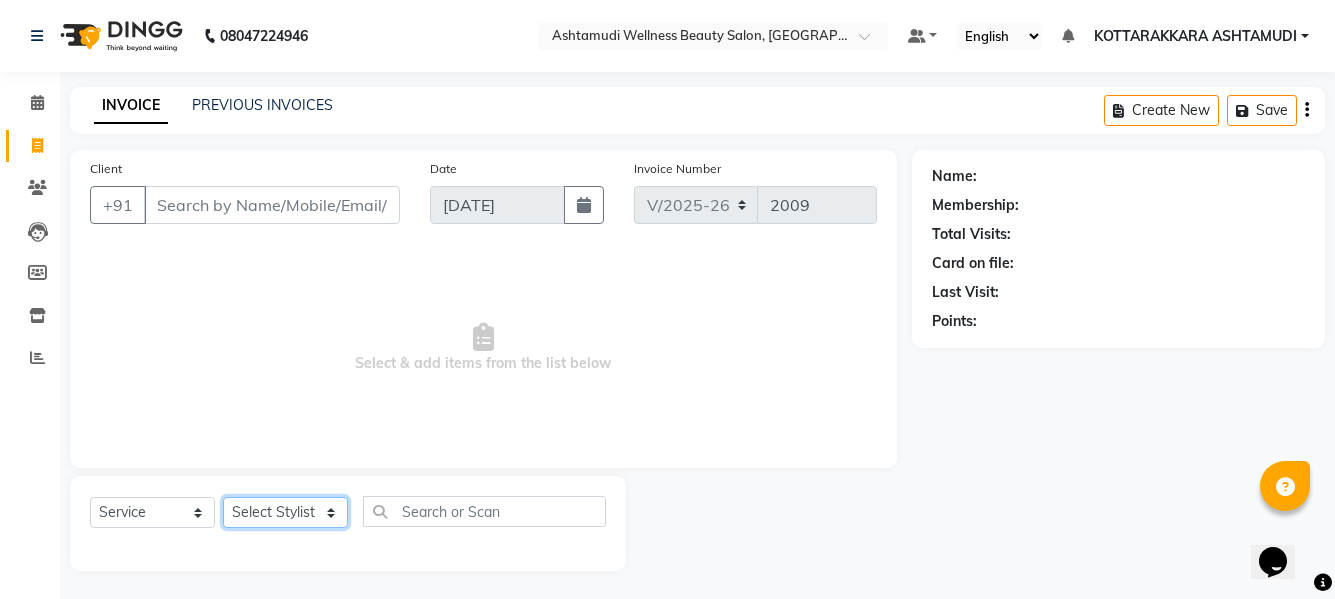 select on "75883" 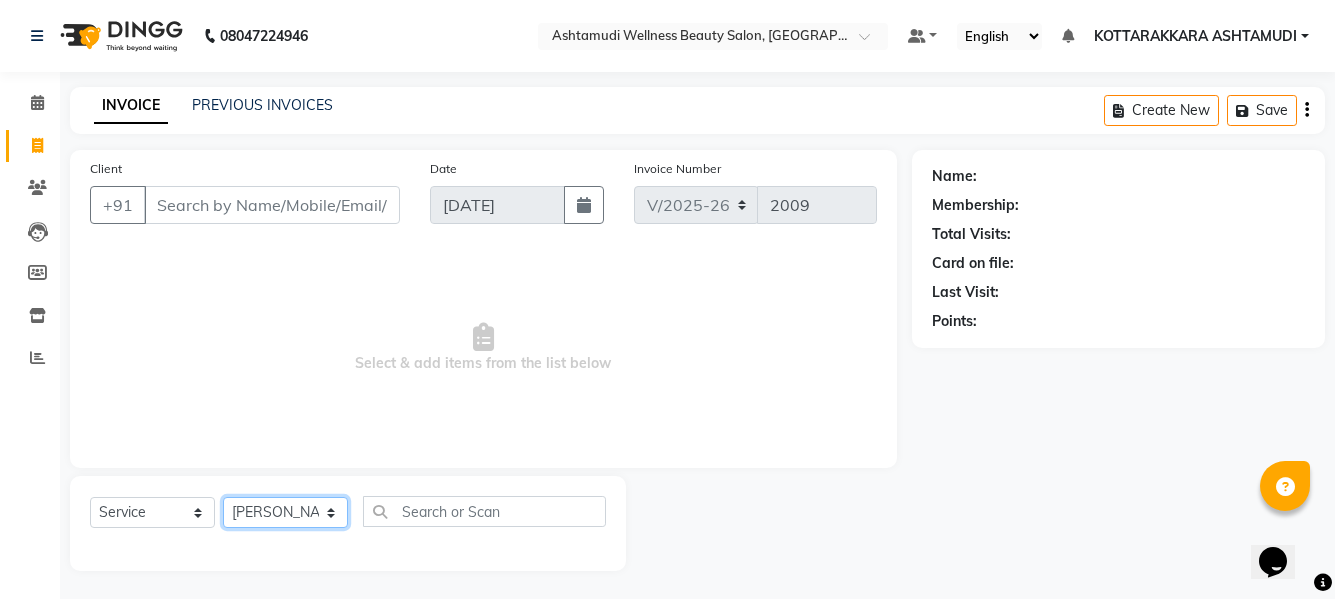 click on "Select Stylist AMRITHA [PERSON_NAME] DIVYA L	 Gita Mahali  Jibi P R [PERSON_NAME]  KOTTARAKKARA ASHTAMUDI [PERSON_NAME] 	 [PERSON_NAME] SARIGA R	 [PERSON_NAME]" 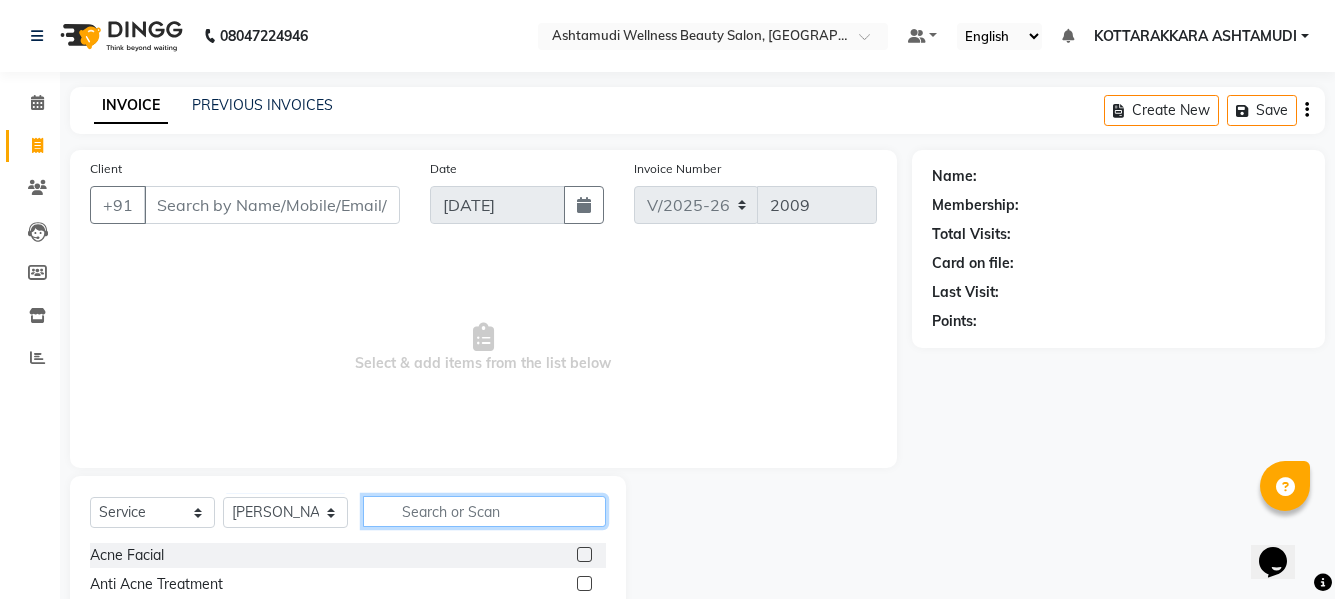 click 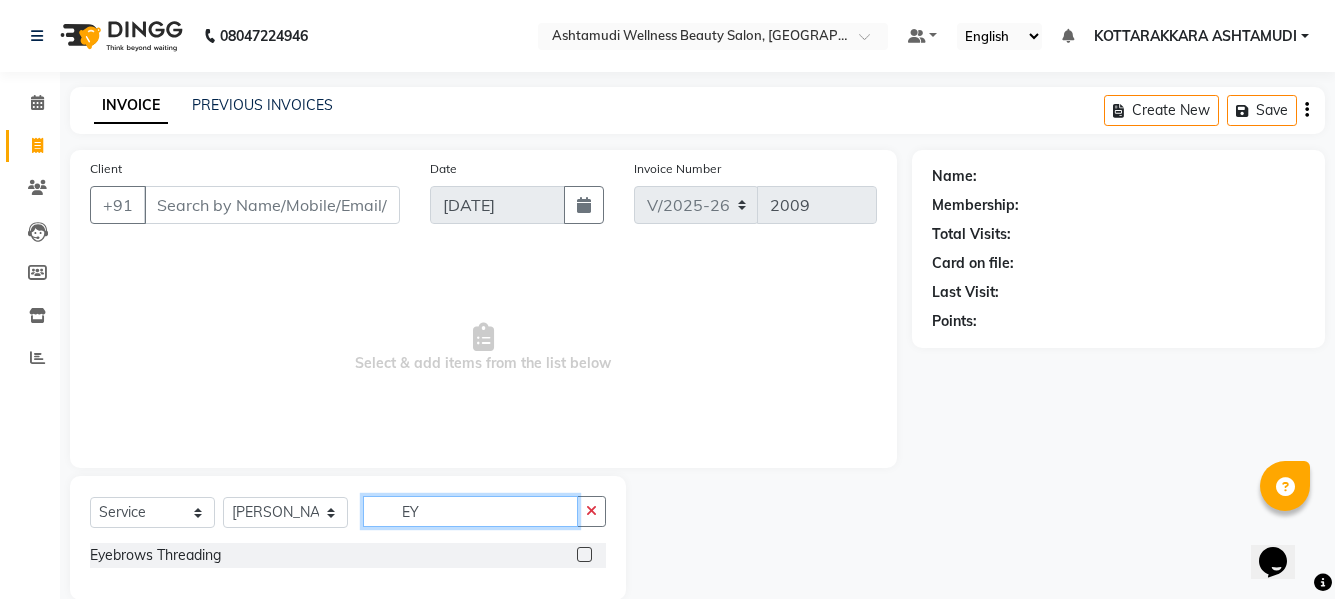 type on "EY" 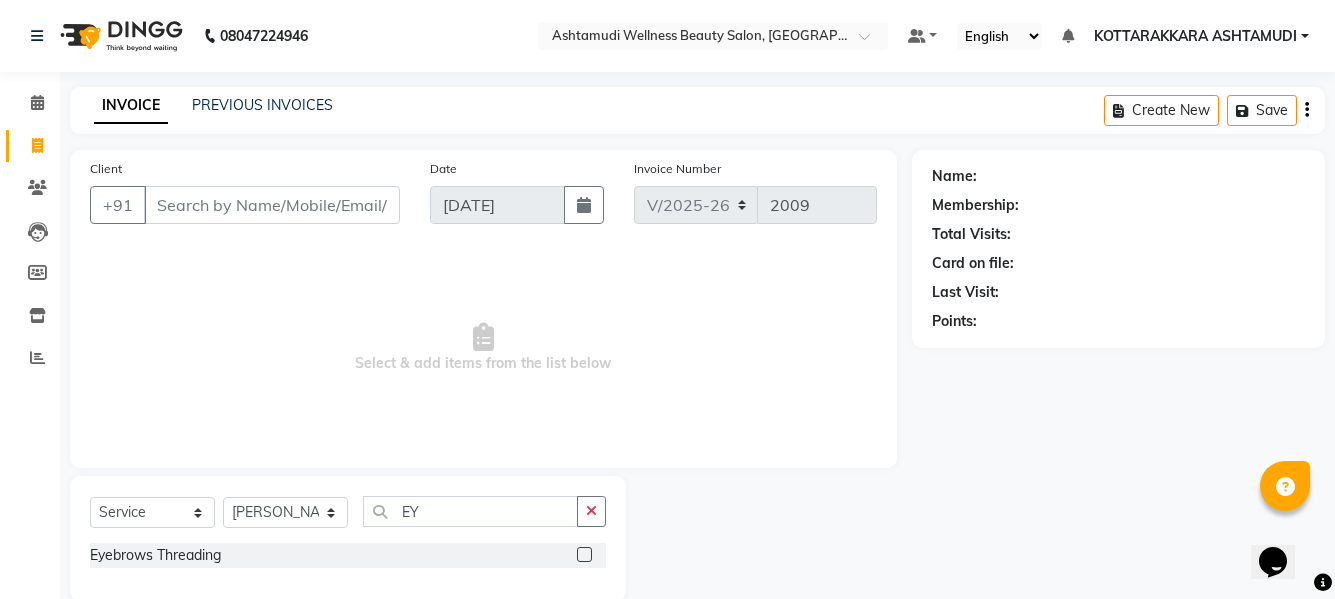 click 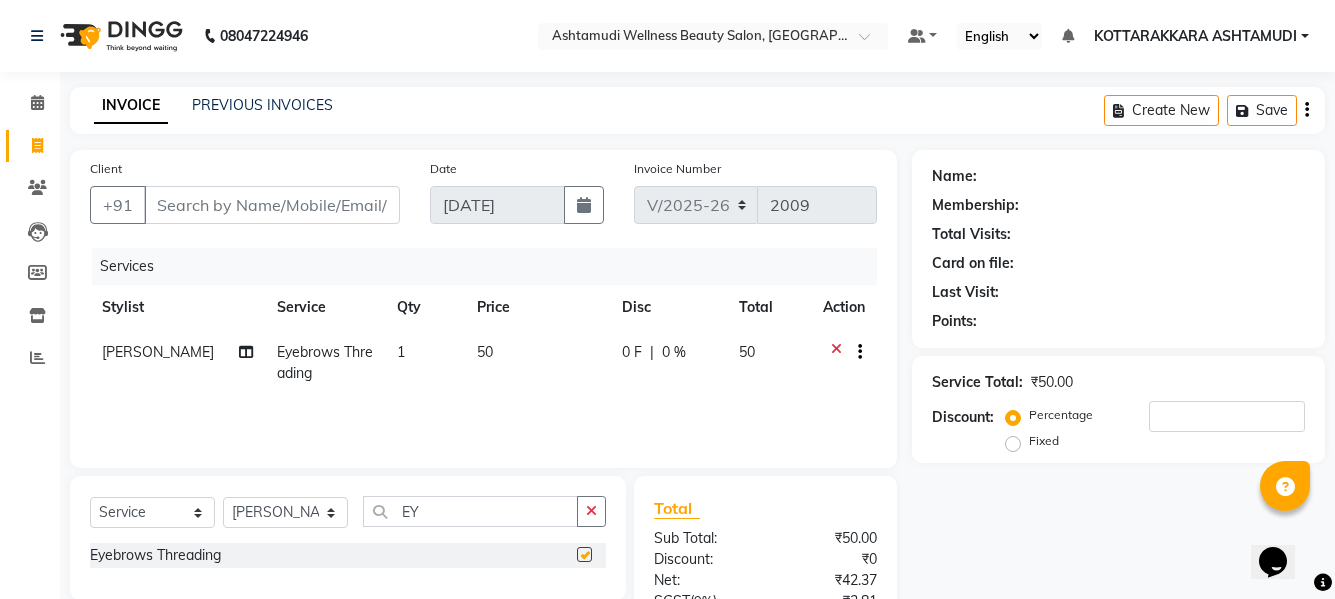 checkbox on "false" 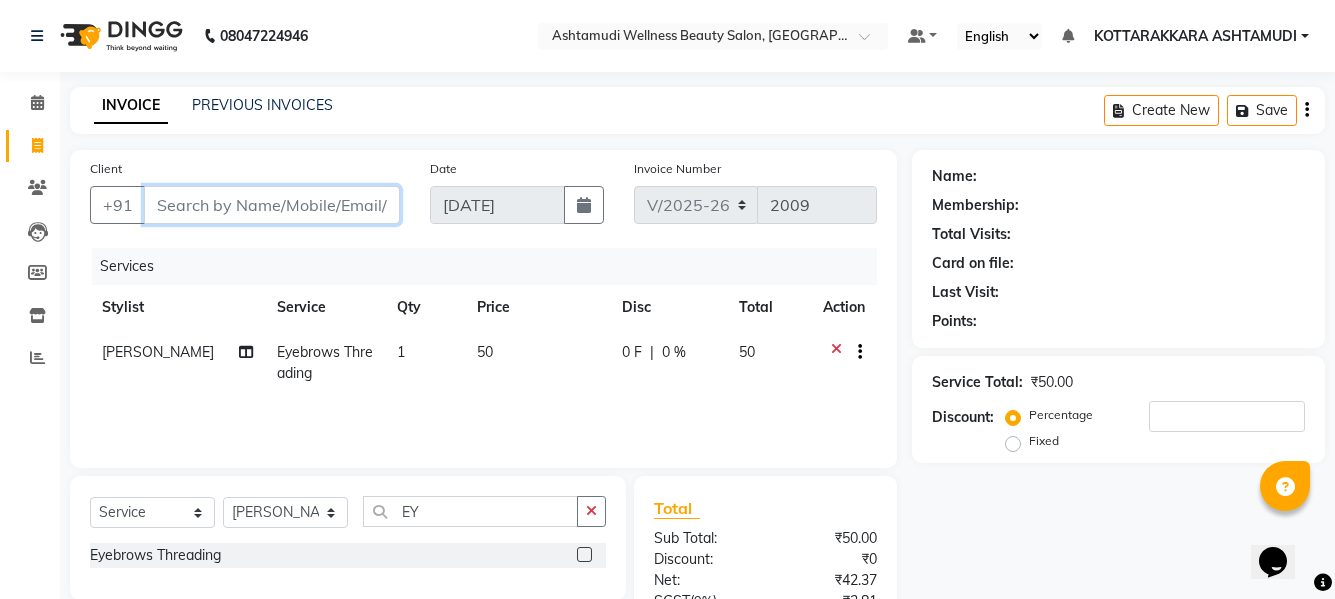 click on "Client" at bounding box center [272, 205] 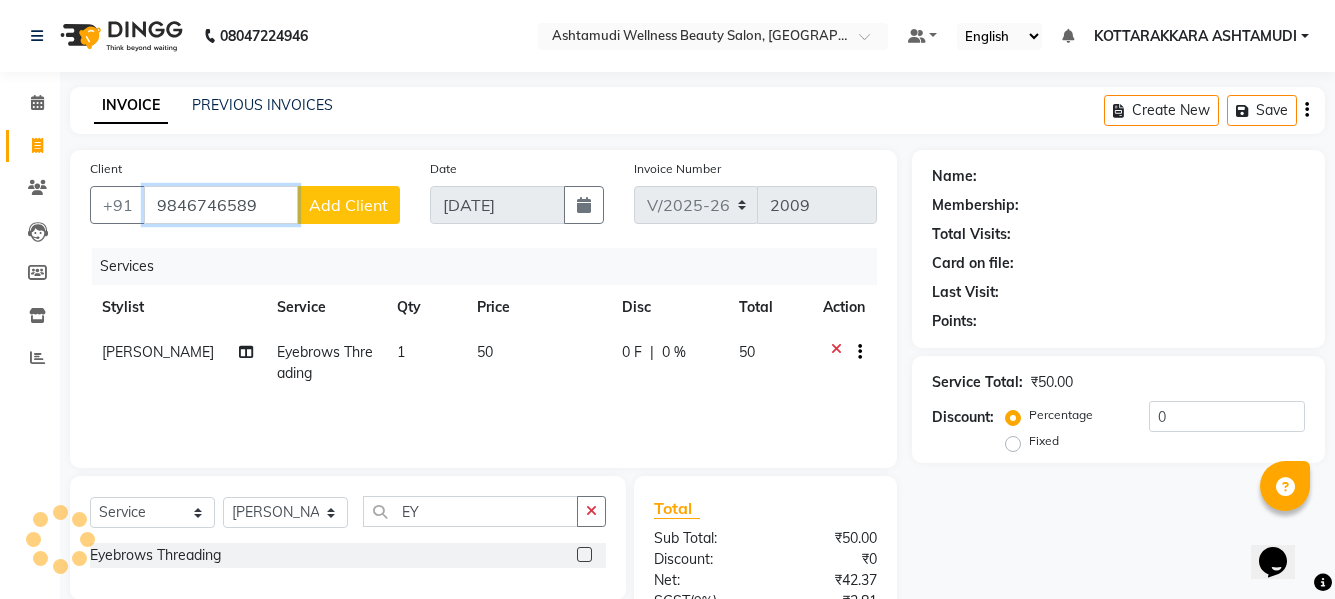 type on "9846746589" 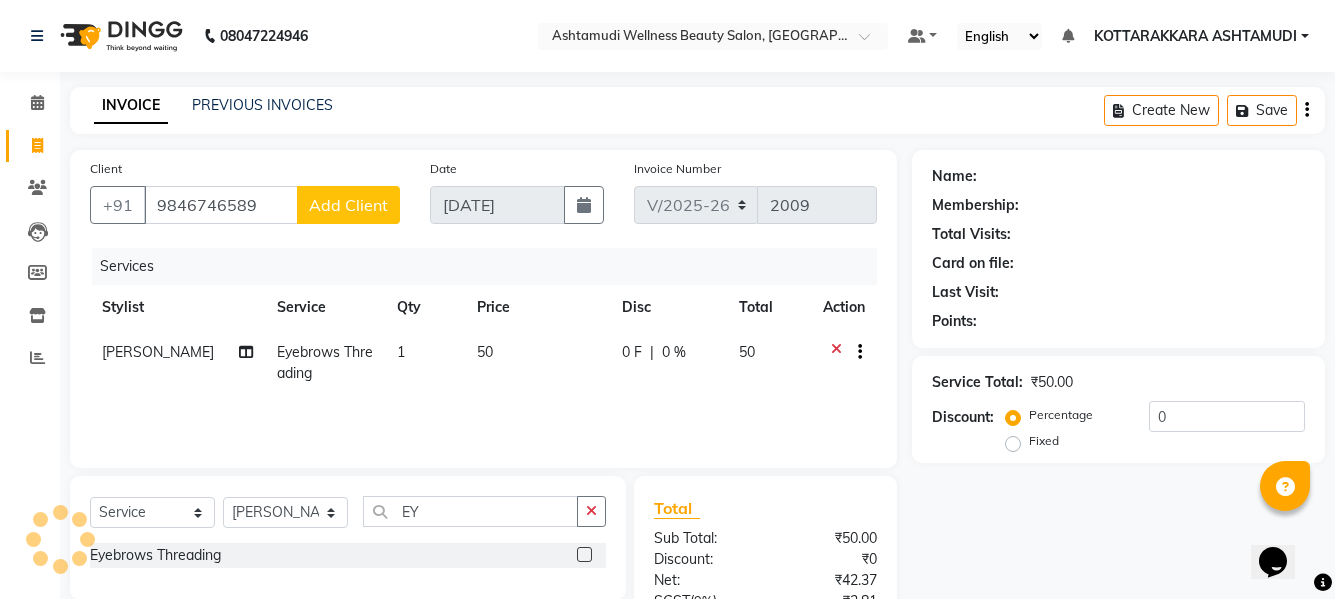 click on "Add Client" 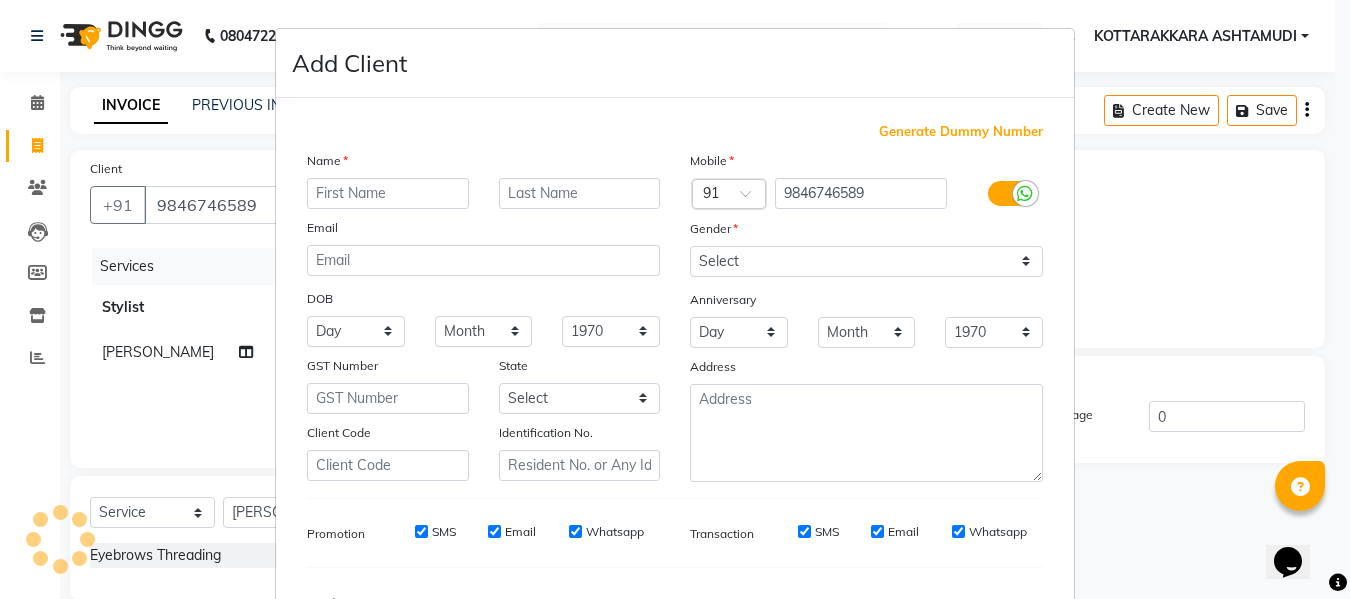click at bounding box center [388, 193] 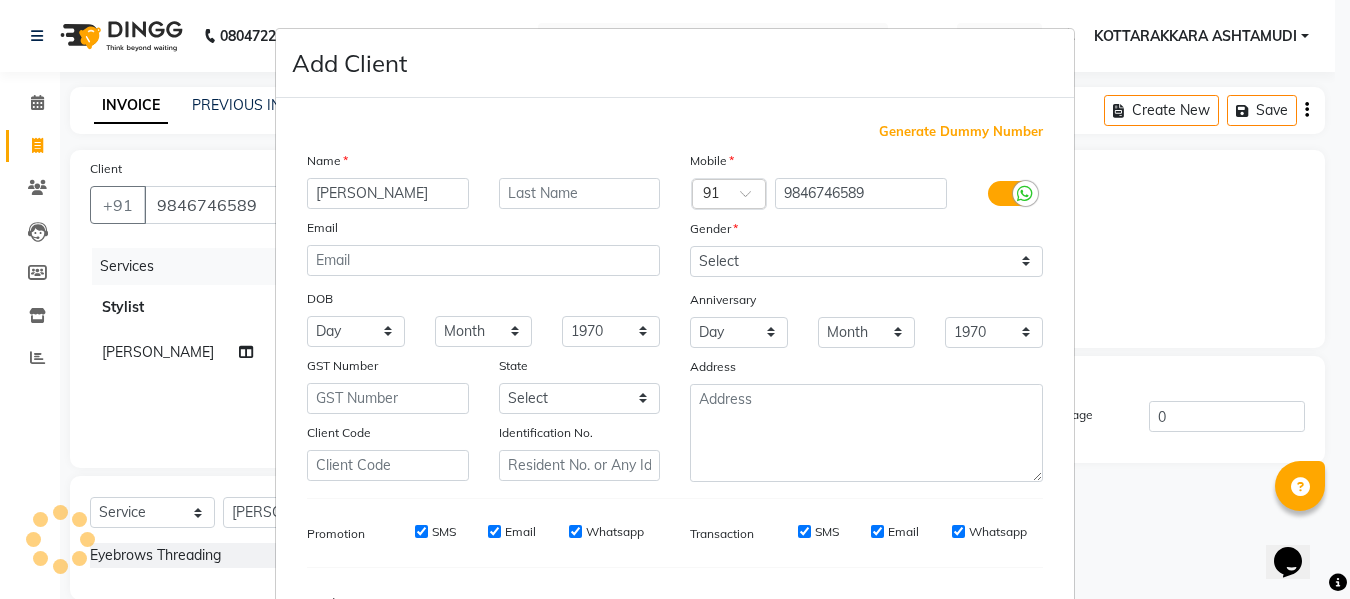 type on "[PERSON_NAME]" 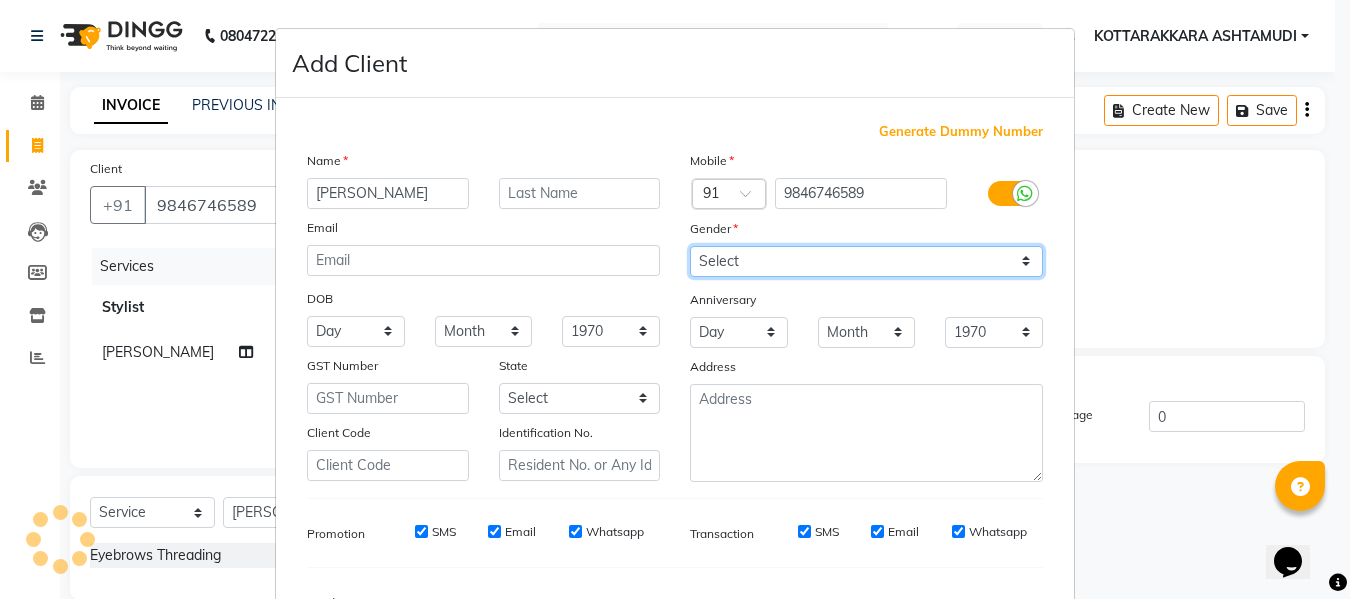 drag, startPoint x: 715, startPoint y: 260, endPoint x: 715, endPoint y: 272, distance: 12 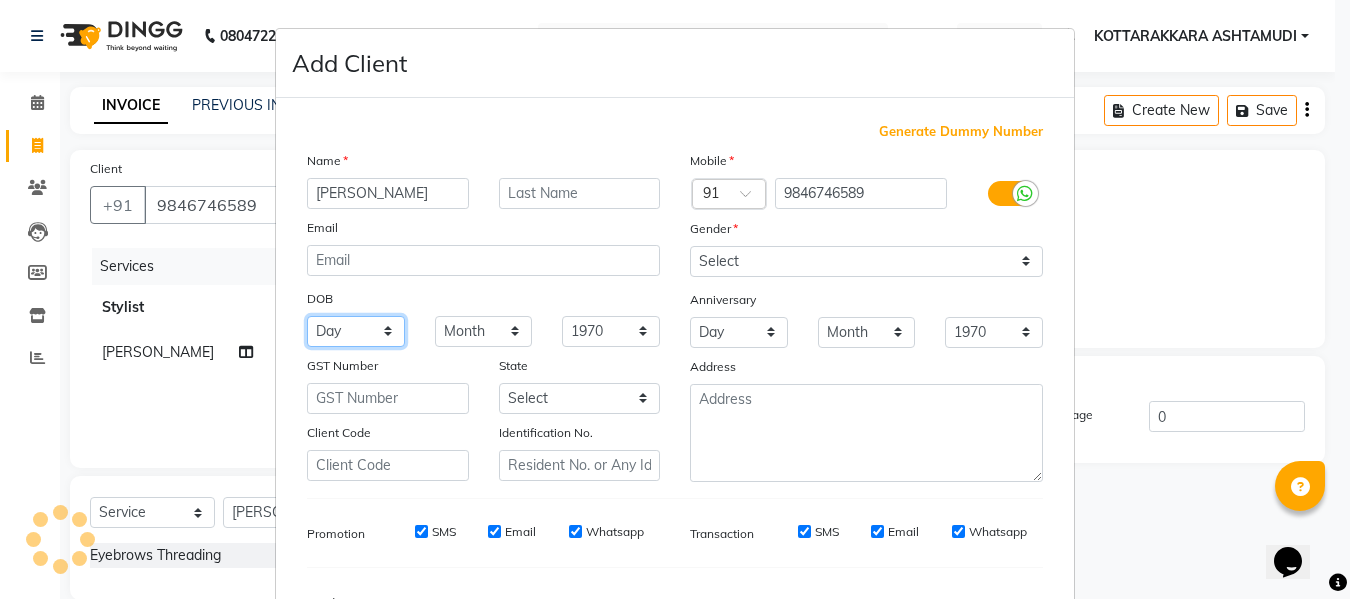 drag, startPoint x: 364, startPoint y: 323, endPoint x: 351, endPoint y: 319, distance: 13.601471 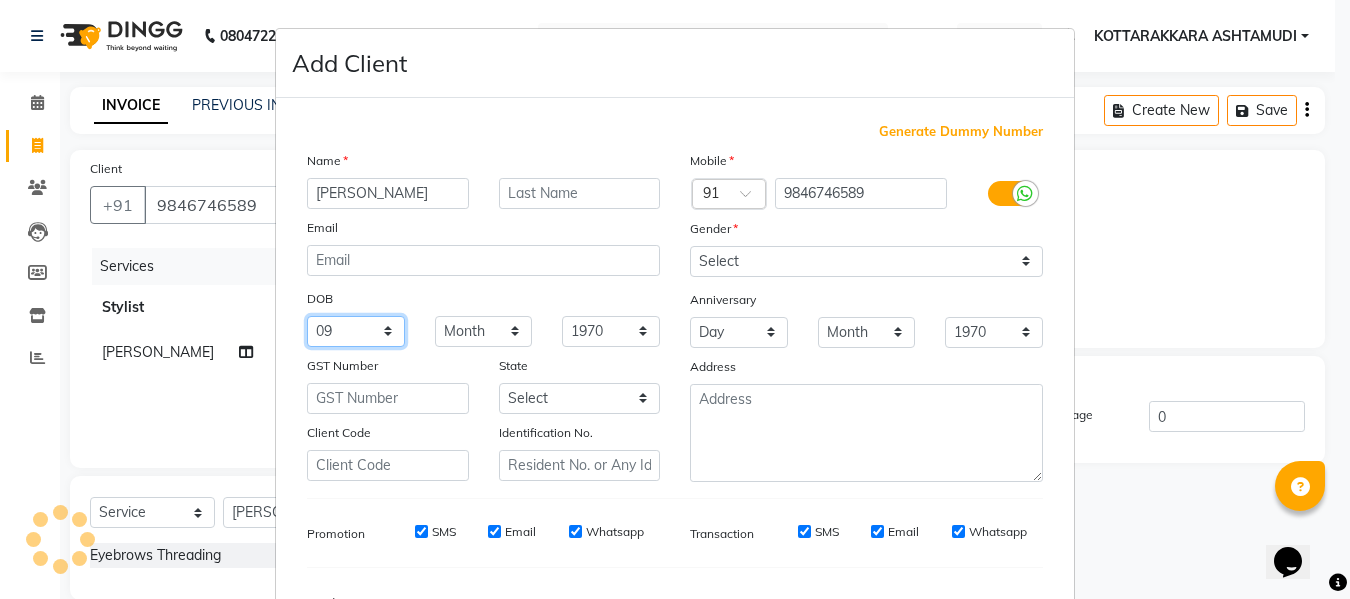 click on "Day 01 02 03 04 05 06 07 08 09 10 11 12 13 14 15 16 17 18 19 20 21 22 23 24 25 26 27 28 29 30 31" at bounding box center (356, 331) 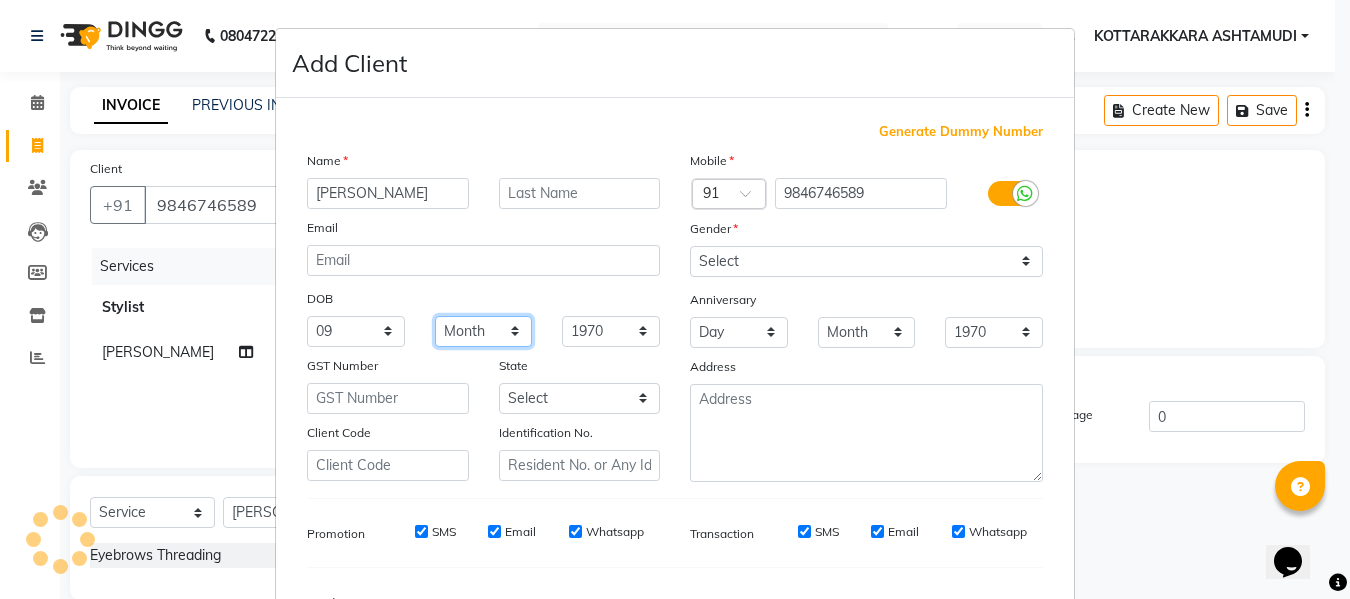 click on "Month January February March April May June July August September October November December" at bounding box center (484, 331) 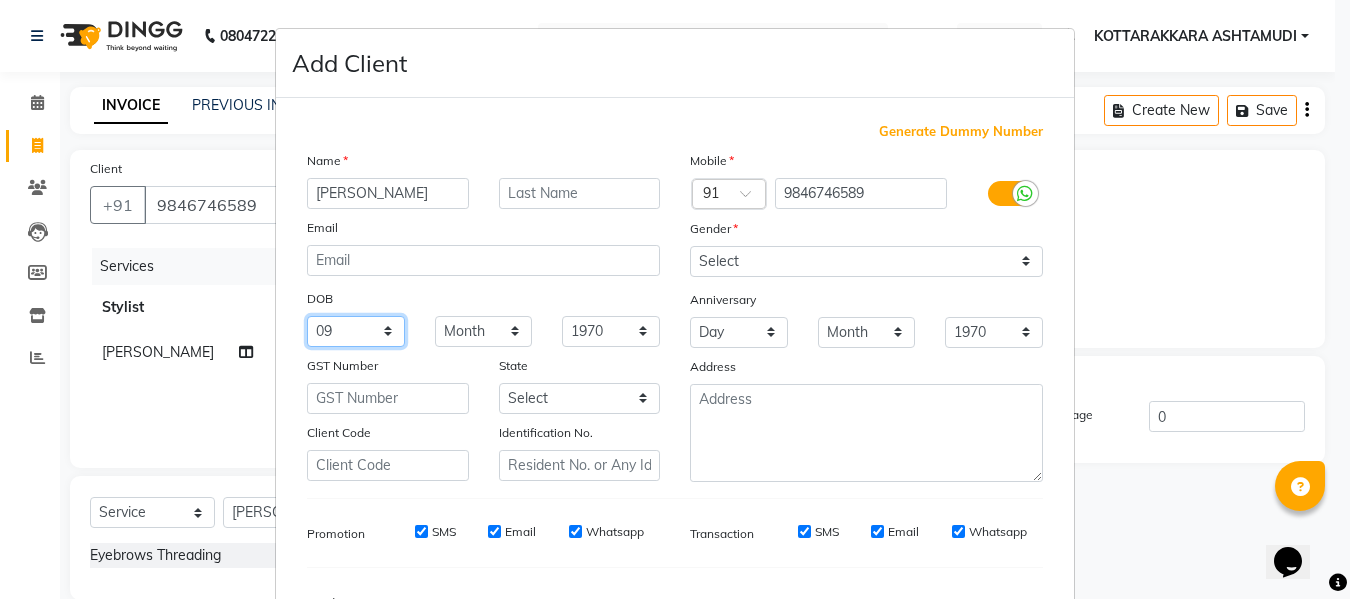 click on "Day 01 02 03 04 05 06 07 08 09 10 11 12 13 14 15 16 17 18 19 20 21 22 23 24 25 26 27 28 29 30 31" at bounding box center (356, 331) 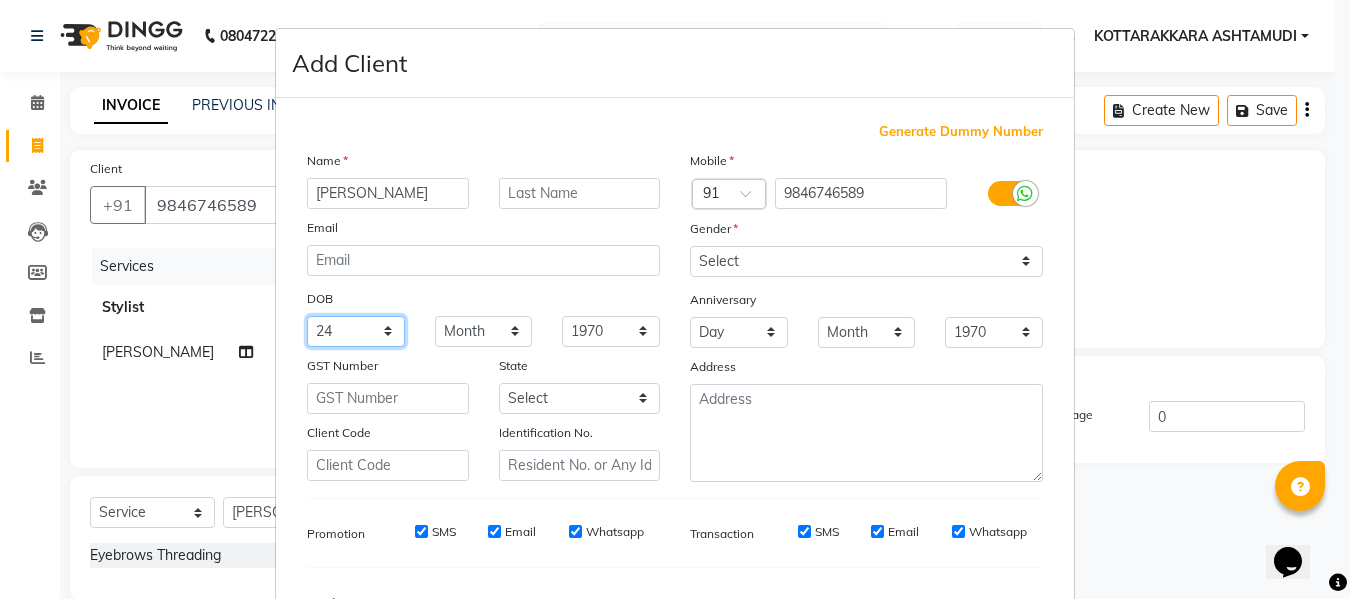 click on "Day 01 02 03 04 05 06 07 08 09 10 11 12 13 14 15 16 17 18 19 20 21 22 23 24 25 26 27 28 29 30 31" at bounding box center [356, 331] 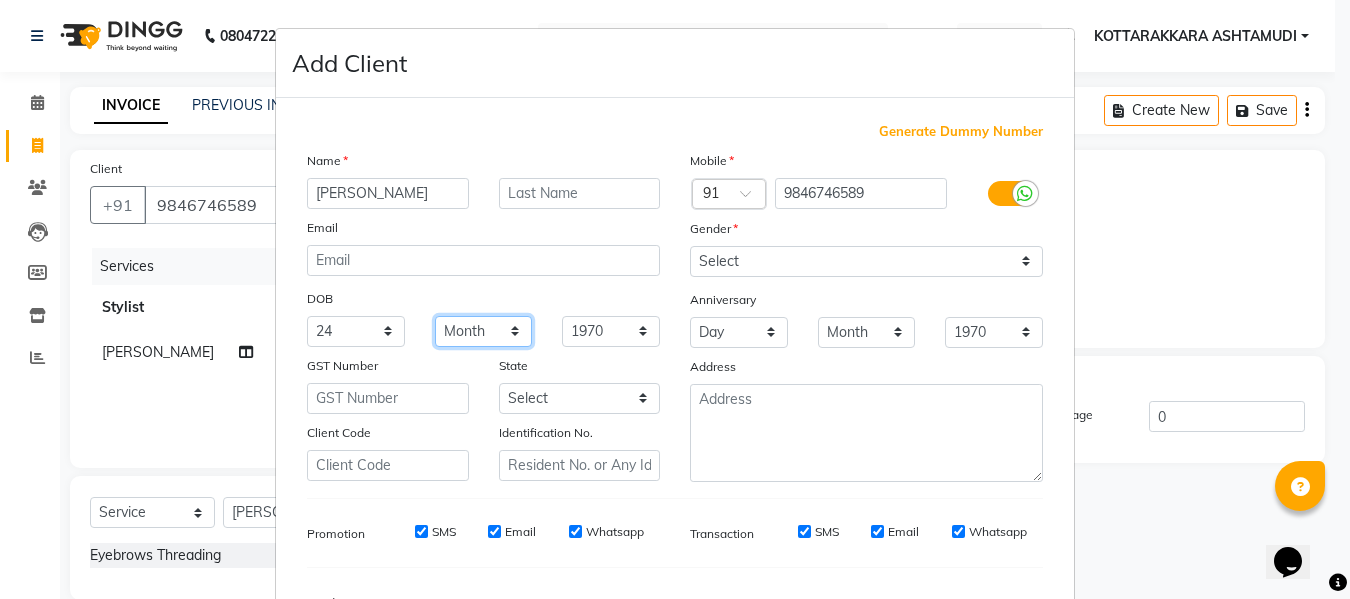 click on "Month January February March April May June July August September October November December" at bounding box center [484, 331] 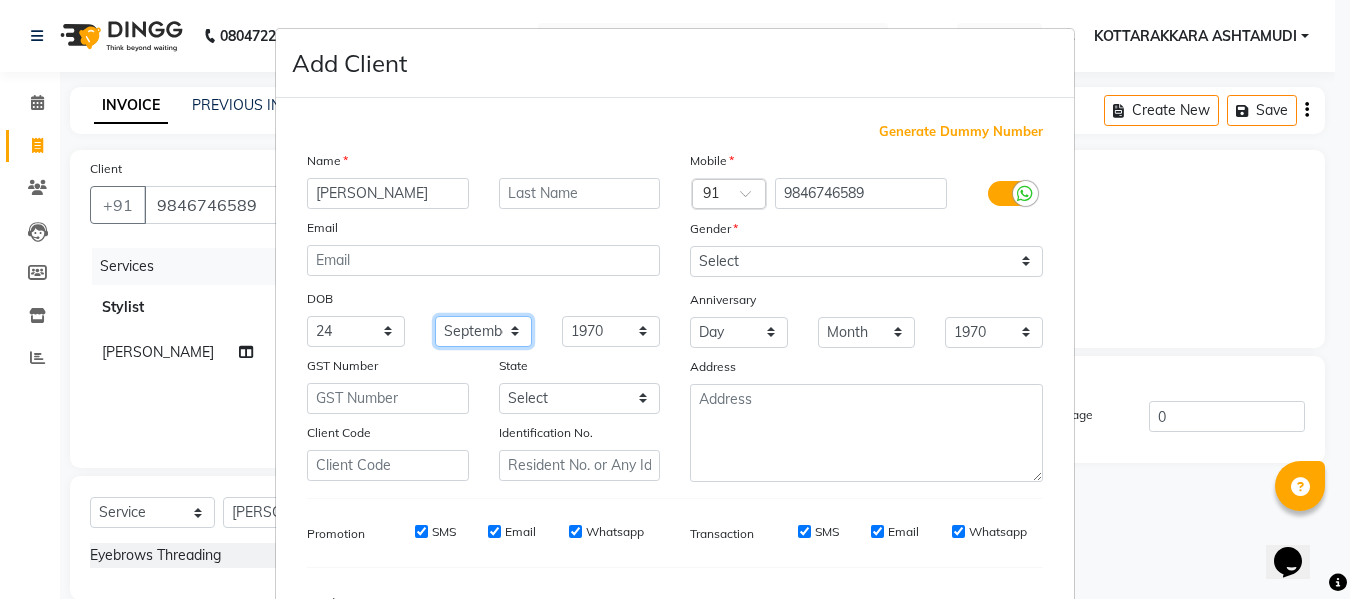 click on "Month January February March April May June July August September October November December" at bounding box center [484, 331] 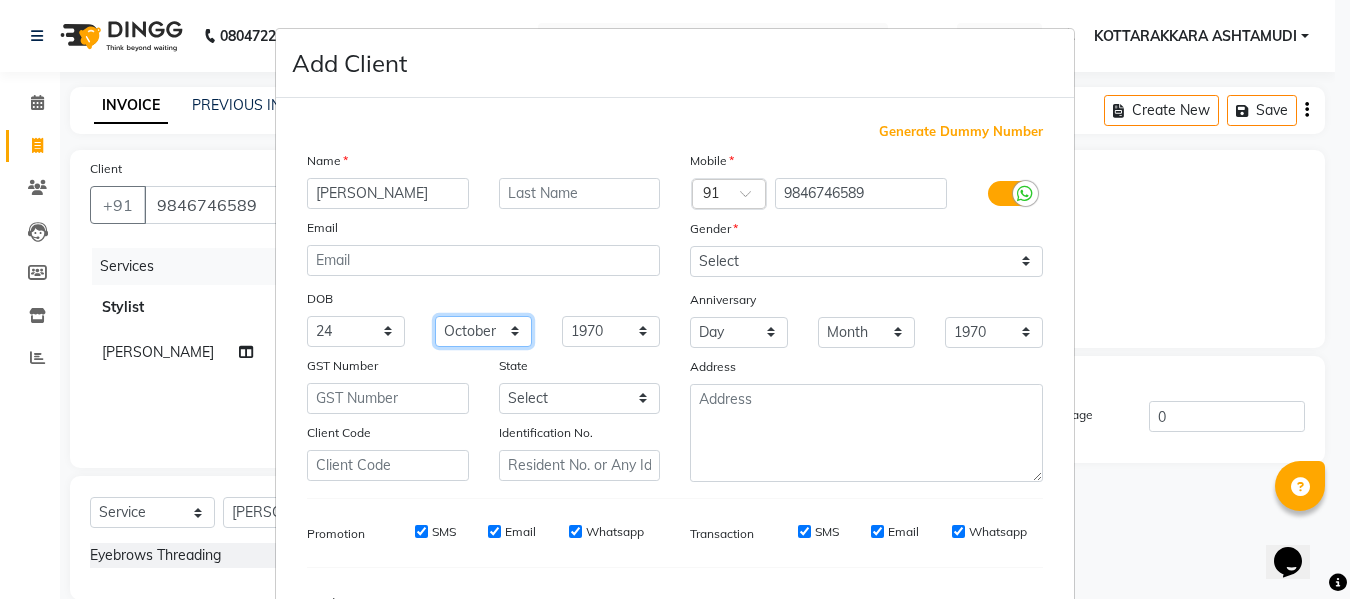 click on "Month January February March April May June July August September October November December" at bounding box center (484, 331) 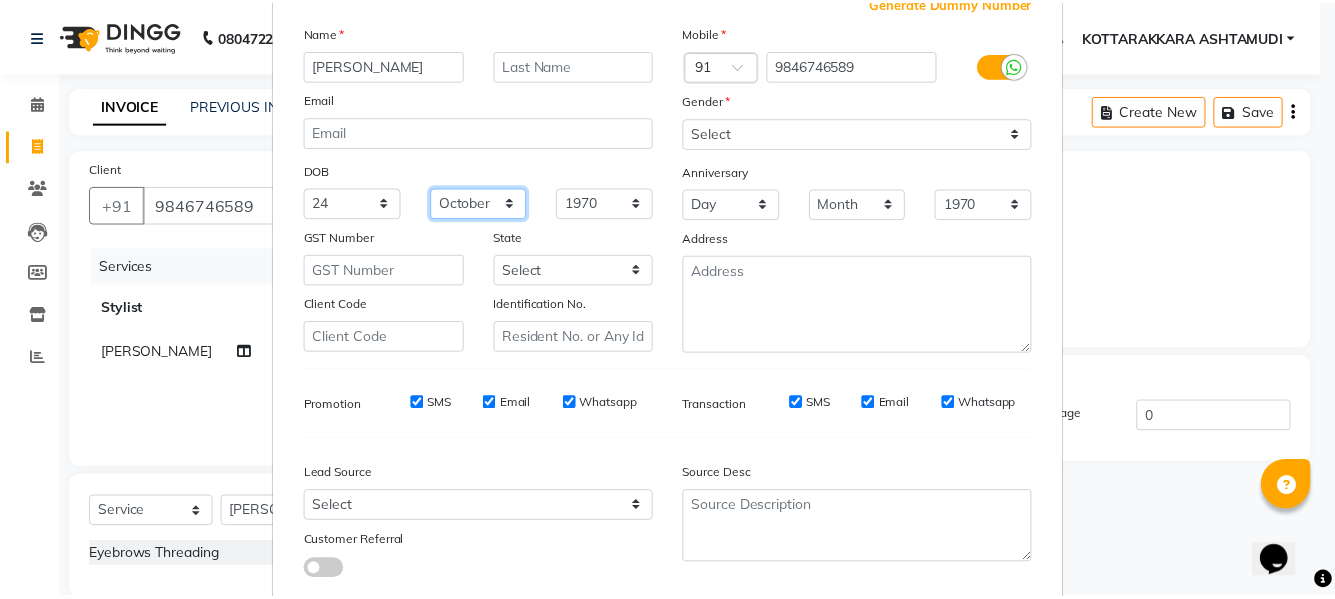 scroll, scrollTop: 250, scrollLeft: 0, axis: vertical 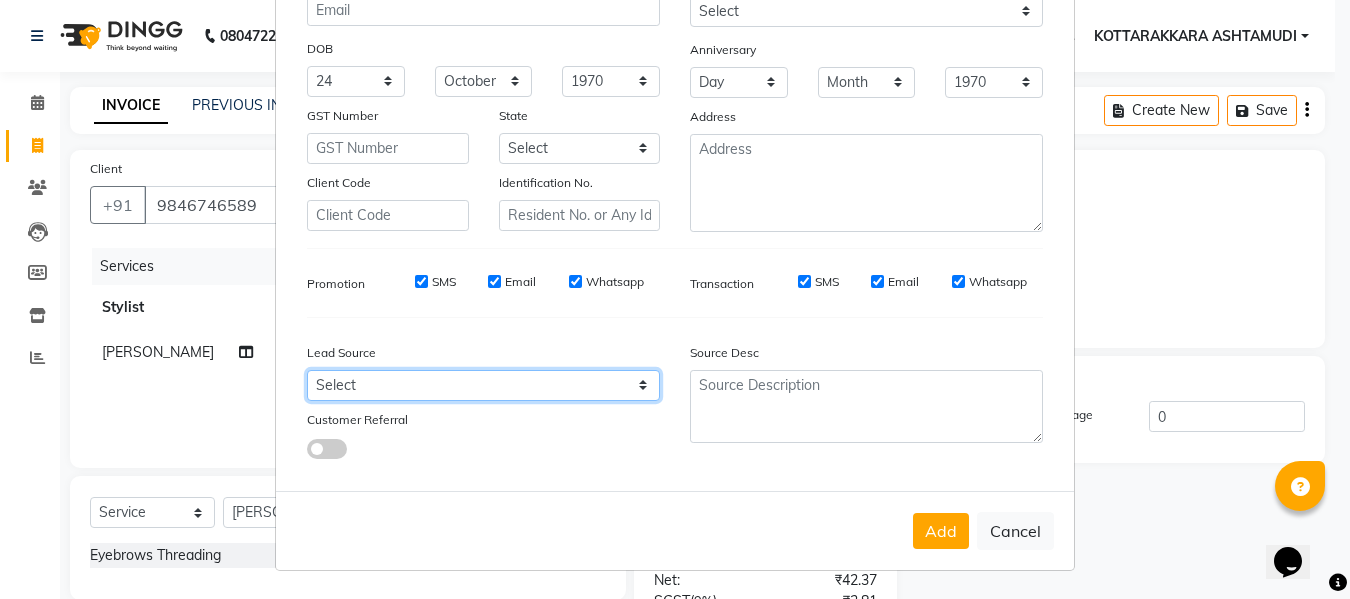 click on "Select Walk-in Referral Internet Friend Word of Mouth Advertisement Facebook JustDial Google Other Instagram  YouTube  WhatsApp" at bounding box center (483, 385) 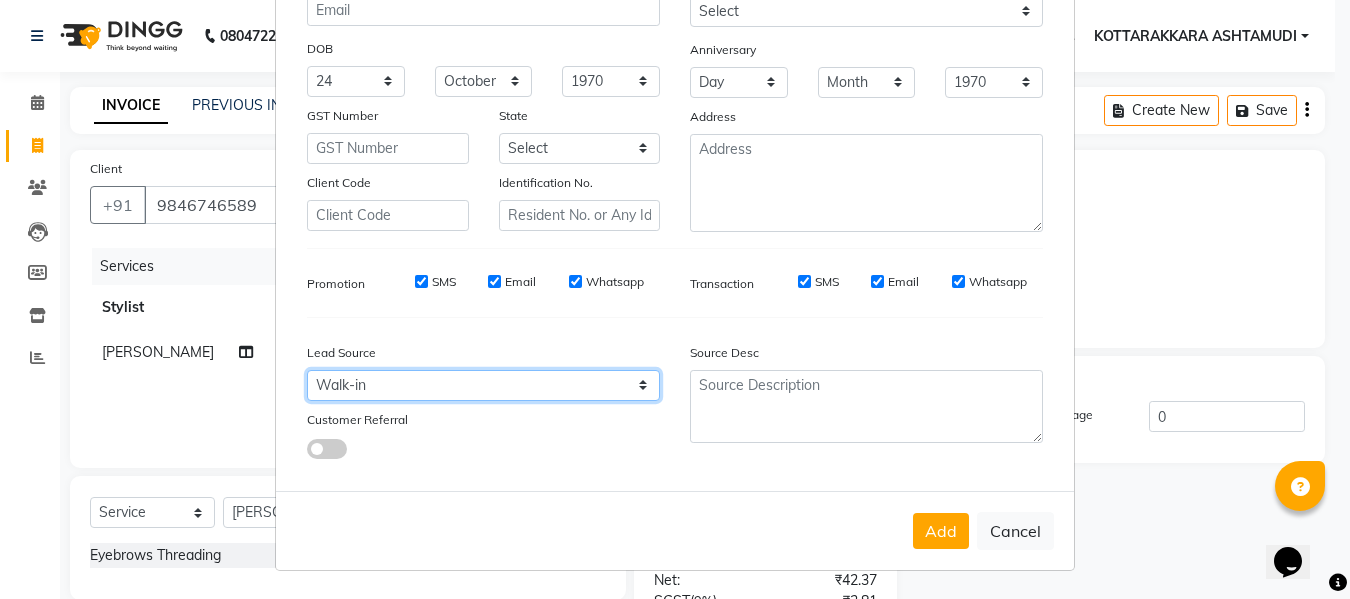 click on "Select Walk-in Referral Internet Friend Word of Mouth Advertisement Facebook JustDial Google Other Instagram  YouTube  WhatsApp" at bounding box center (483, 385) 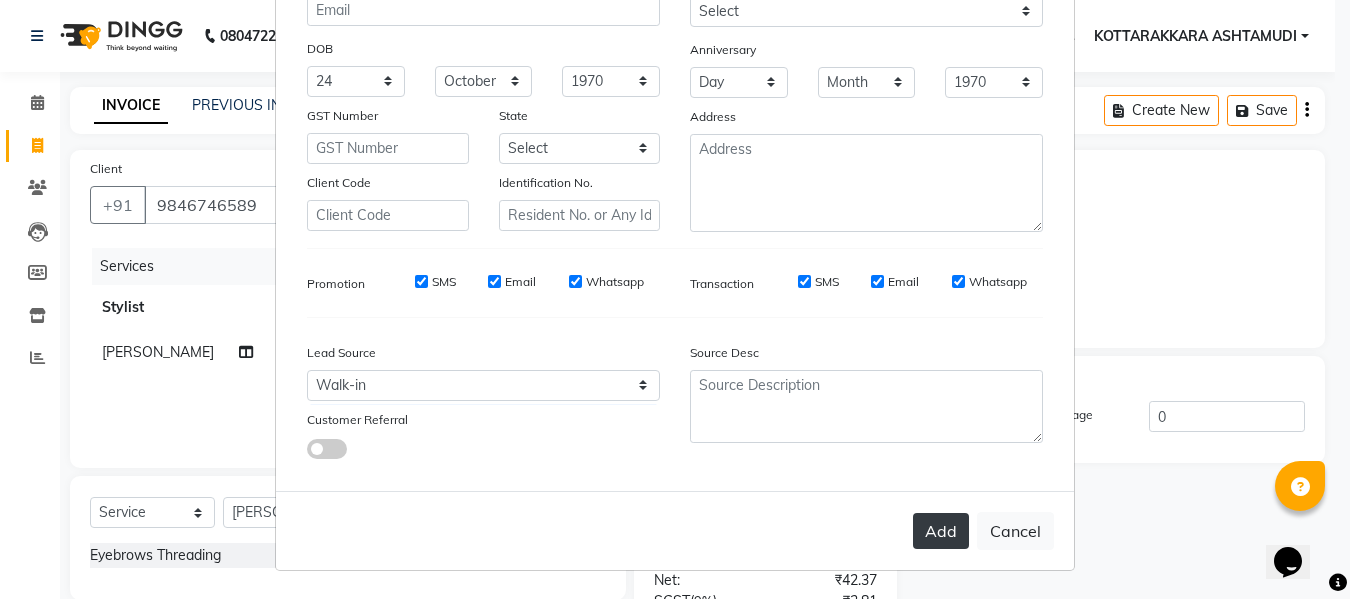 click on "Add" at bounding box center [941, 531] 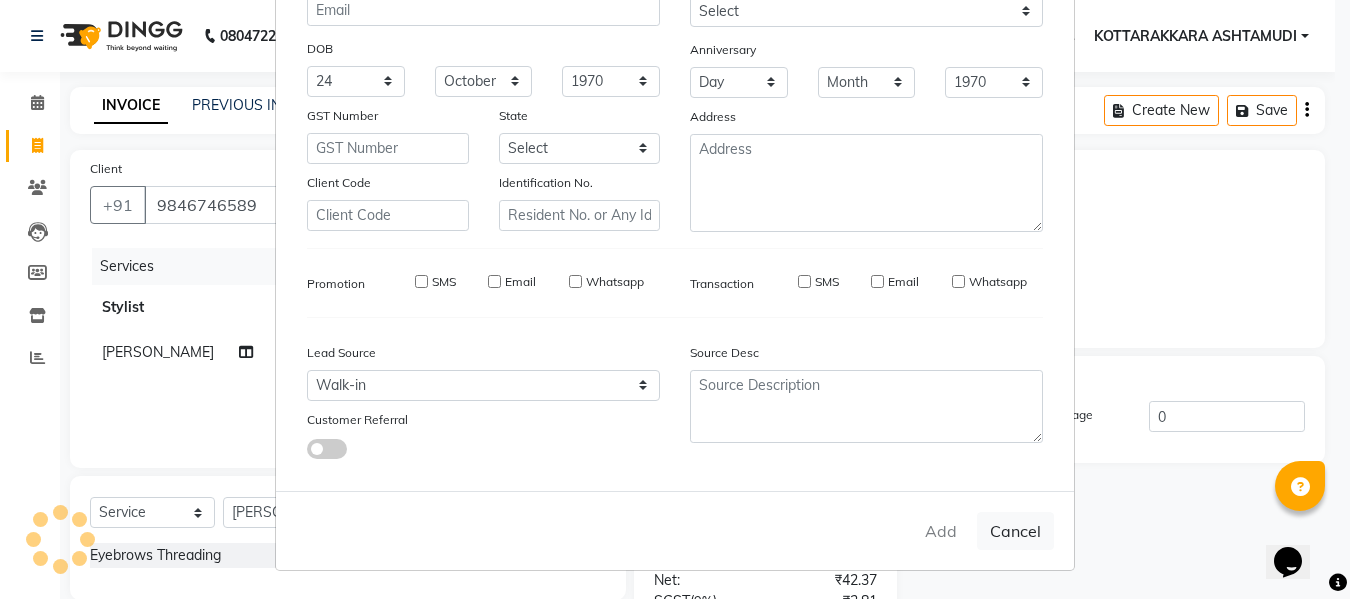 type 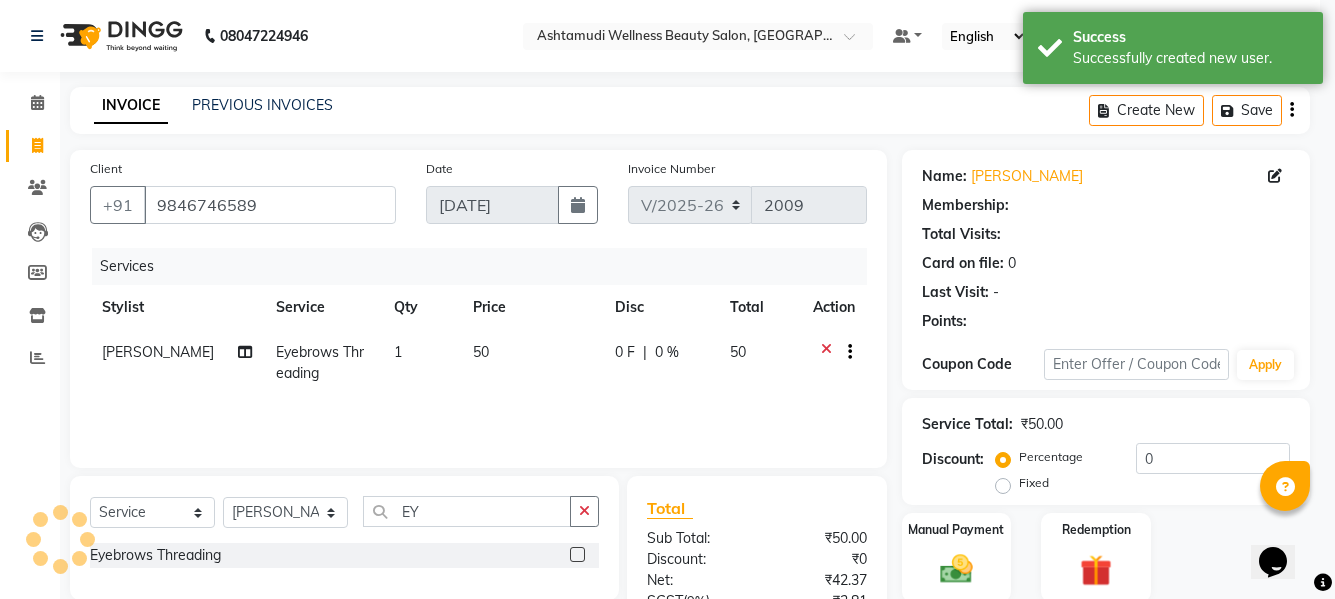 select on "1: Object" 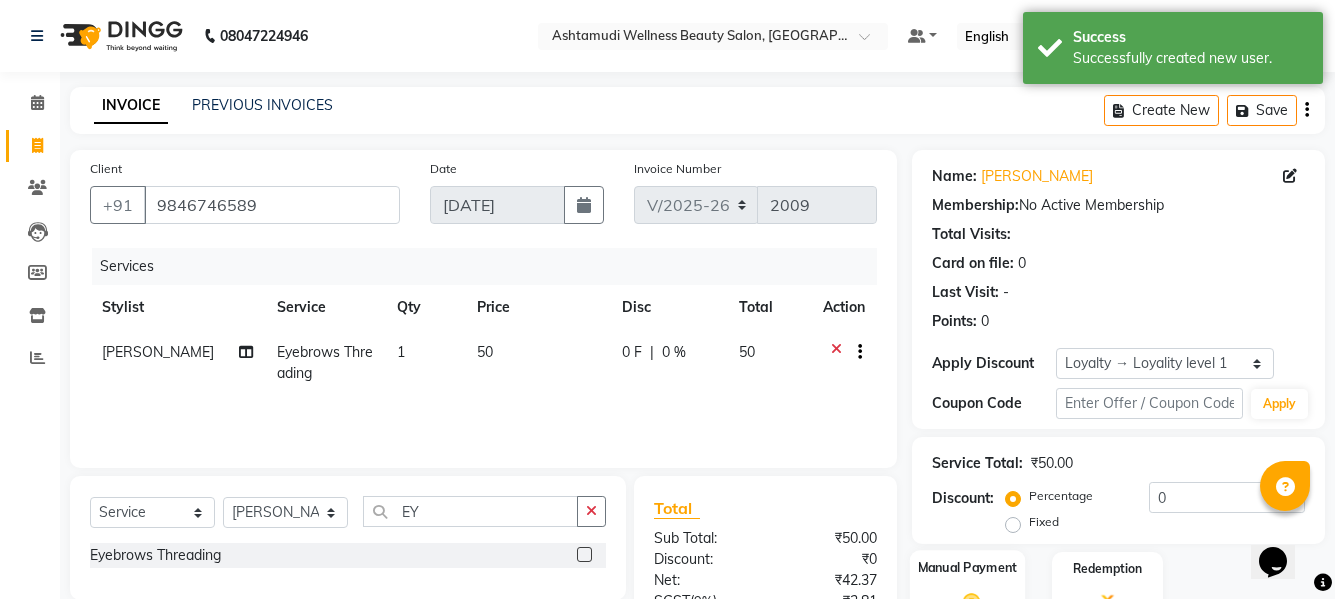 scroll, scrollTop: 201, scrollLeft: 0, axis: vertical 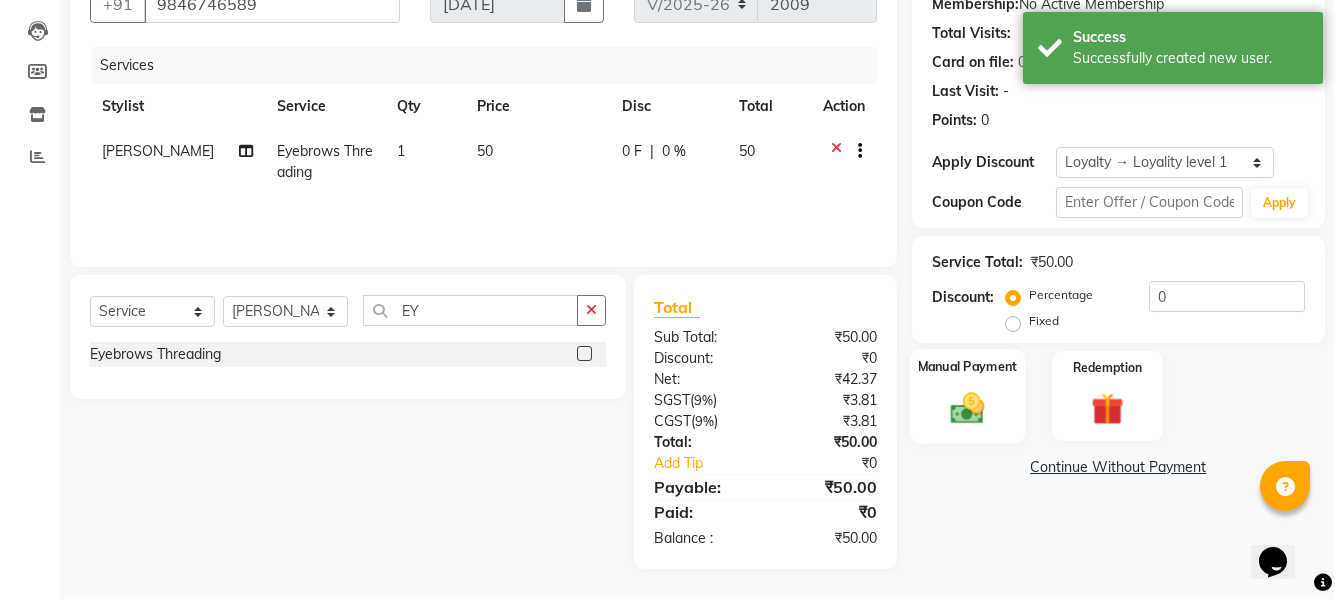 click 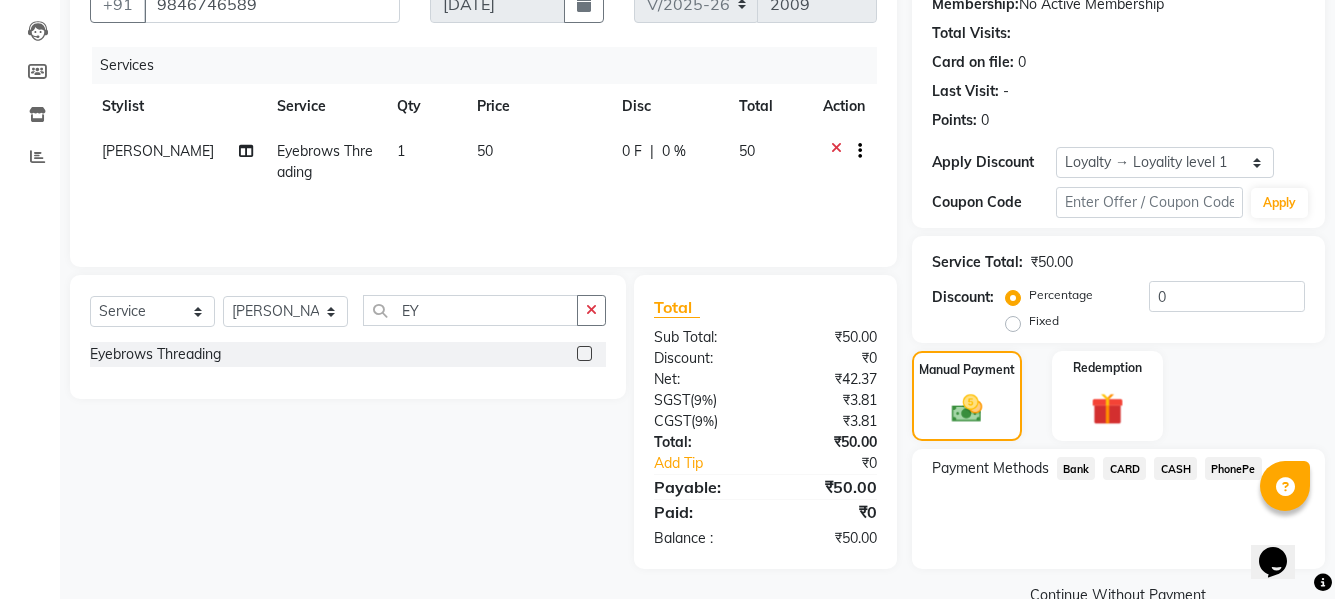 click on "CASH" 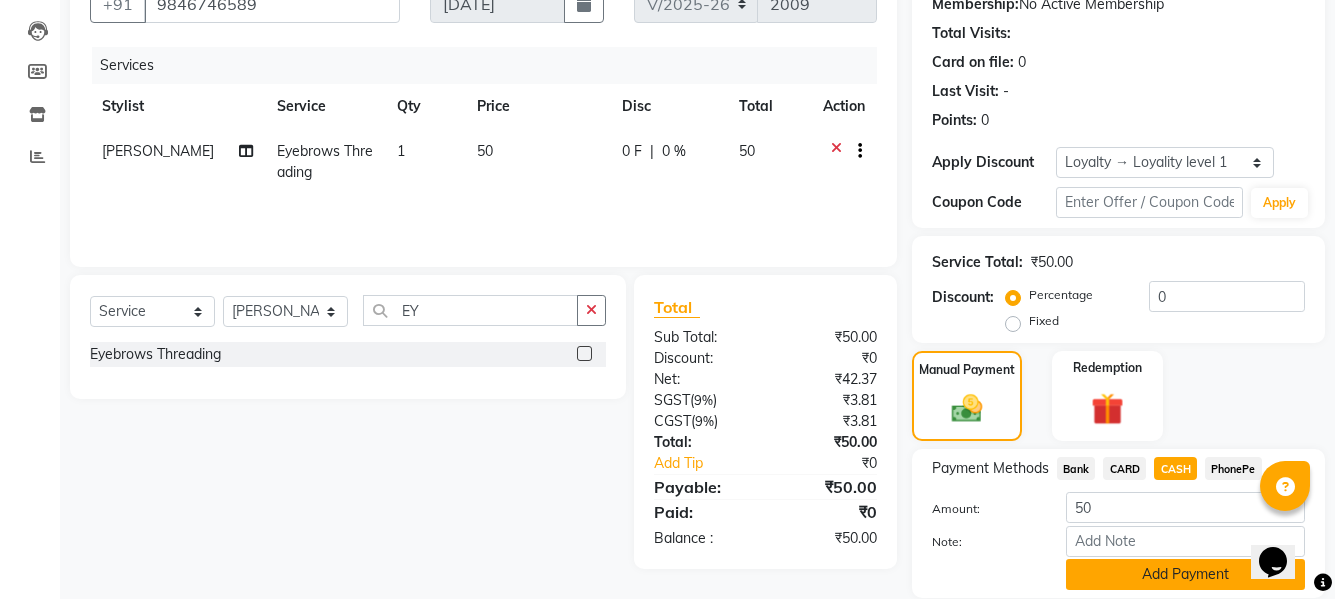 click on "Add Payment" 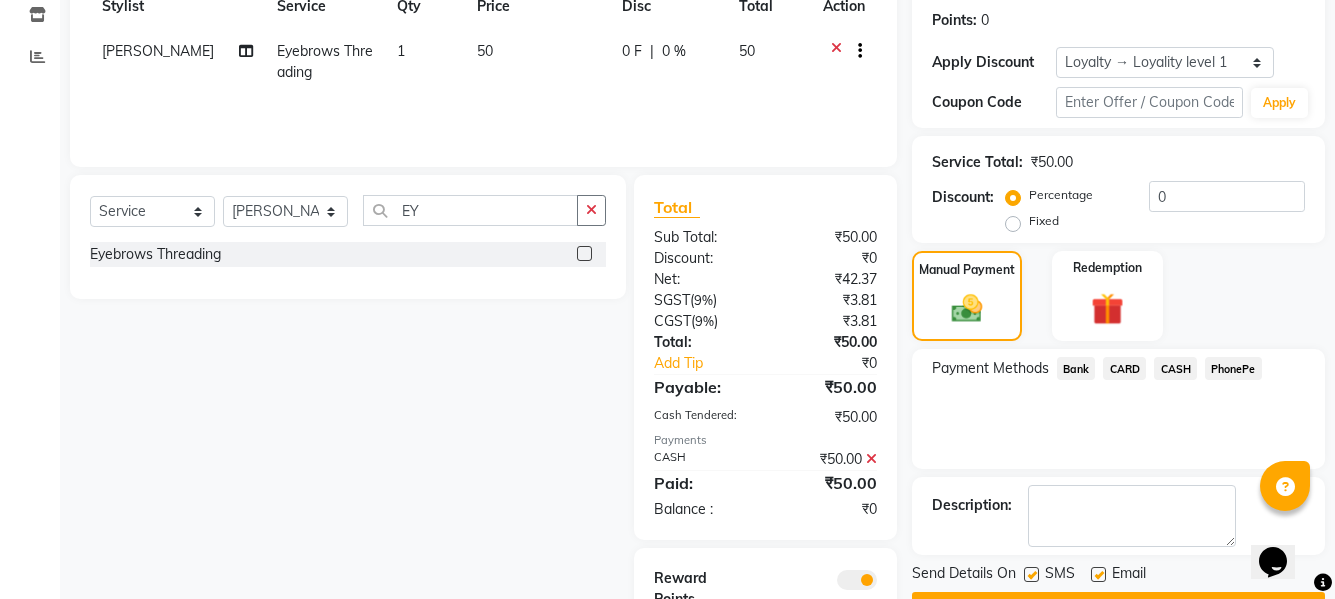 scroll, scrollTop: 391, scrollLeft: 0, axis: vertical 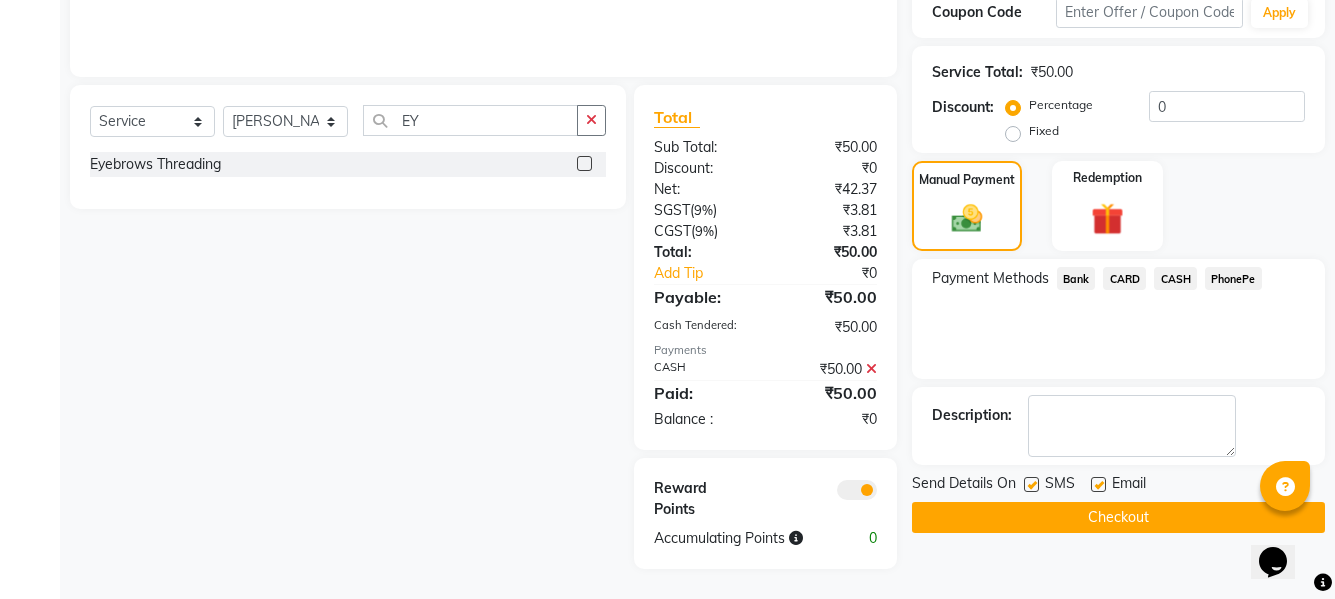 click on "Checkout" 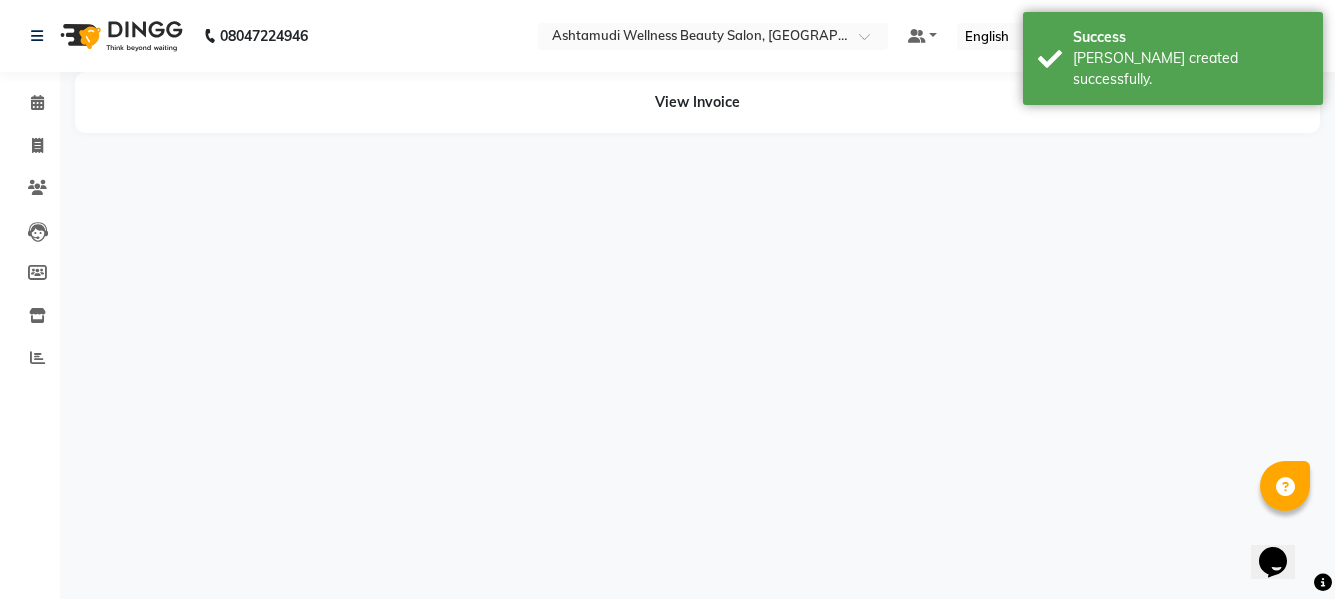 scroll, scrollTop: 0, scrollLeft: 0, axis: both 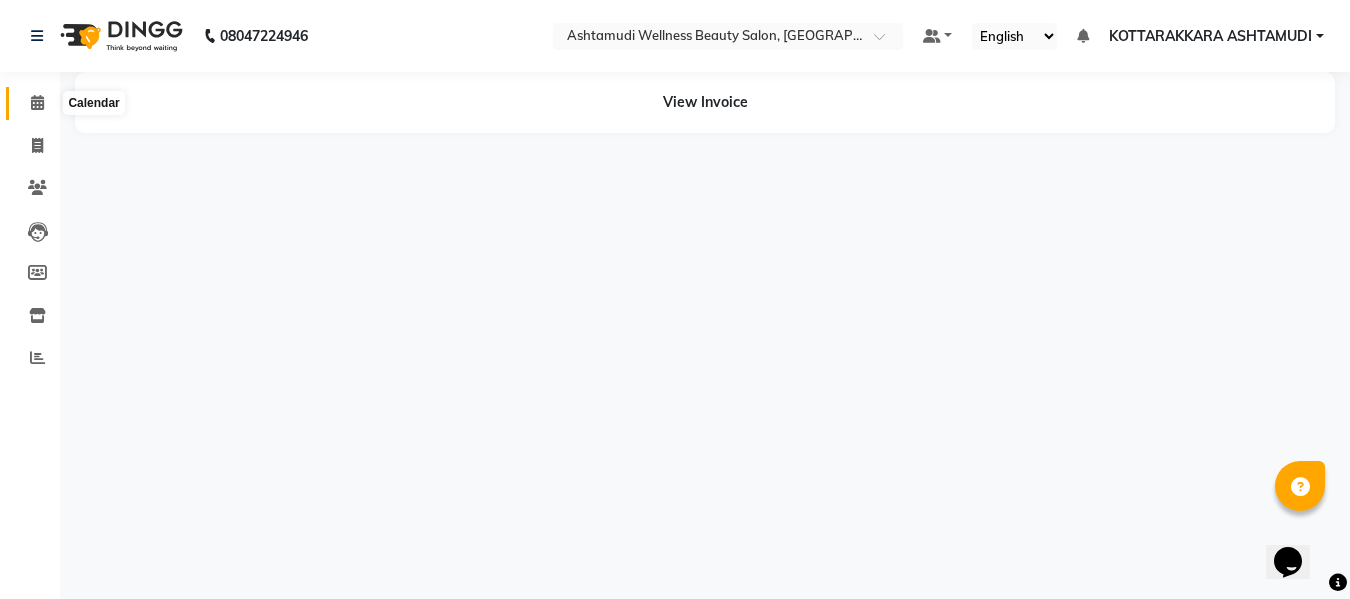 click 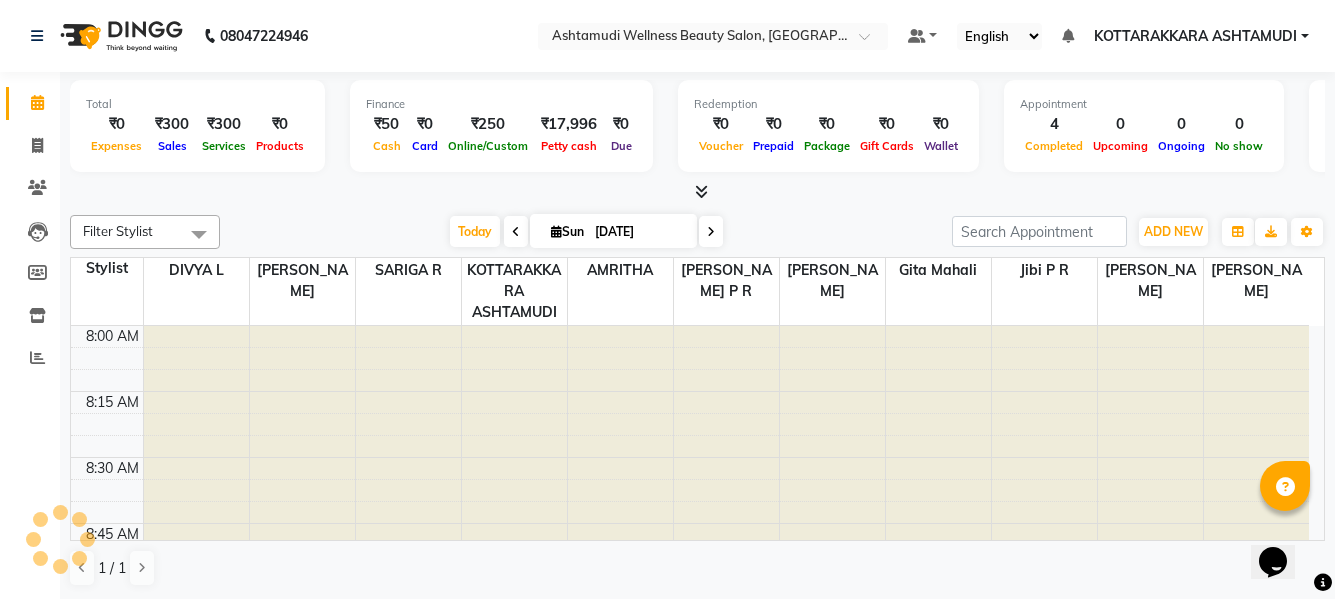 scroll, scrollTop: 1057, scrollLeft: 0, axis: vertical 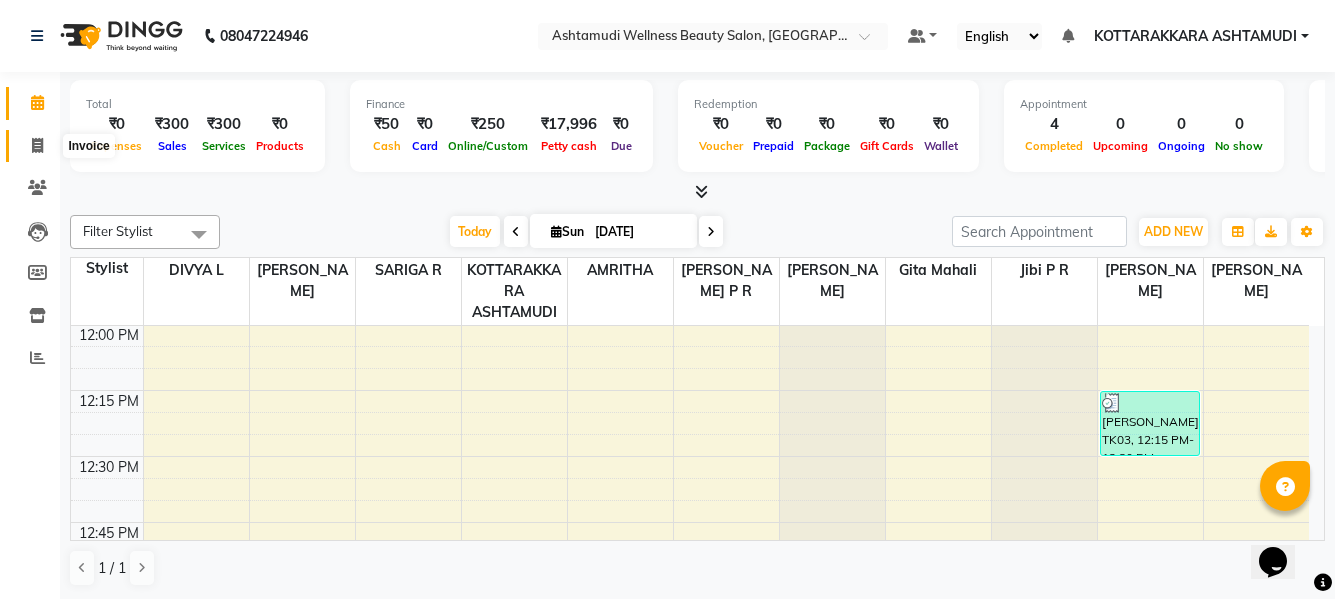 click 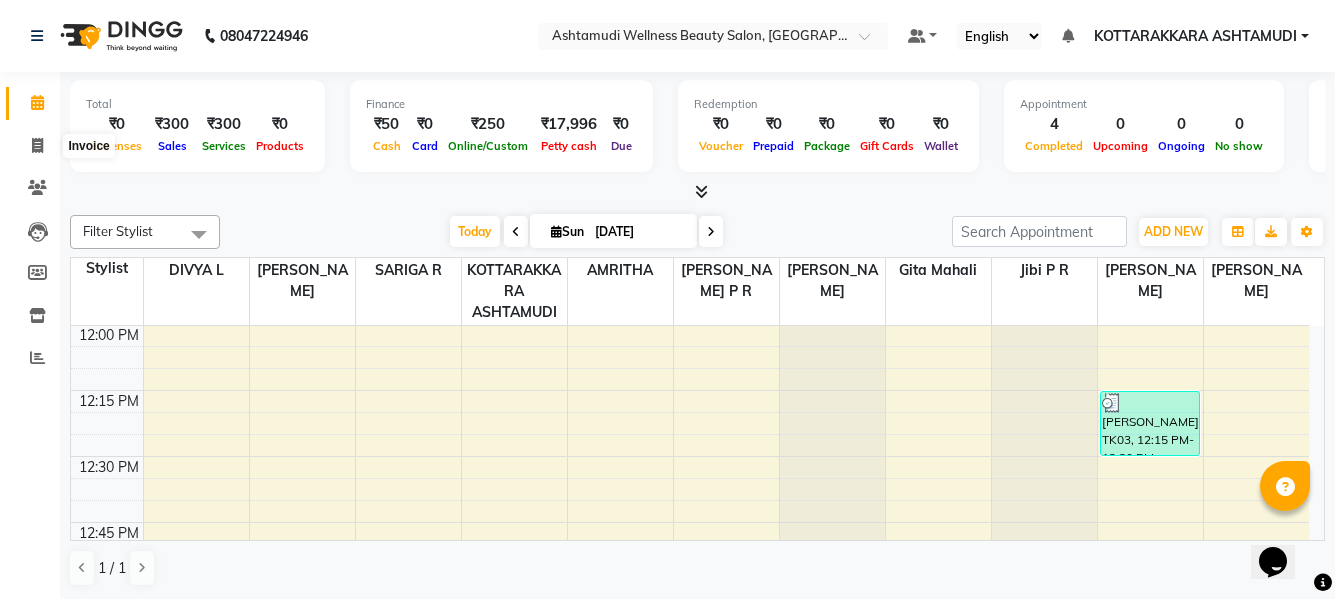select on "4664" 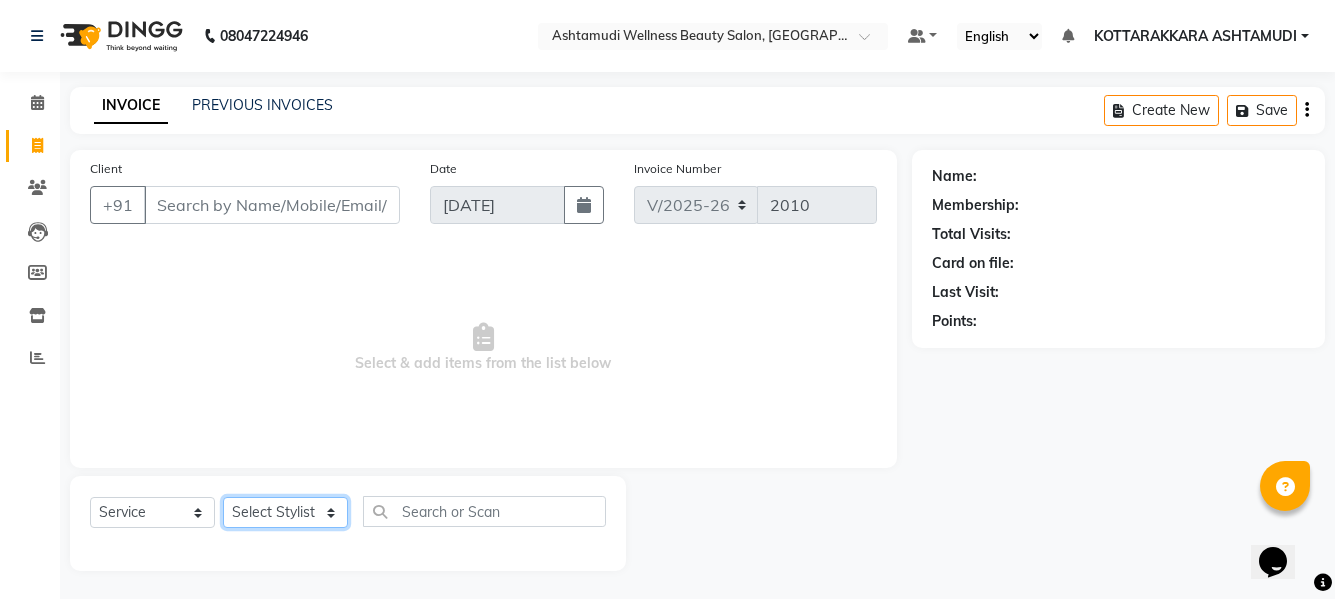 click on "Select Stylist" 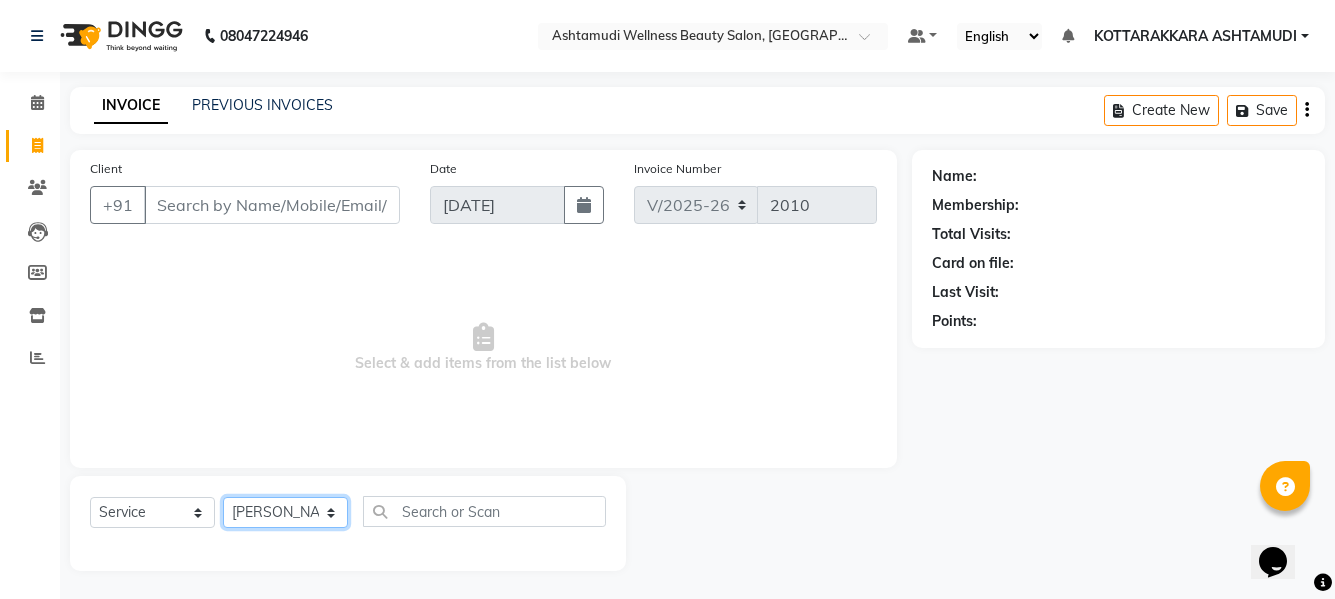 click on "Select Stylist AMRITHA [PERSON_NAME] DIVYA L	 Gita Mahali  Jibi P R [PERSON_NAME]  KOTTARAKKARA ASHTAMUDI [PERSON_NAME] 	 [PERSON_NAME] SARIGA R	 [PERSON_NAME]" 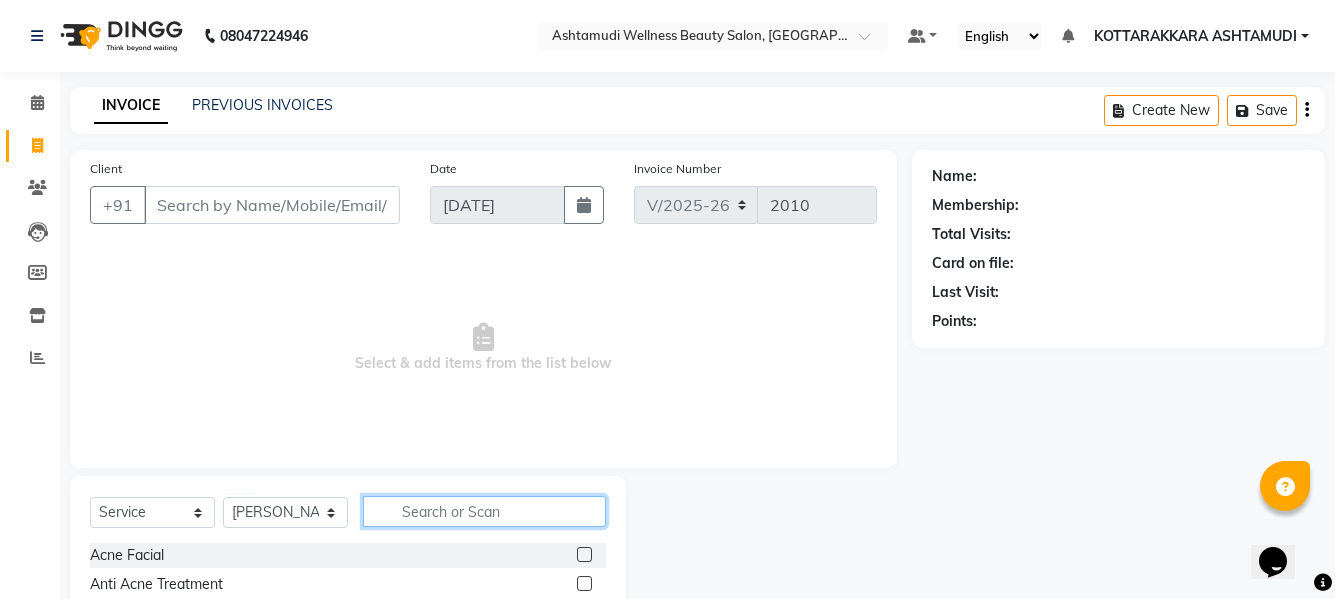 click 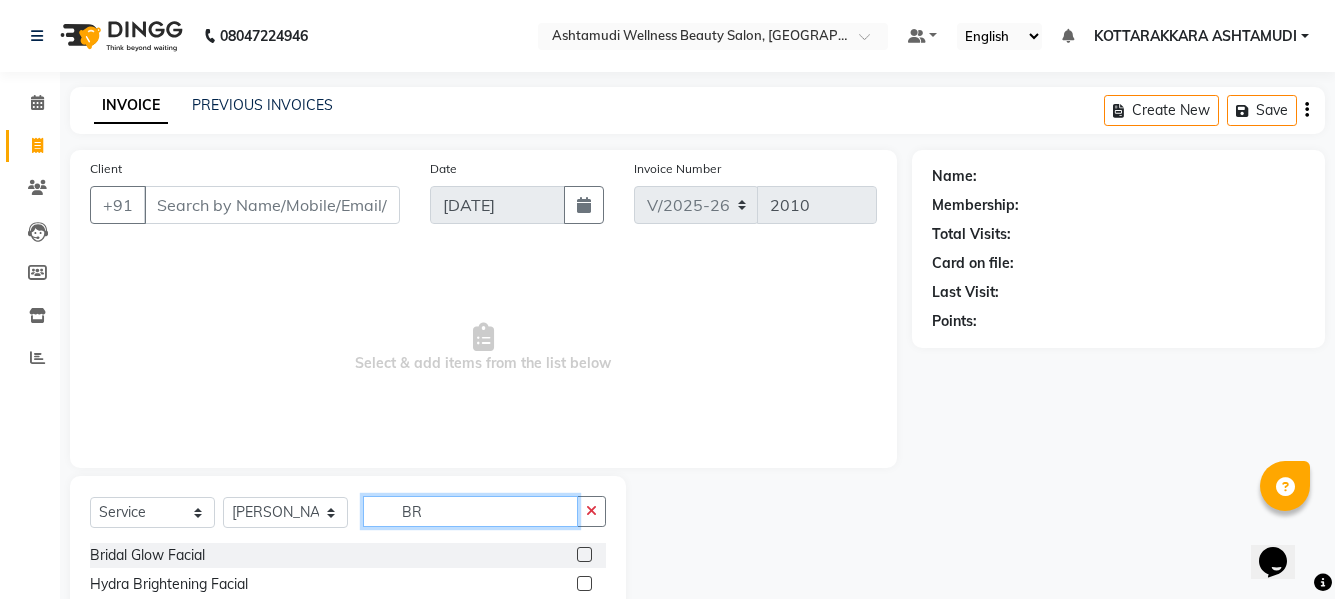 type on "BR" 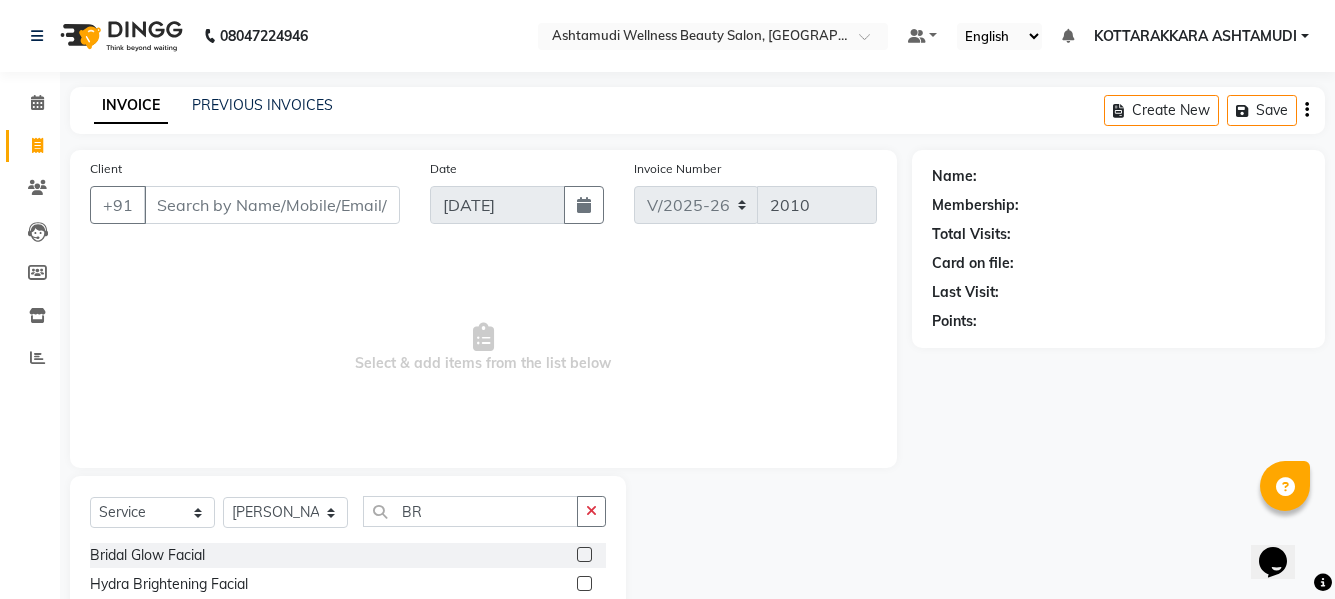 click 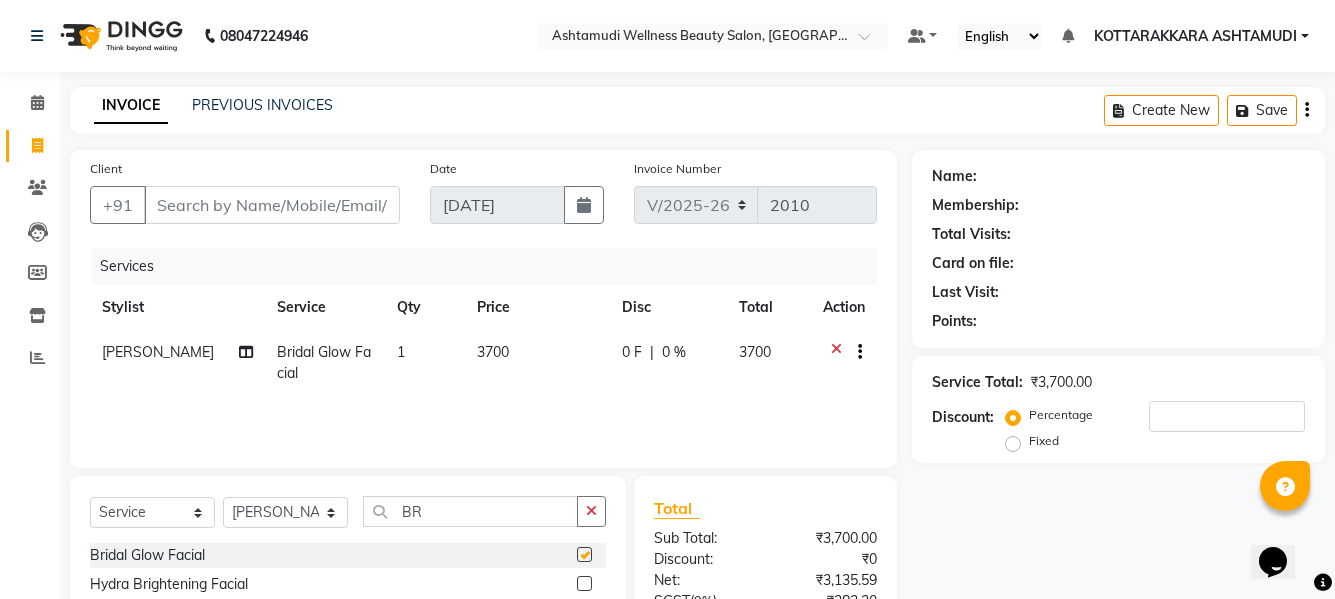 checkbox on "false" 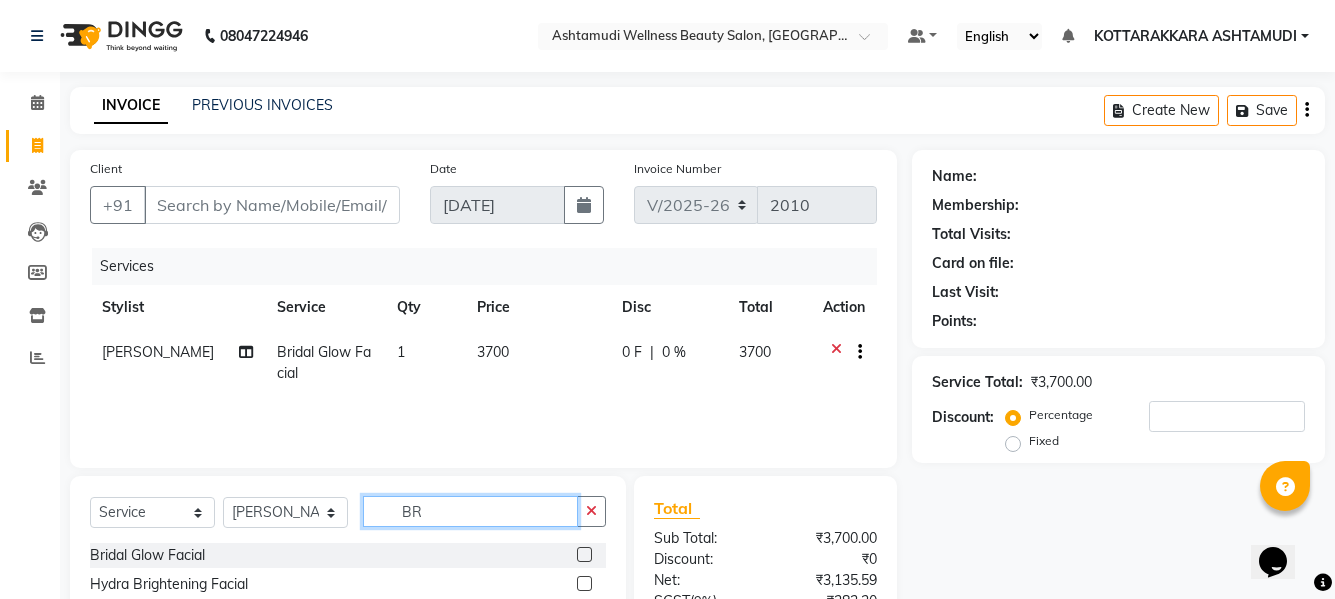 click on "BR" 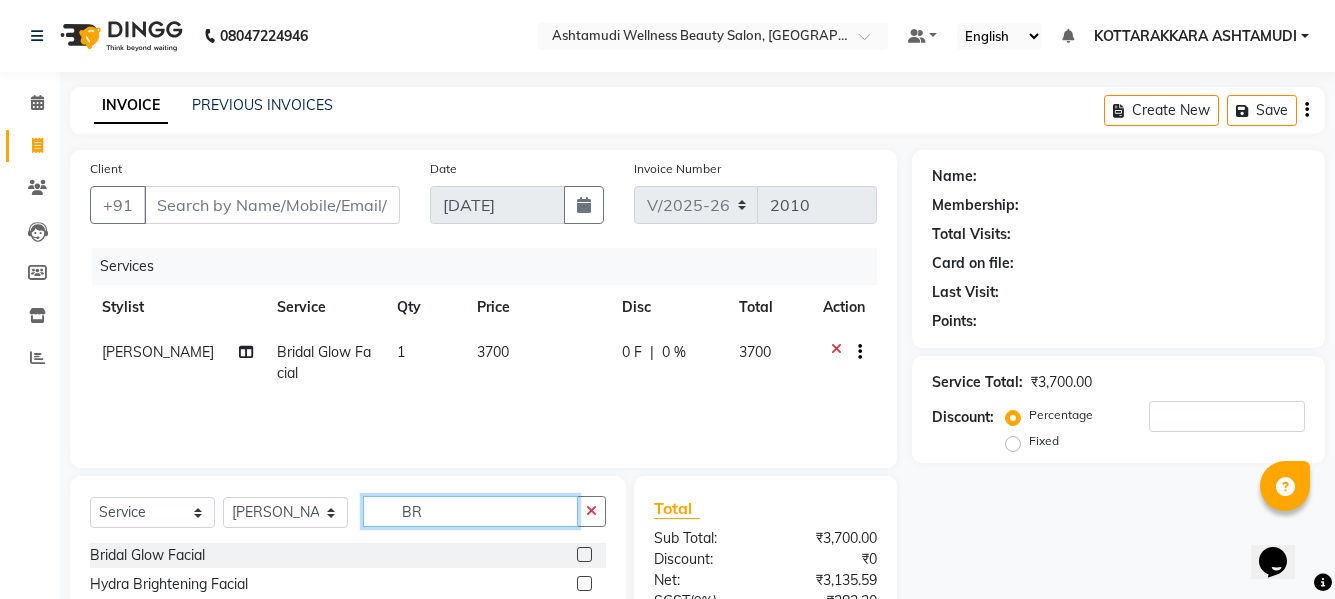 type on "B" 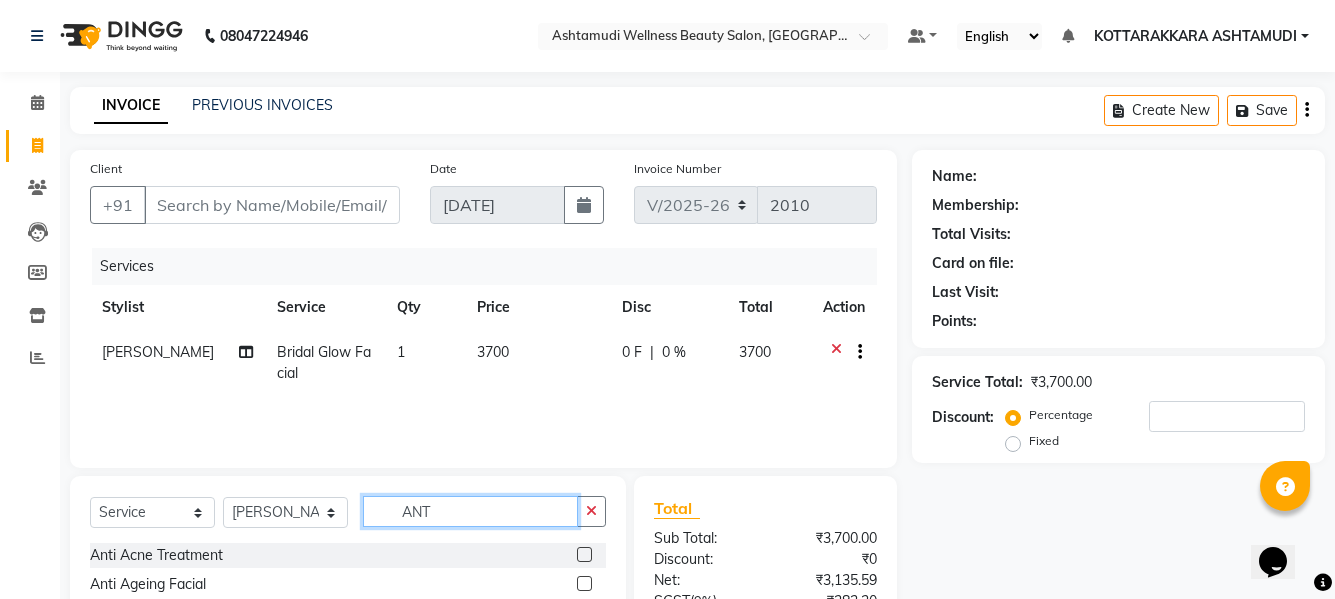 scroll, scrollTop: 200, scrollLeft: 0, axis: vertical 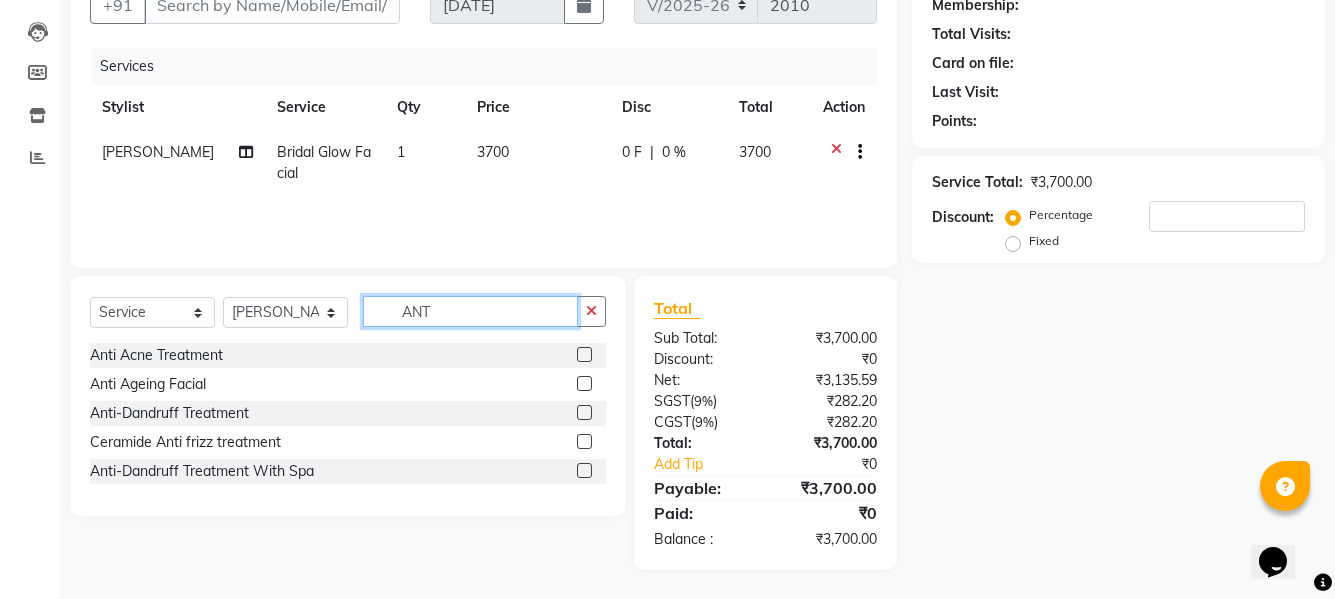 type on "ANT" 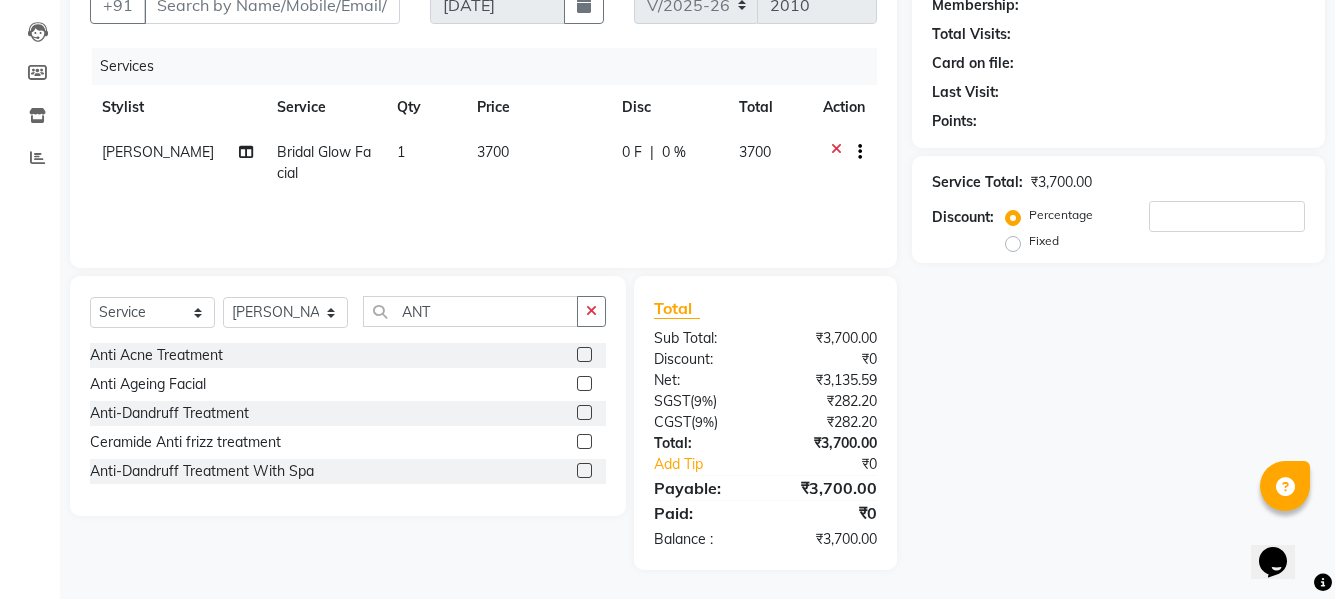 drag, startPoint x: 585, startPoint y: 411, endPoint x: 562, endPoint y: 409, distance: 23.086792 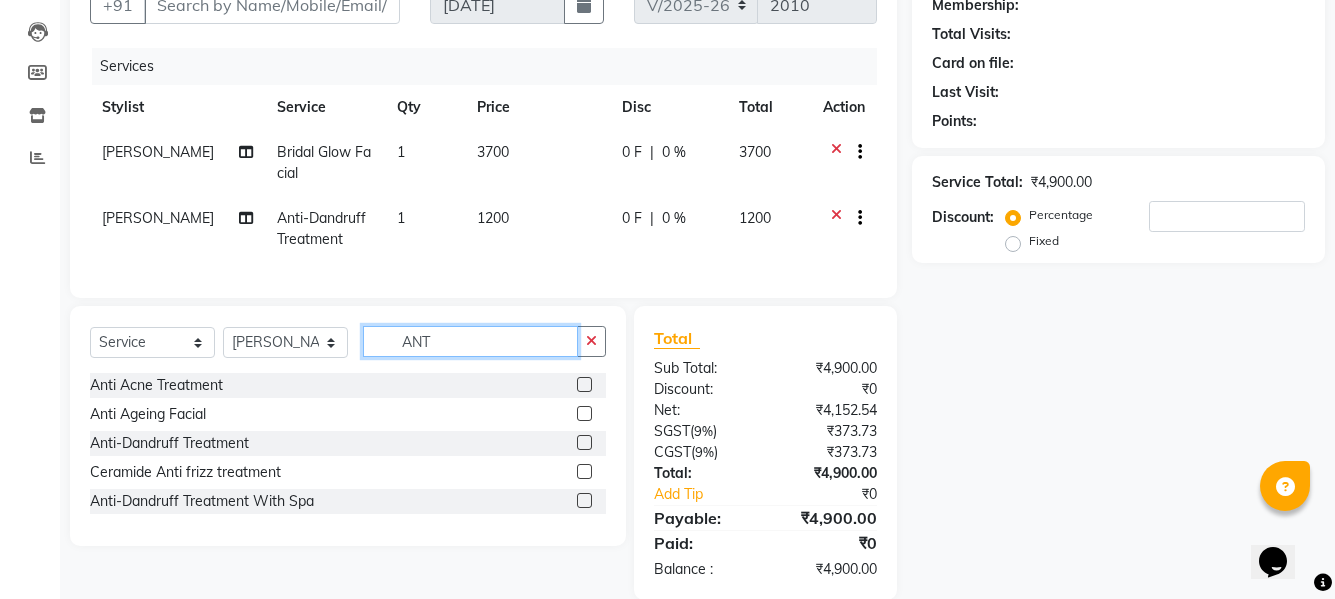 checkbox on "false" 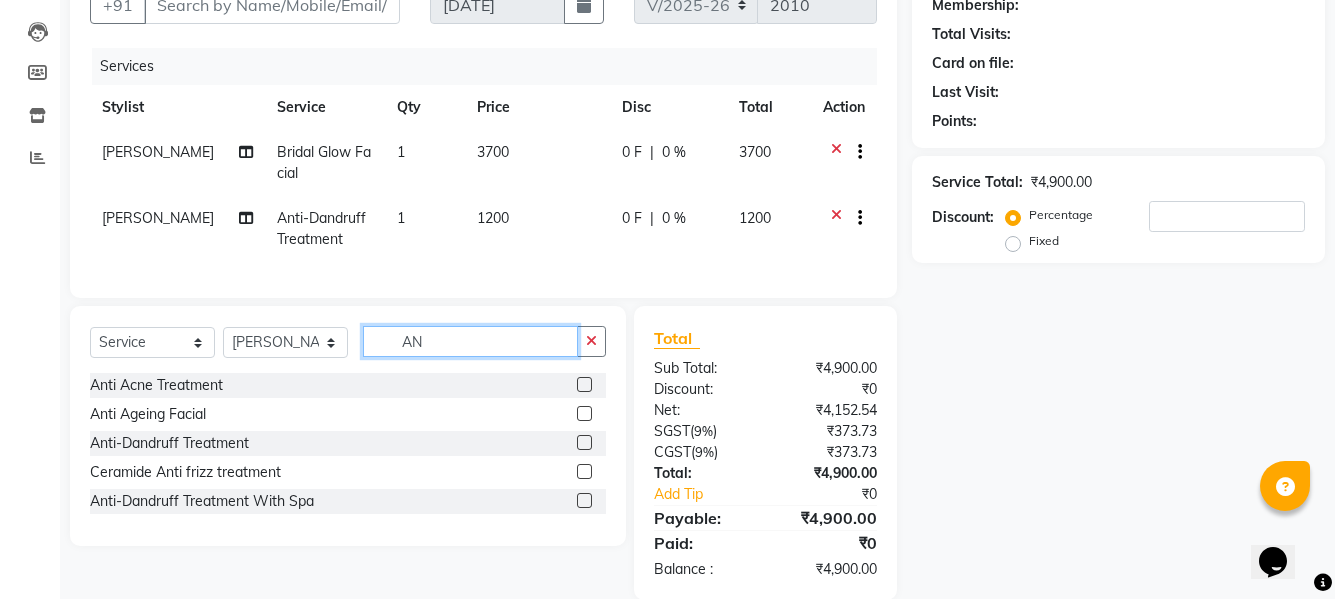 type on "A" 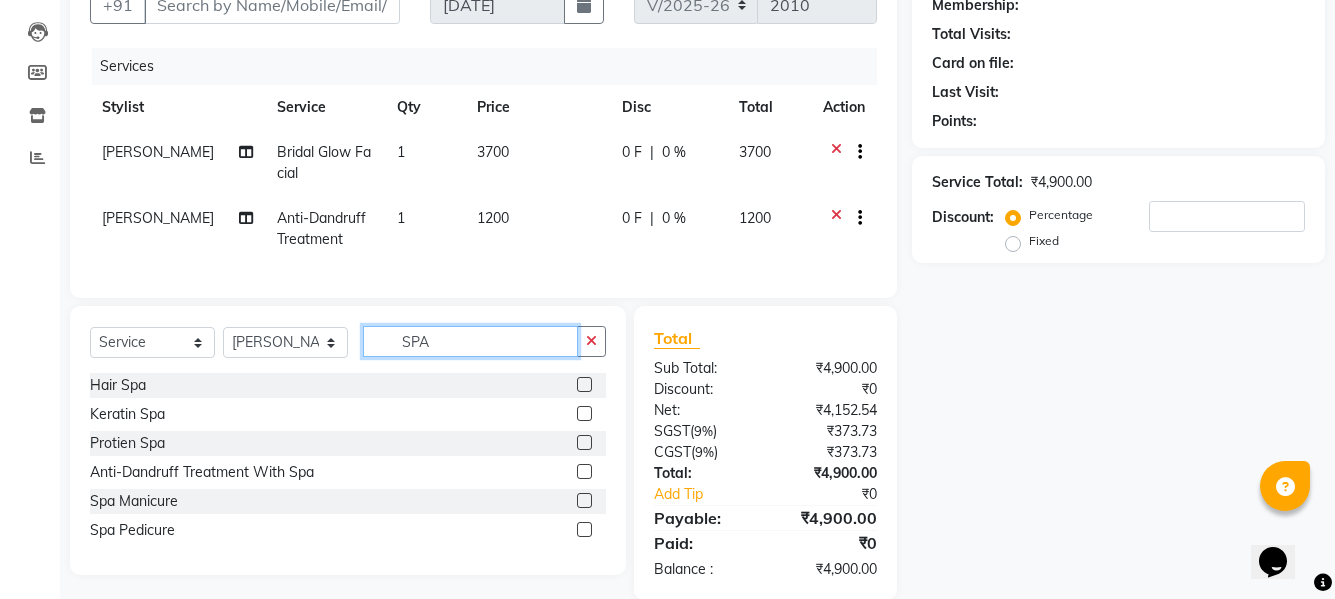 type on "SPA" 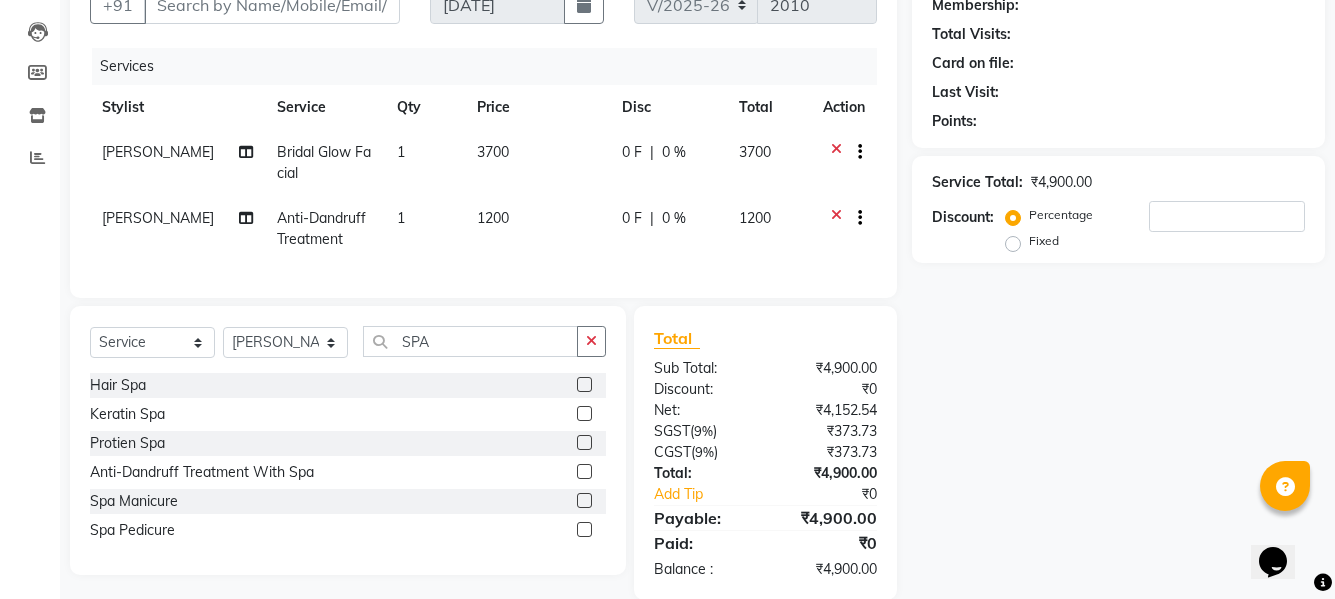 click 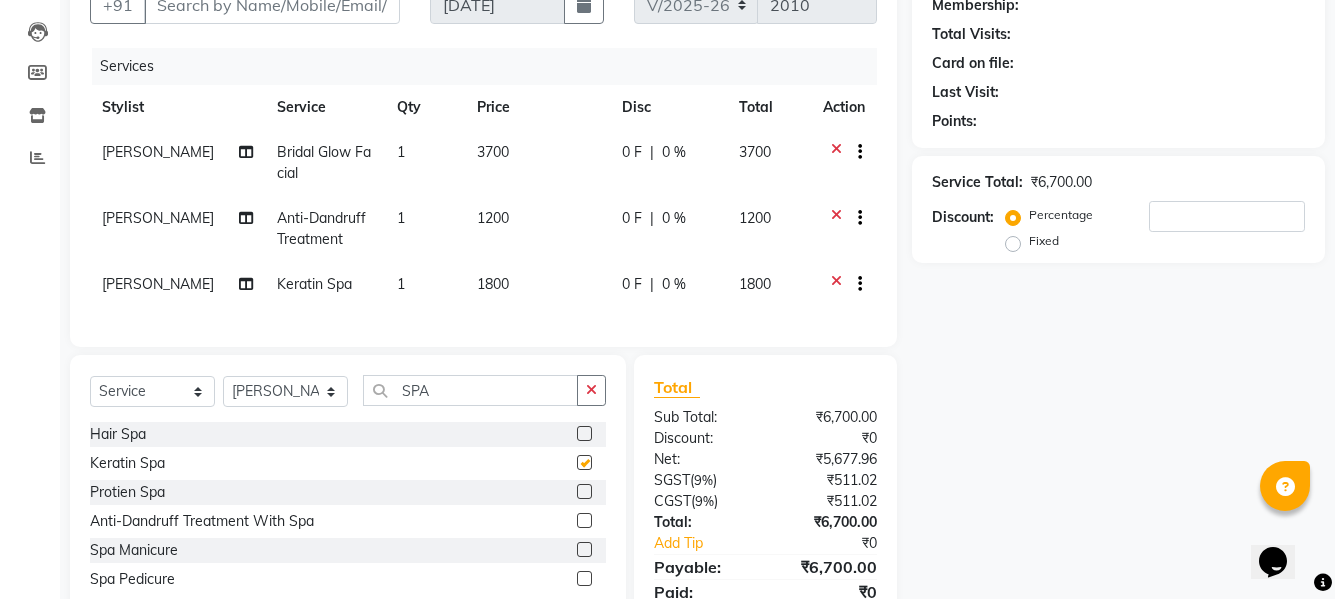 checkbox on "false" 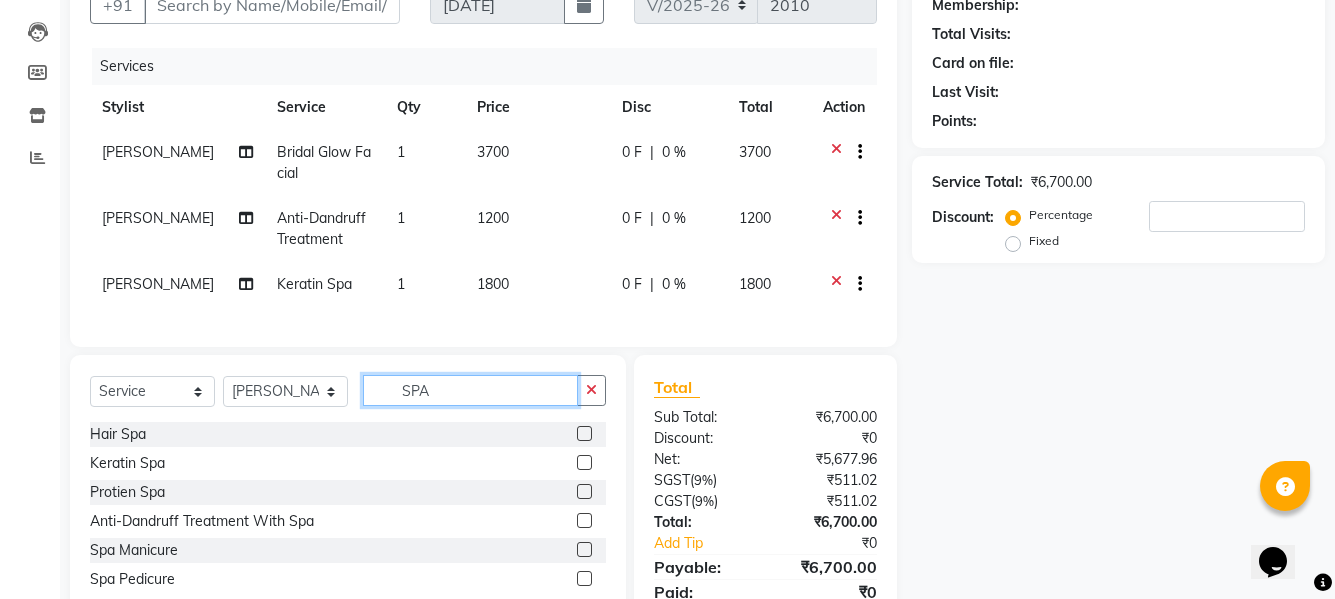 click on "SPA" 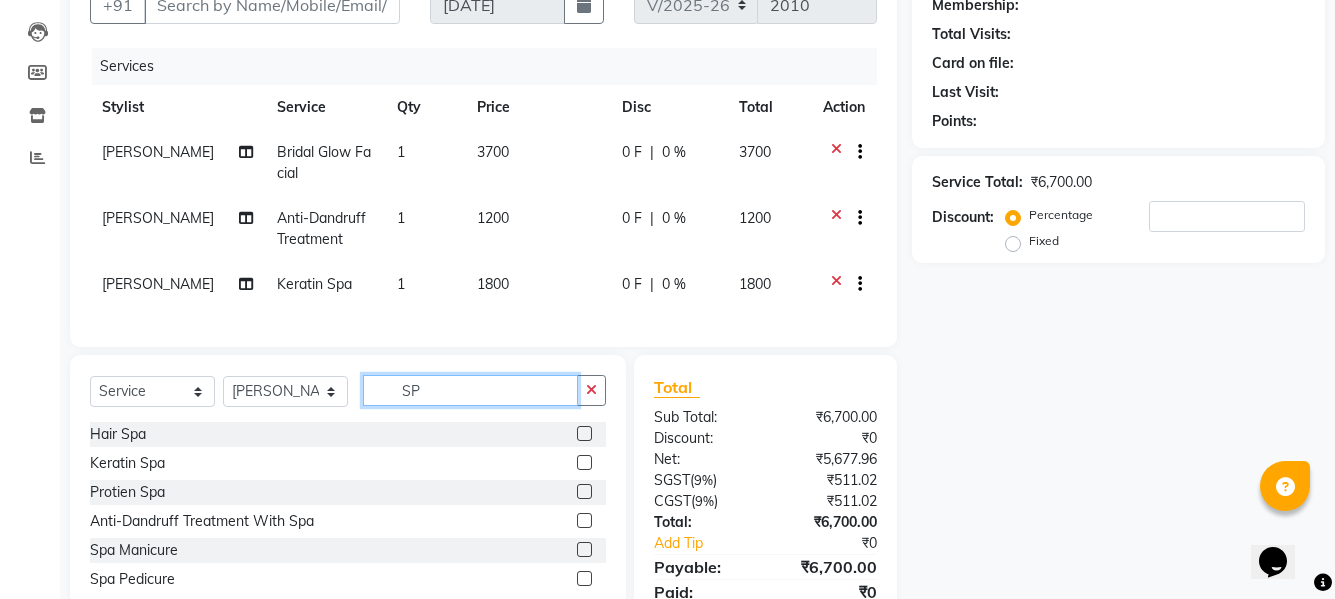 type on "S" 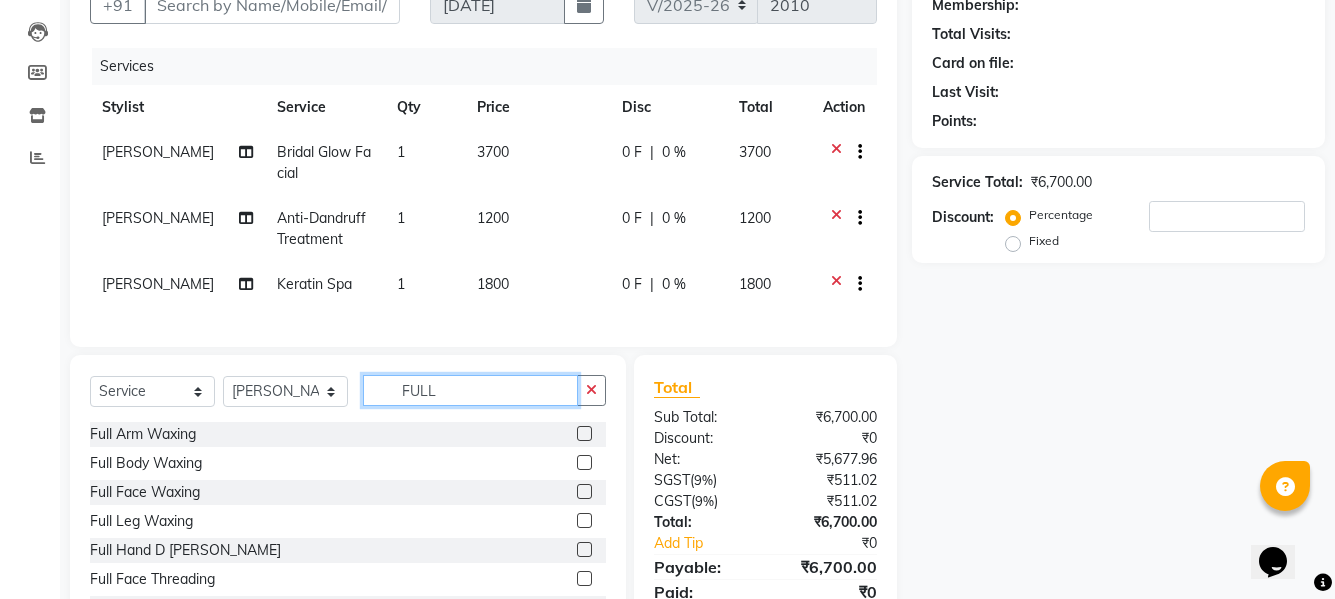 type on "FULL" 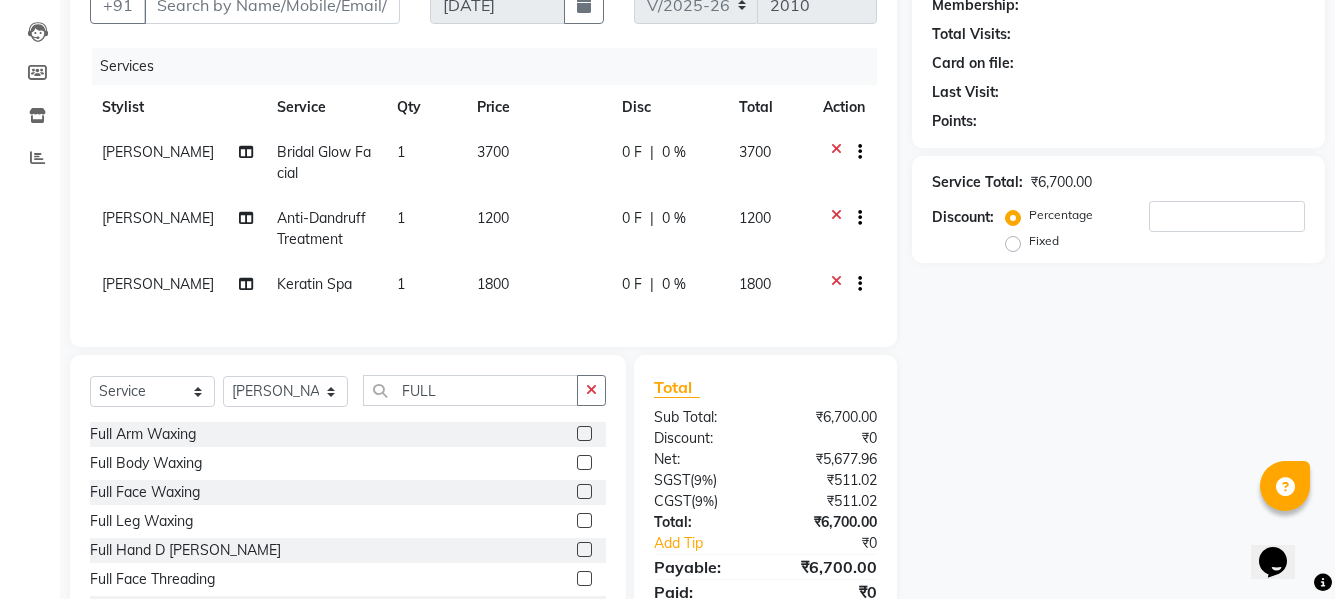 click 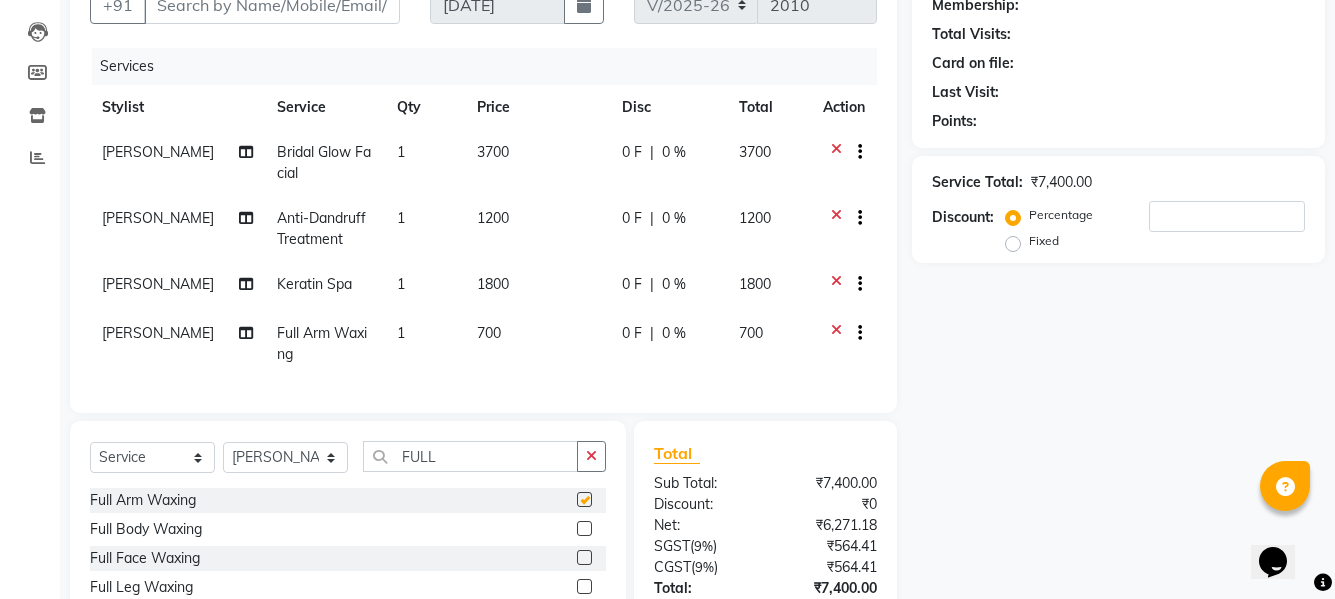 checkbox on "false" 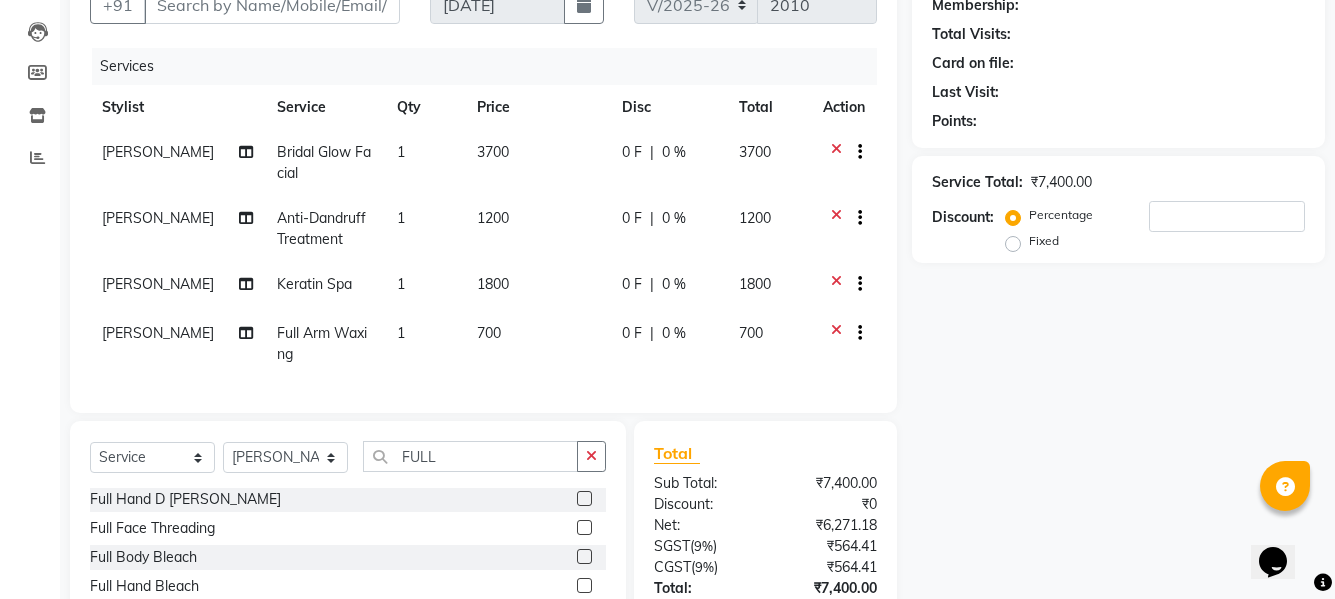 scroll, scrollTop: 119, scrollLeft: 0, axis: vertical 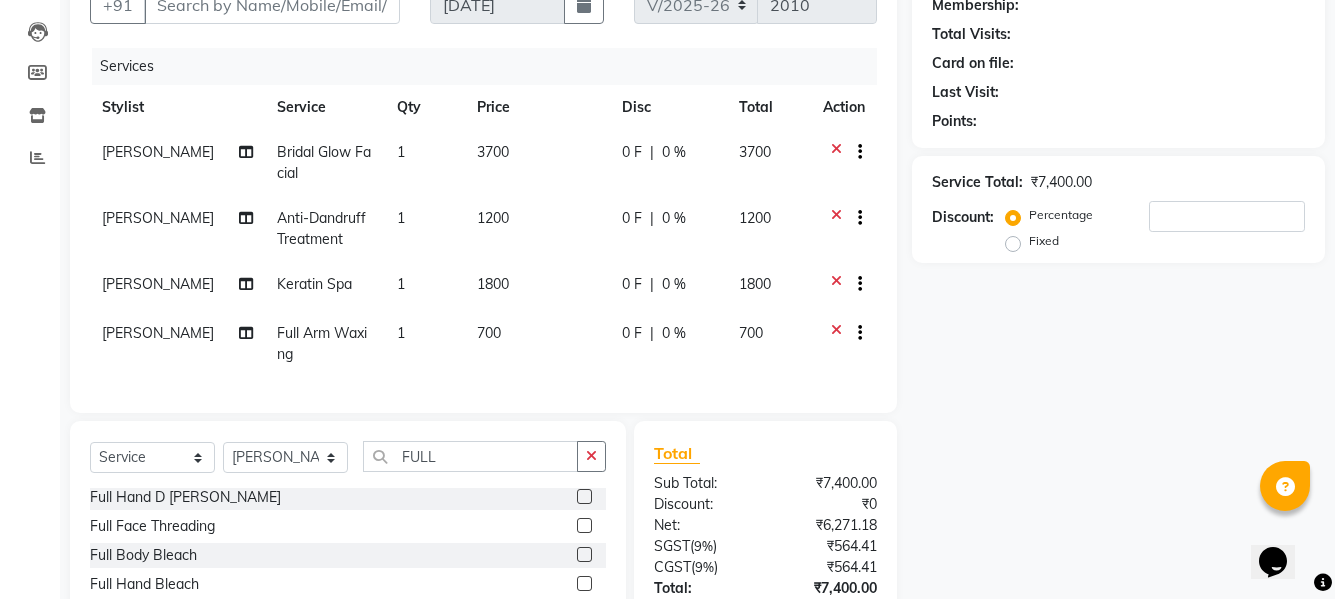 click 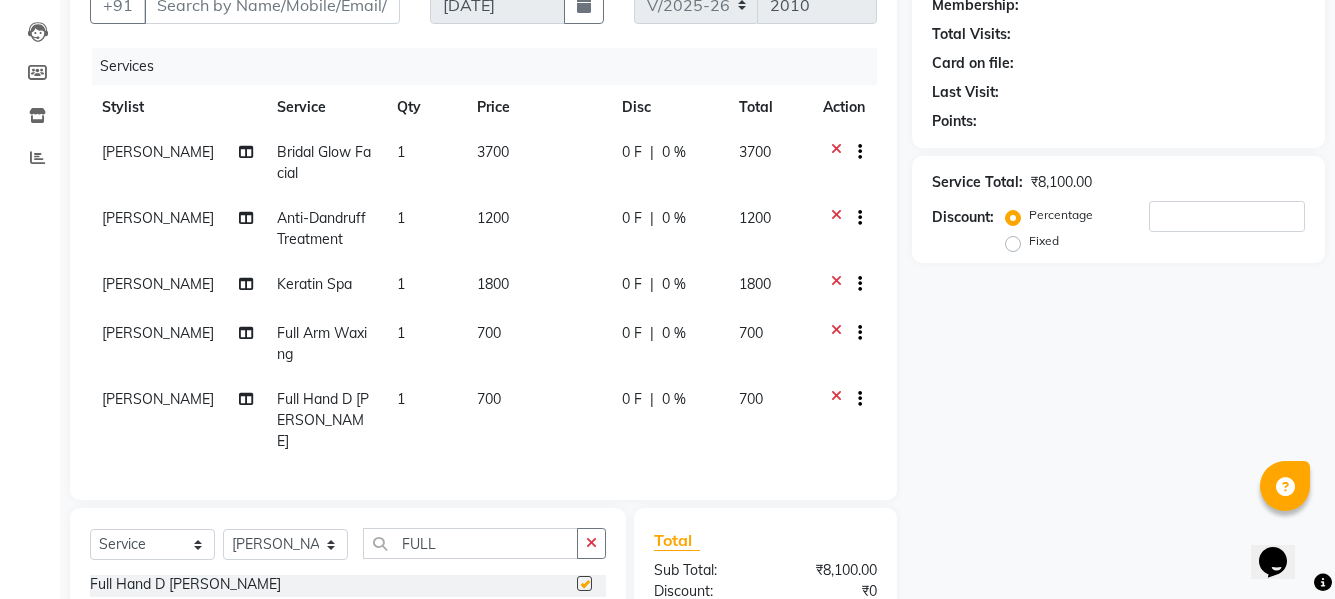 checkbox on "false" 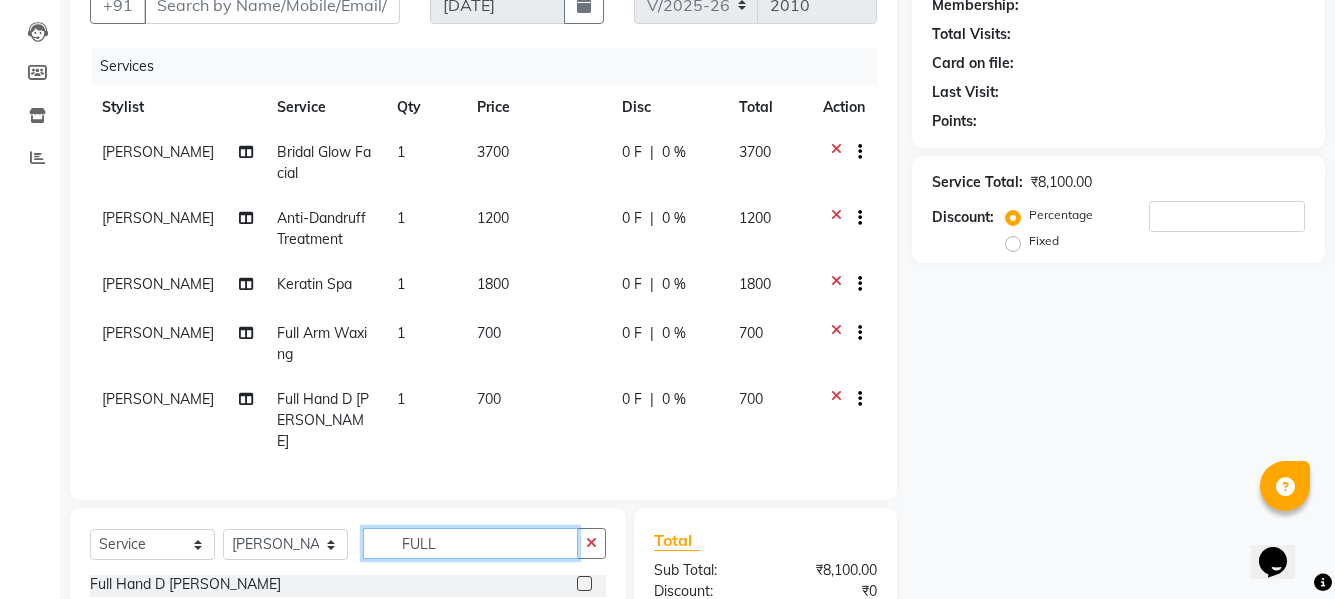 click on "FULL" 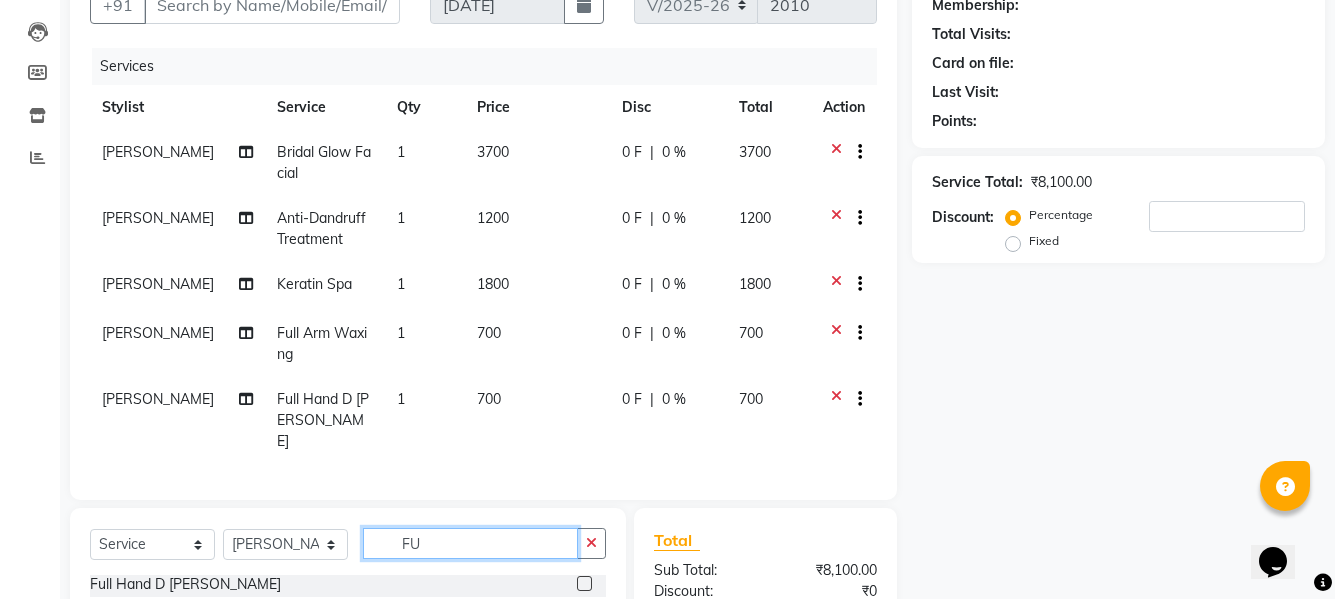 type on "F" 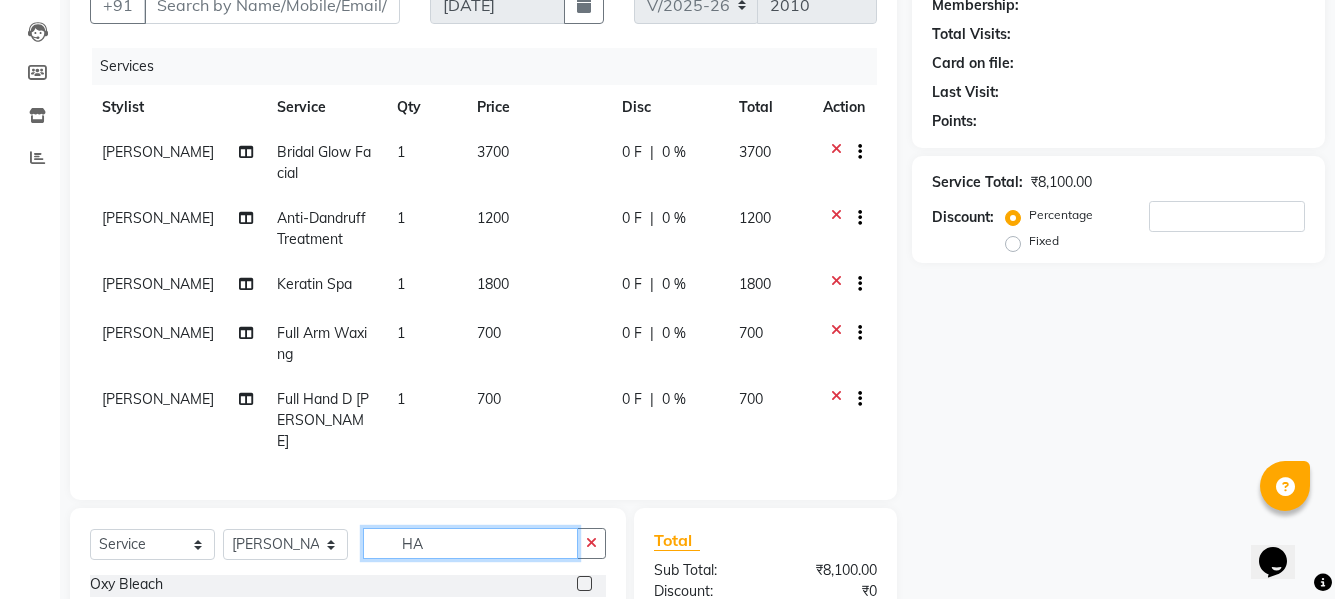 scroll, scrollTop: 0, scrollLeft: 0, axis: both 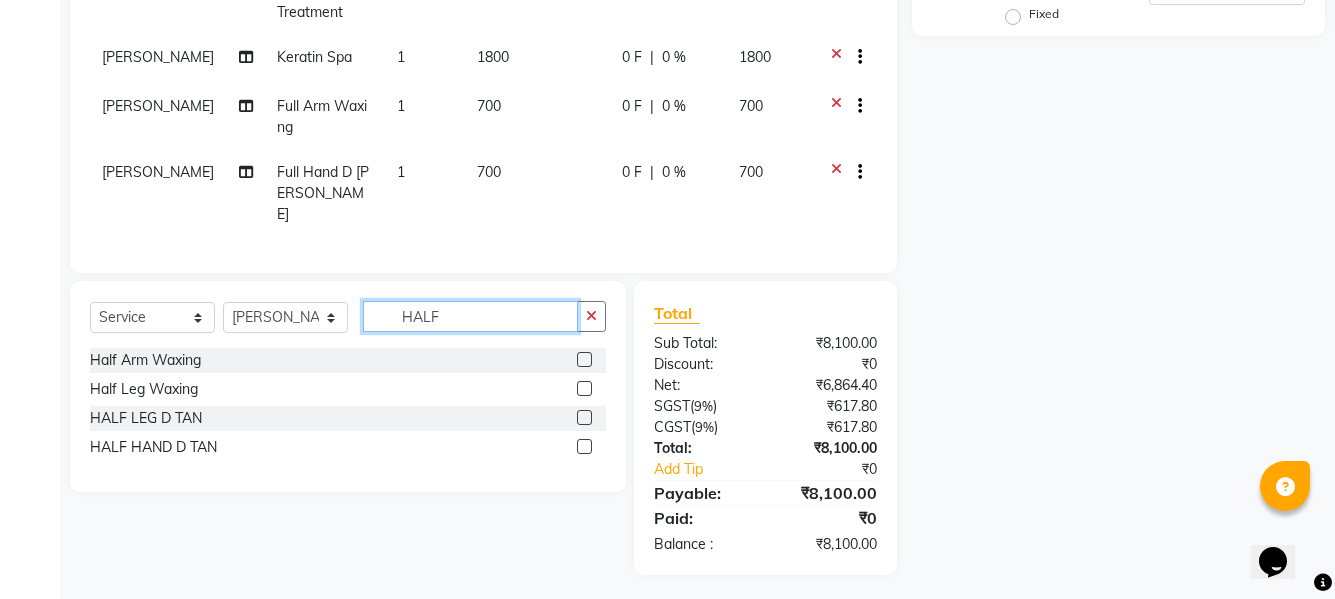 type on "HALF" 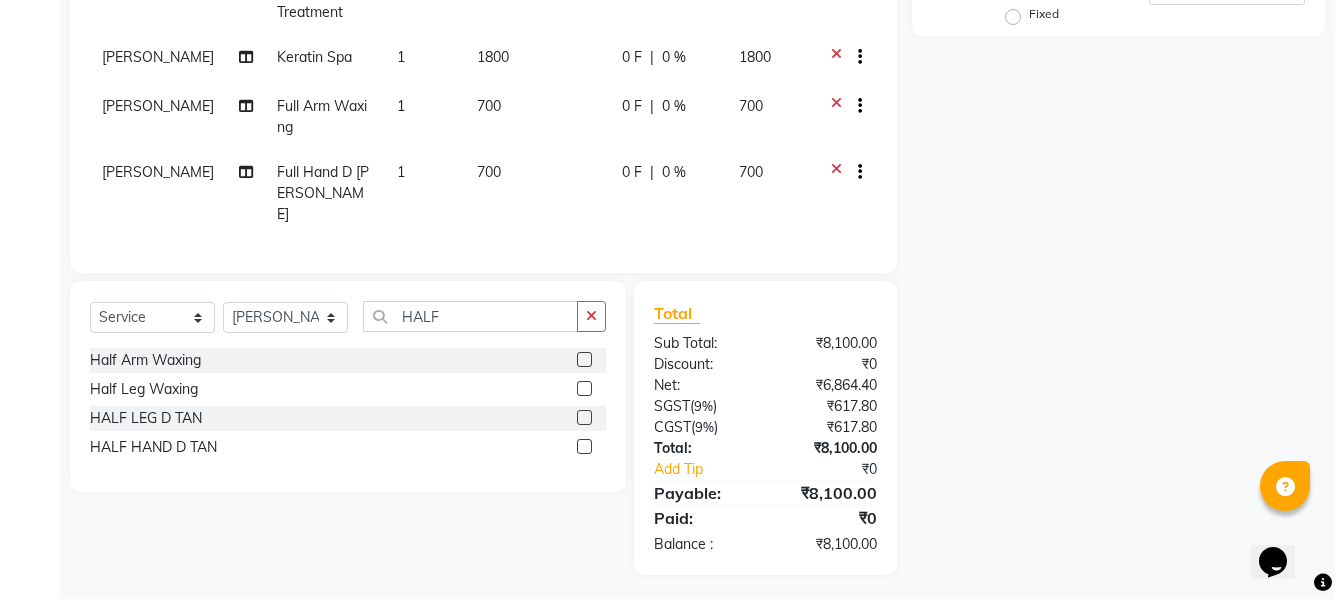click 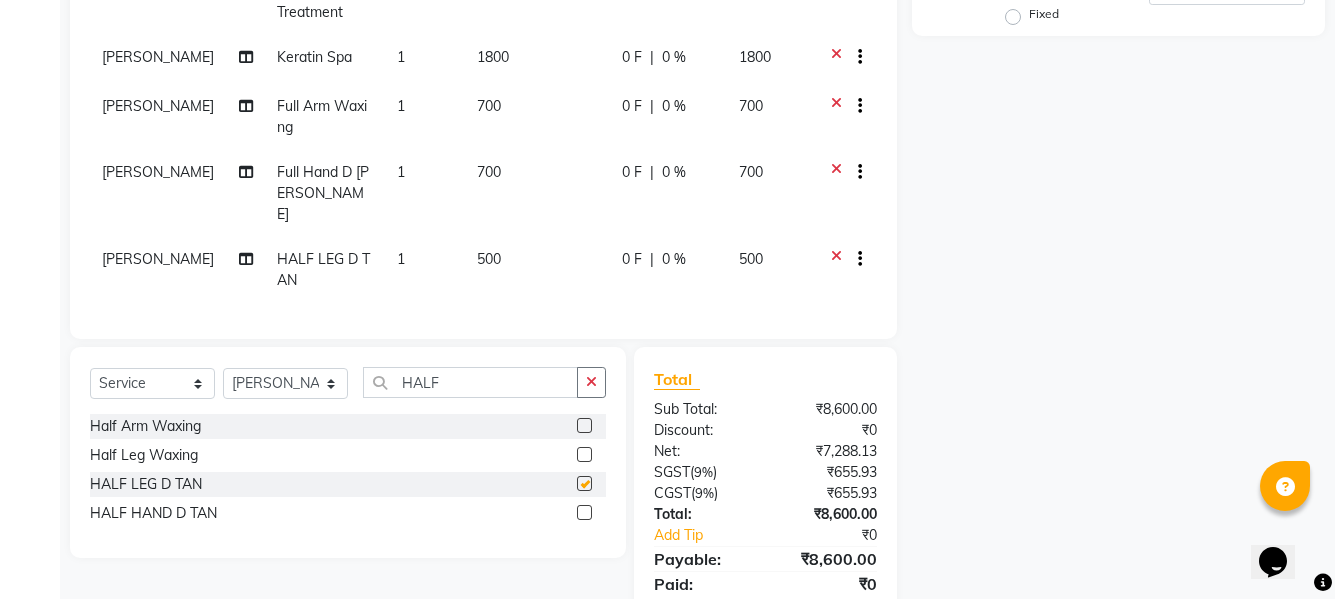 checkbox on "false" 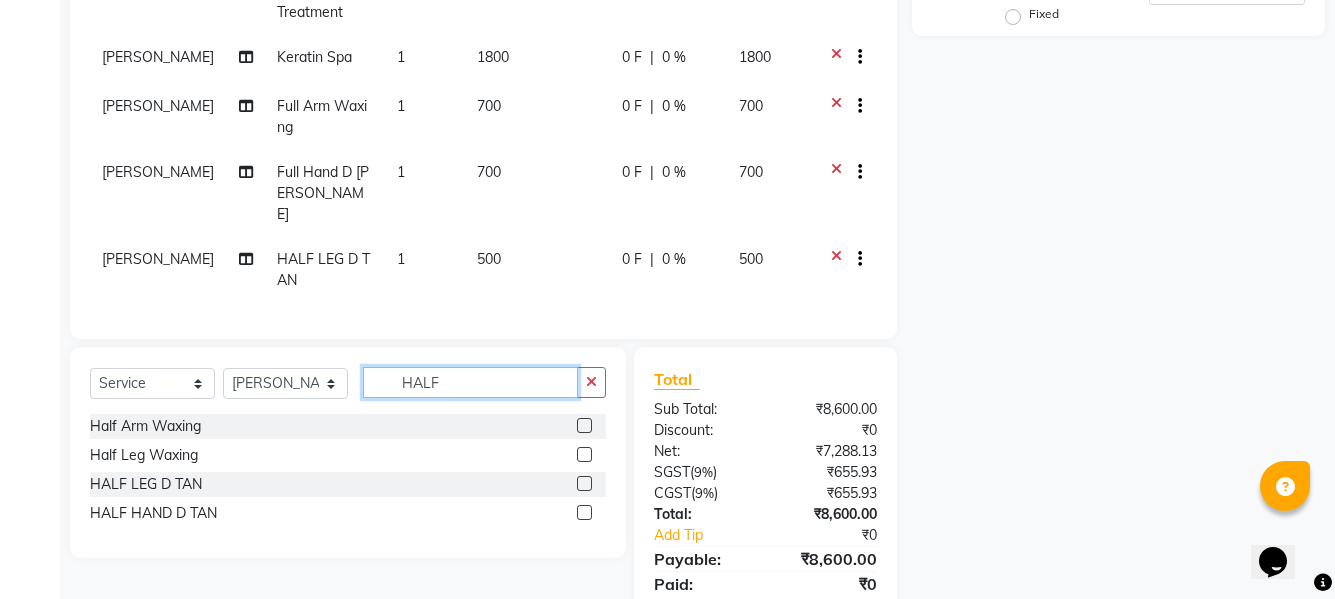 click on "HALF" 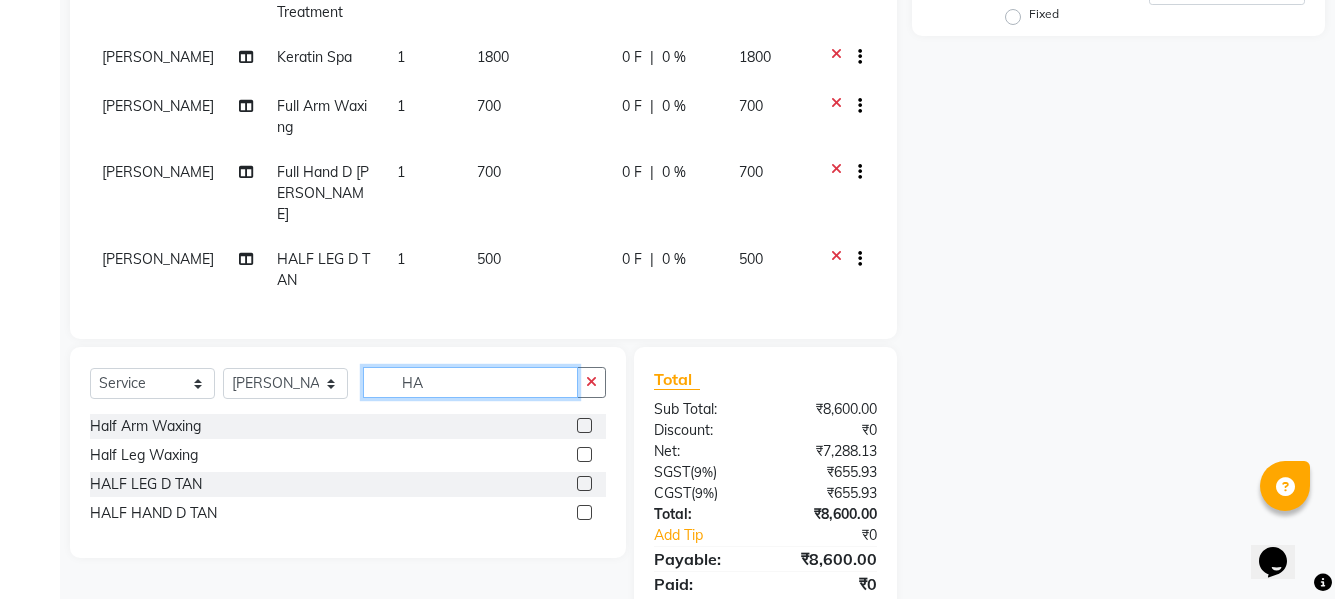 type on "H" 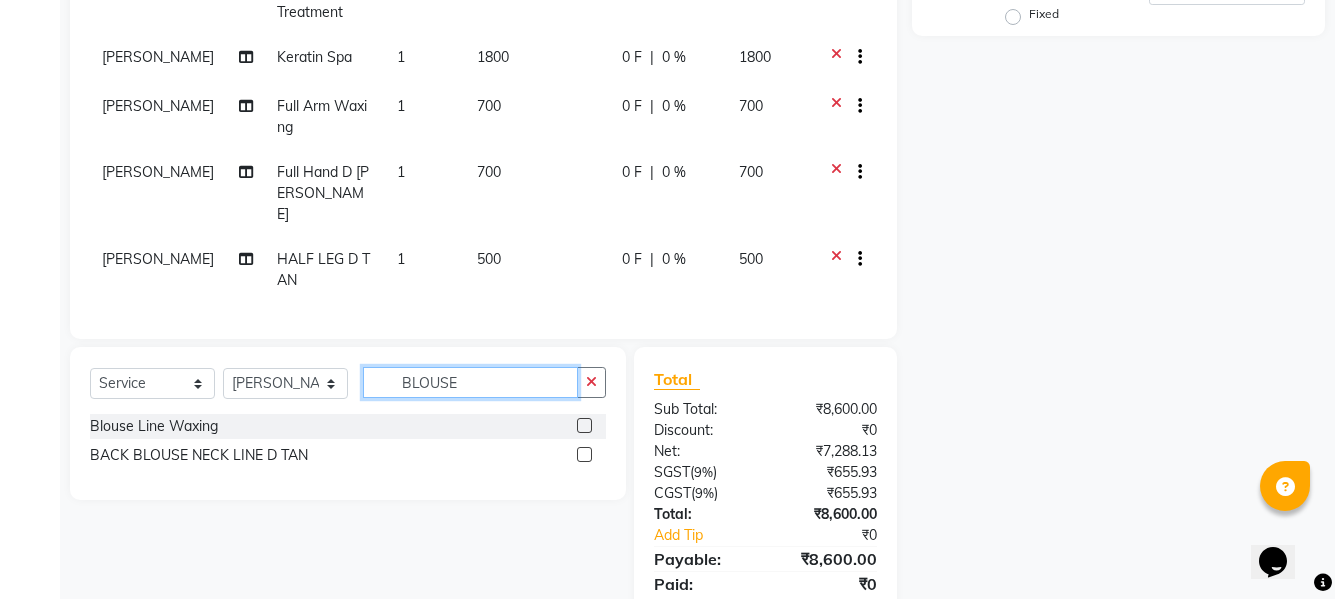 type on "BLOUSE" 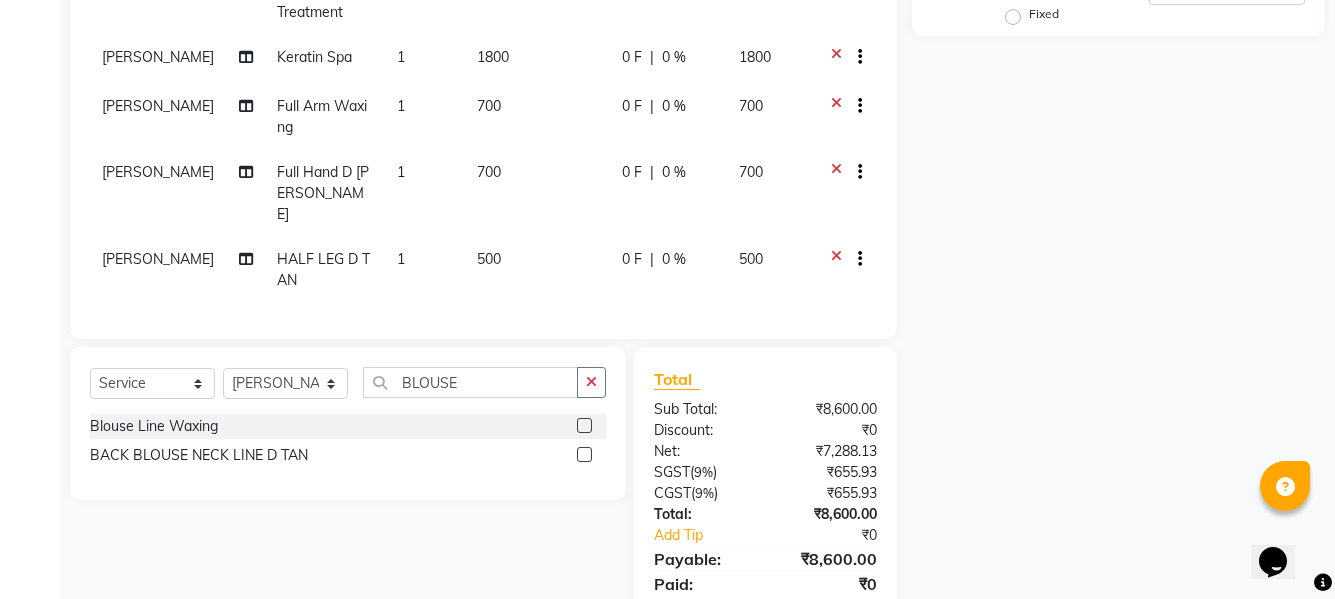 click 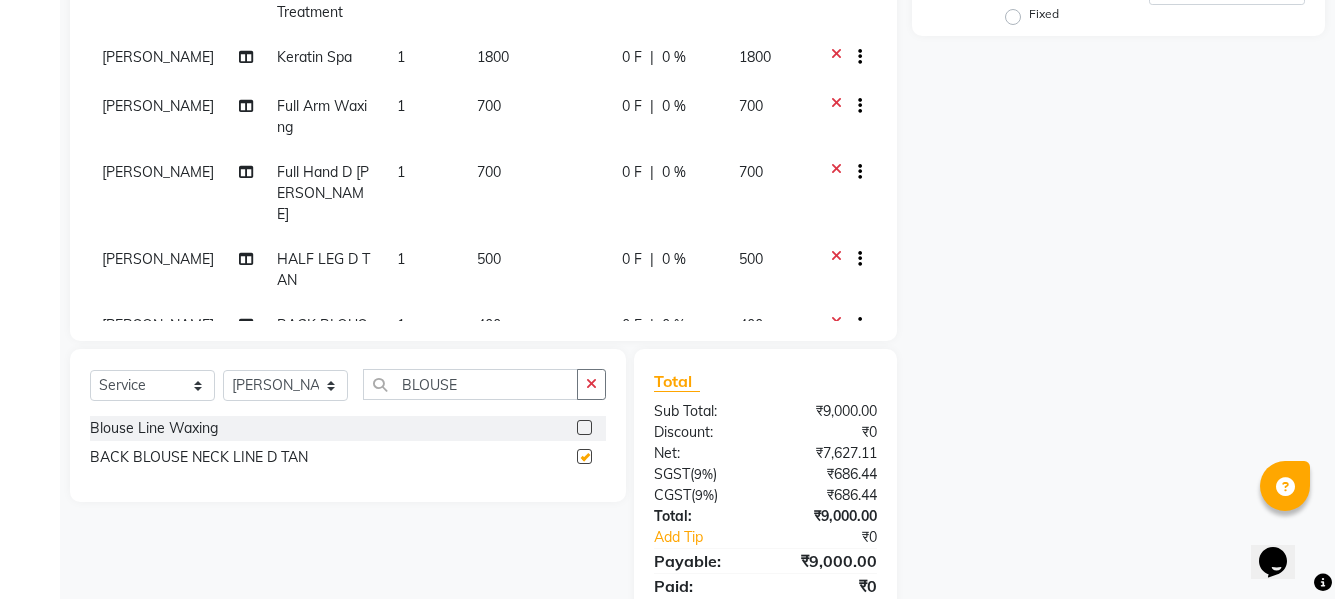 checkbox on "false" 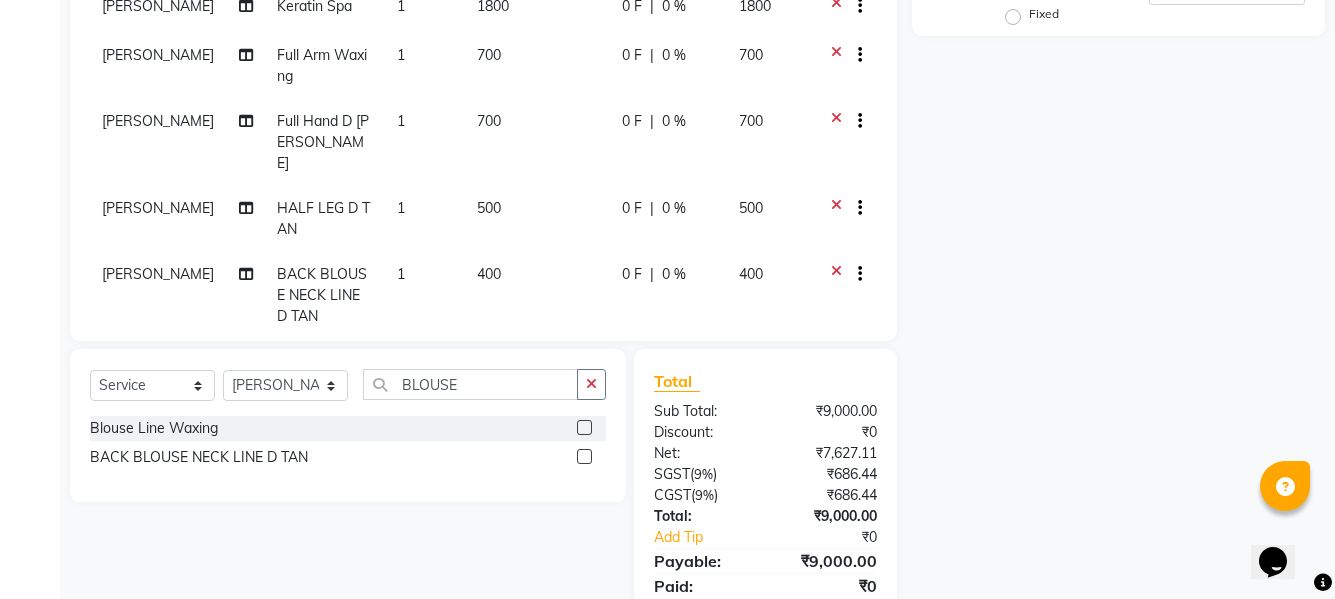 scroll, scrollTop: 79, scrollLeft: 0, axis: vertical 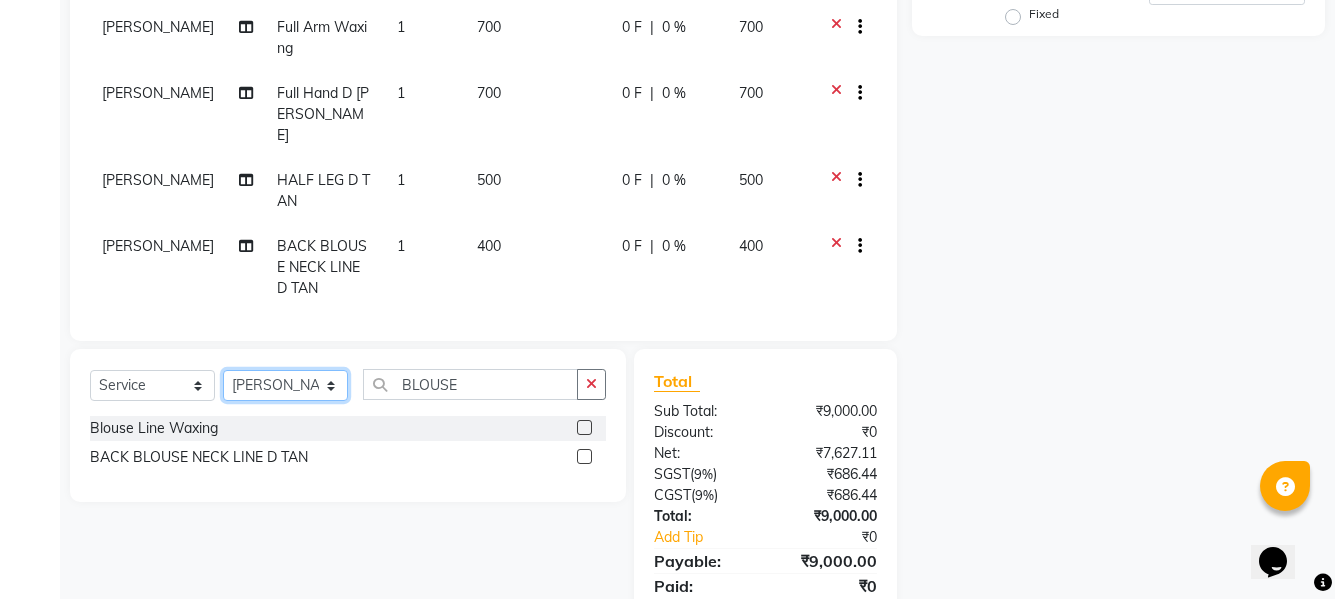 click on "Select Stylist AMRITHA [PERSON_NAME] DIVYA L	 Gita Mahali  Jibi P R [PERSON_NAME]  KOTTARAKKARA ASHTAMUDI [PERSON_NAME] 	 [PERSON_NAME] SARIGA R	 [PERSON_NAME]" 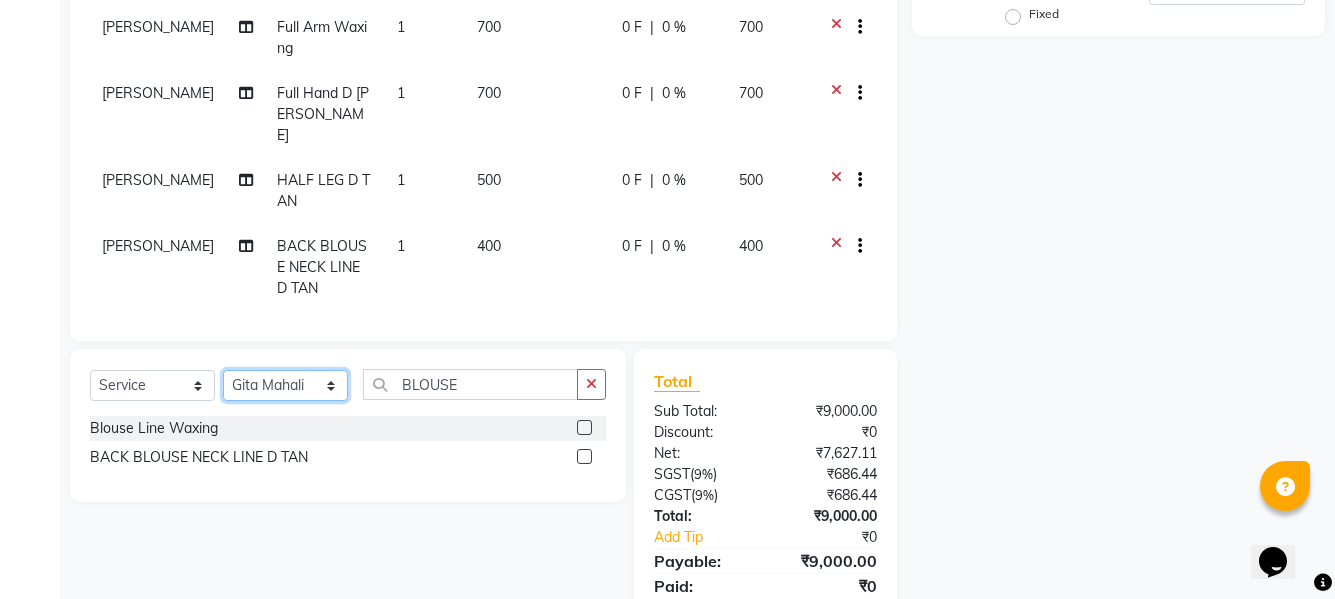 click on "Select Stylist AMRITHA [PERSON_NAME] DIVYA L	 Gita Mahali  Jibi P R [PERSON_NAME]  KOTTARAKKARA ASHTAMUDI [PERSON_NAME] 	 [PERSON_NAME] SARIGA R	 [PERSON_NAME]" 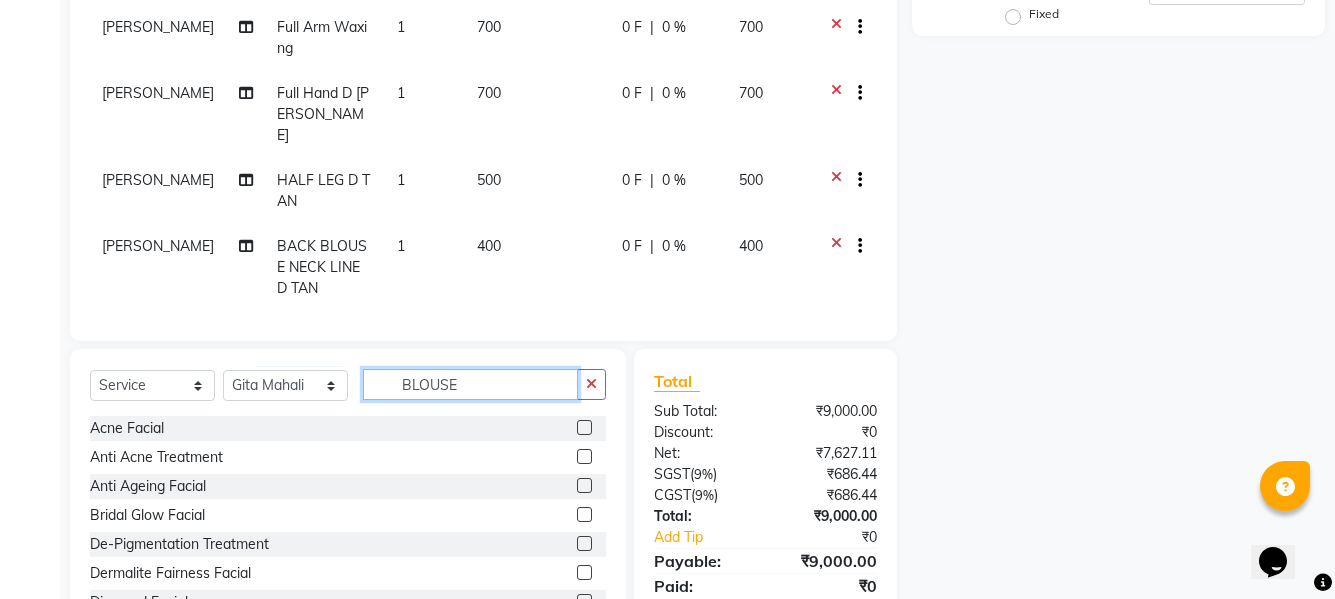 click on "BLOUSE" 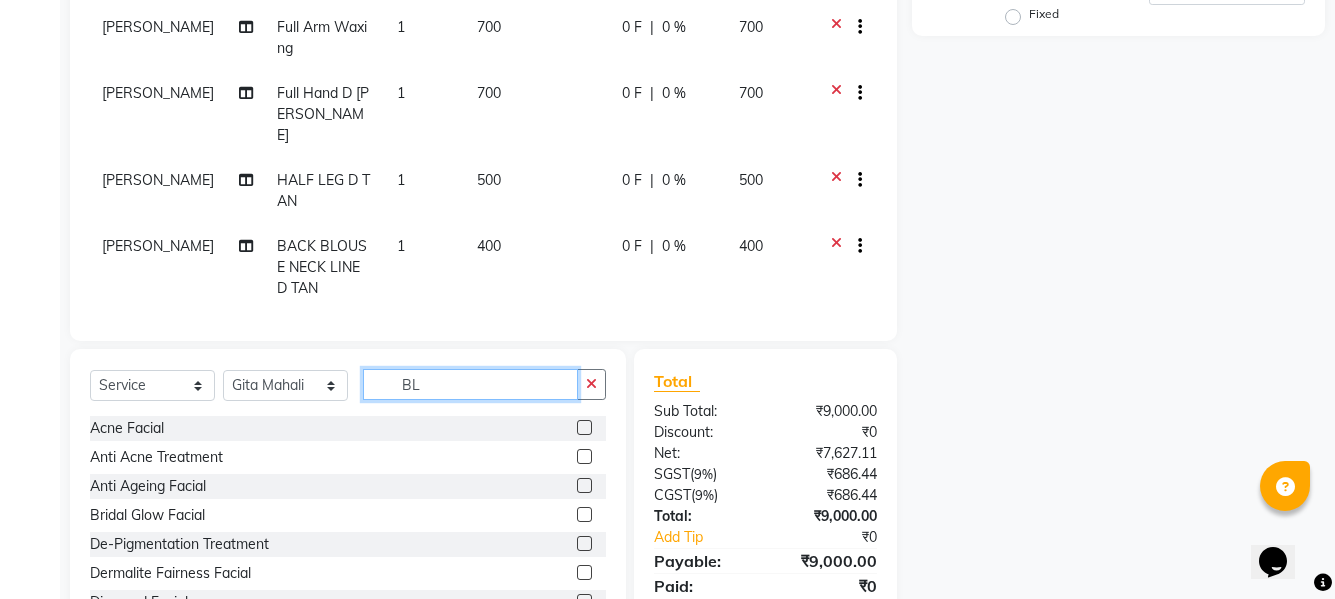type on "B" 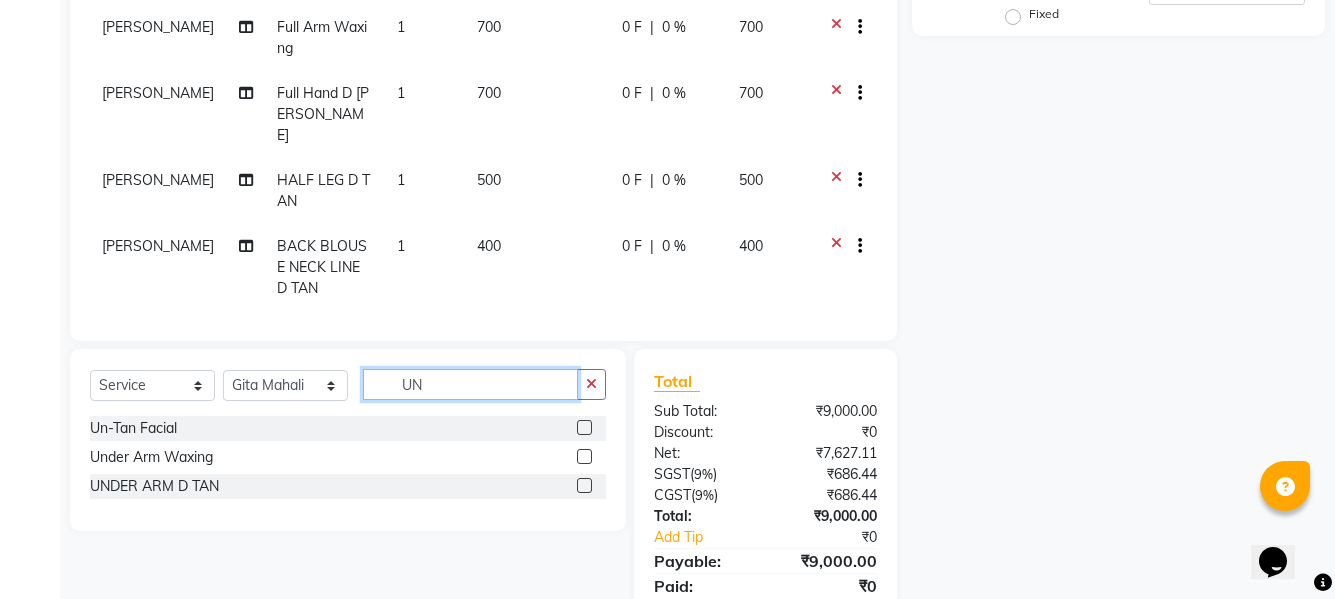 type on "UN" 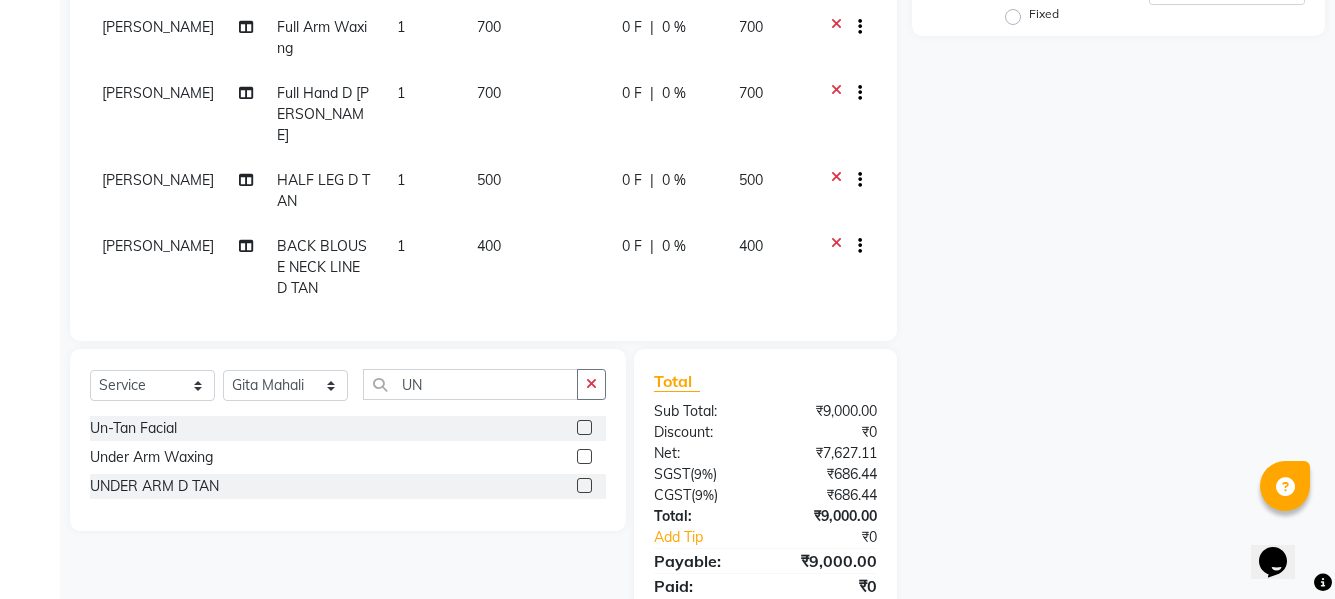 click 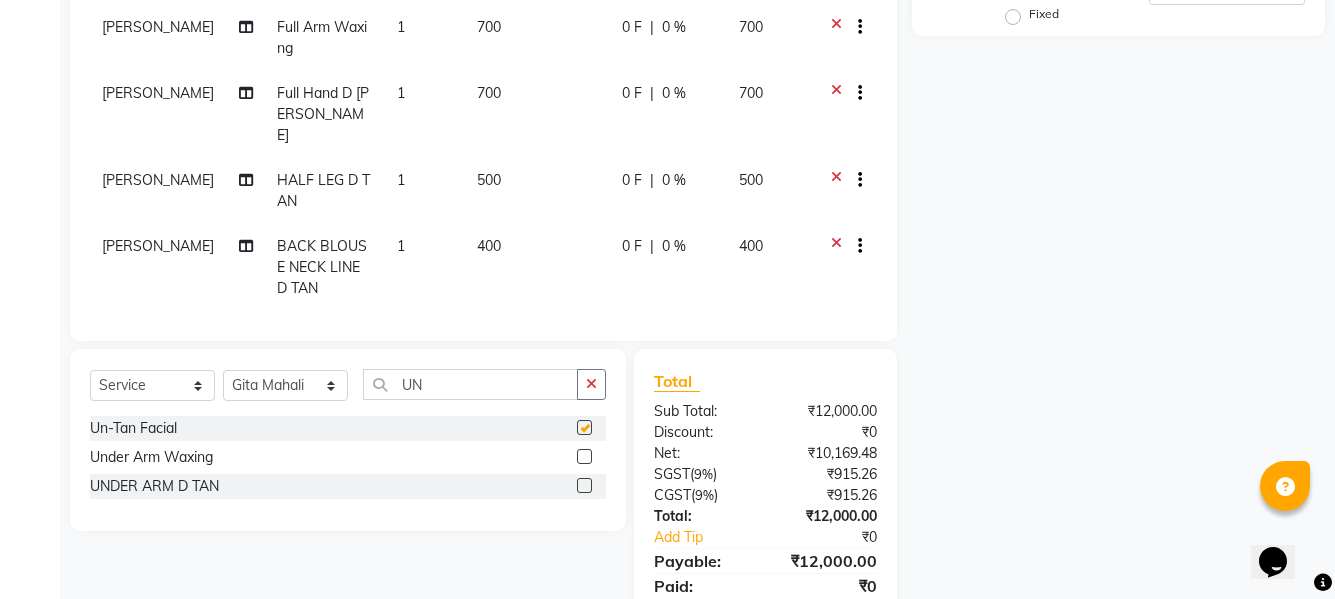 checkbox on "false" 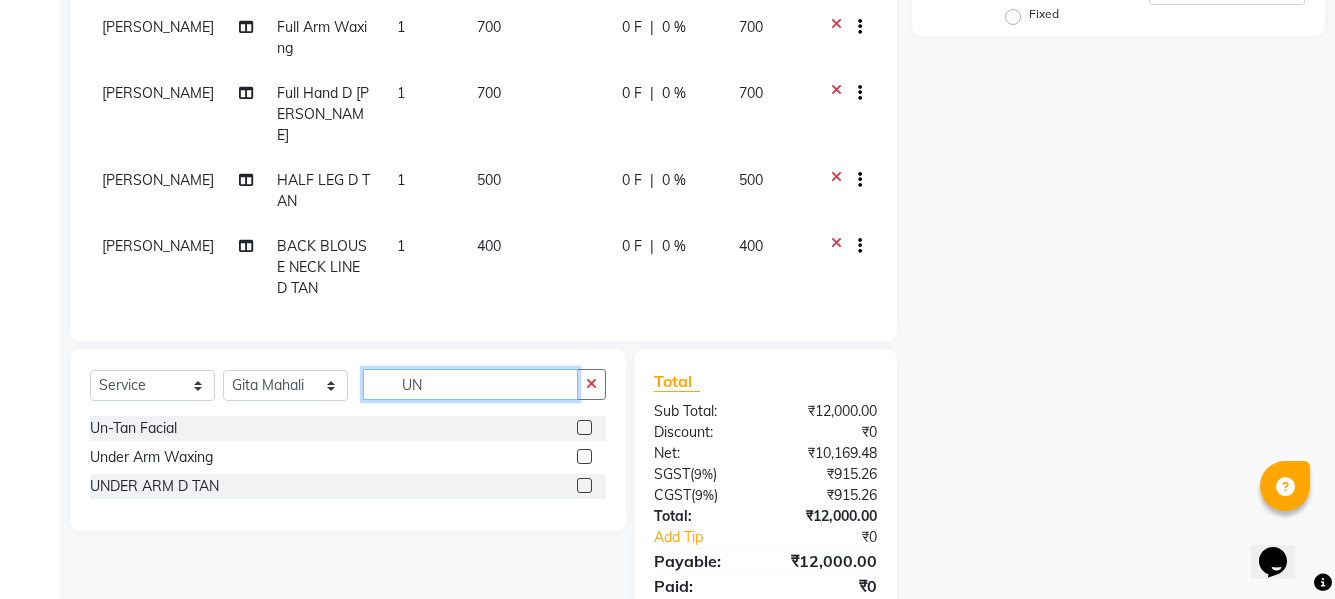 click on "UN" 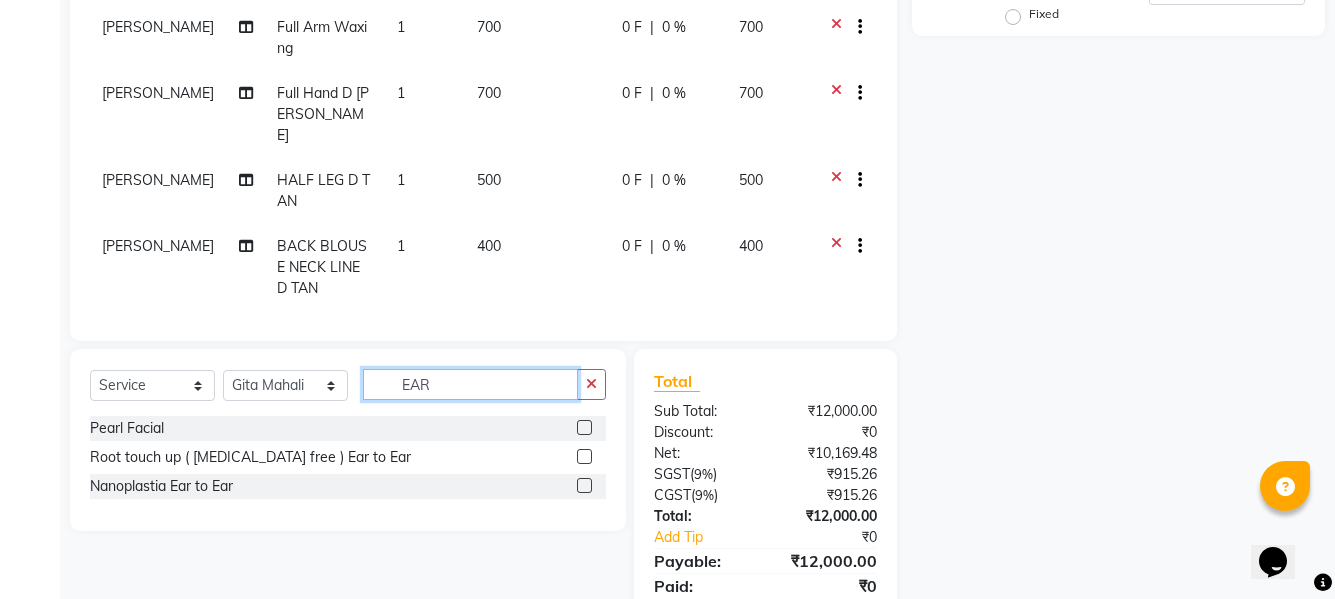 type on "EAR" 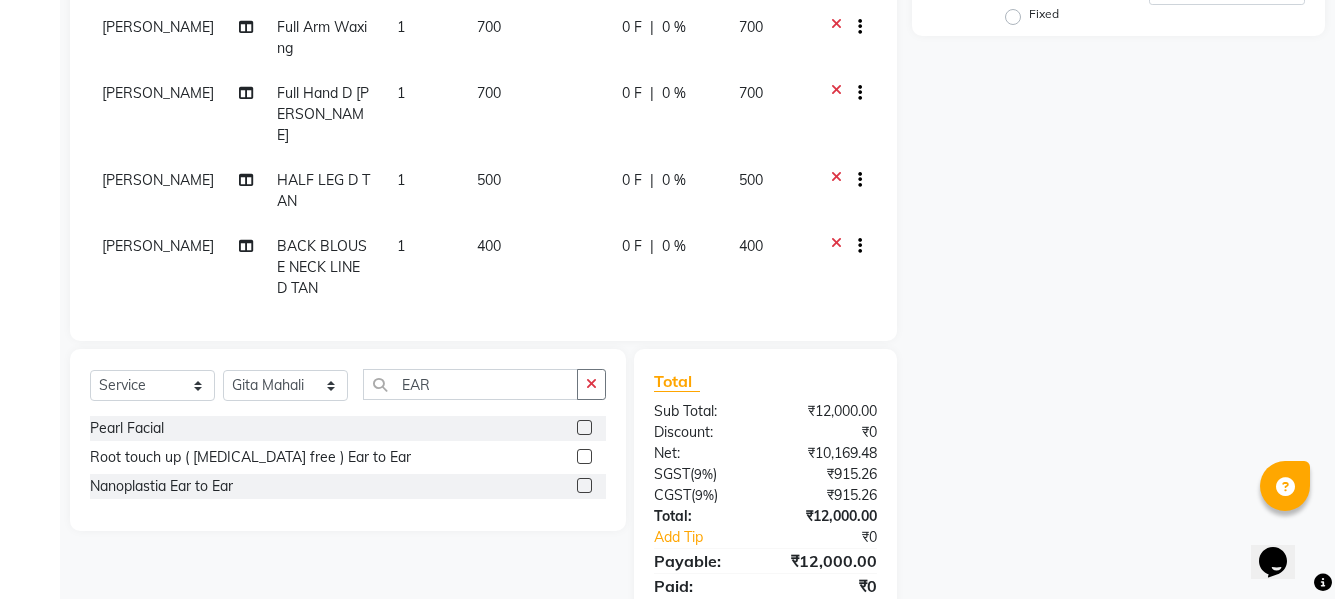 click 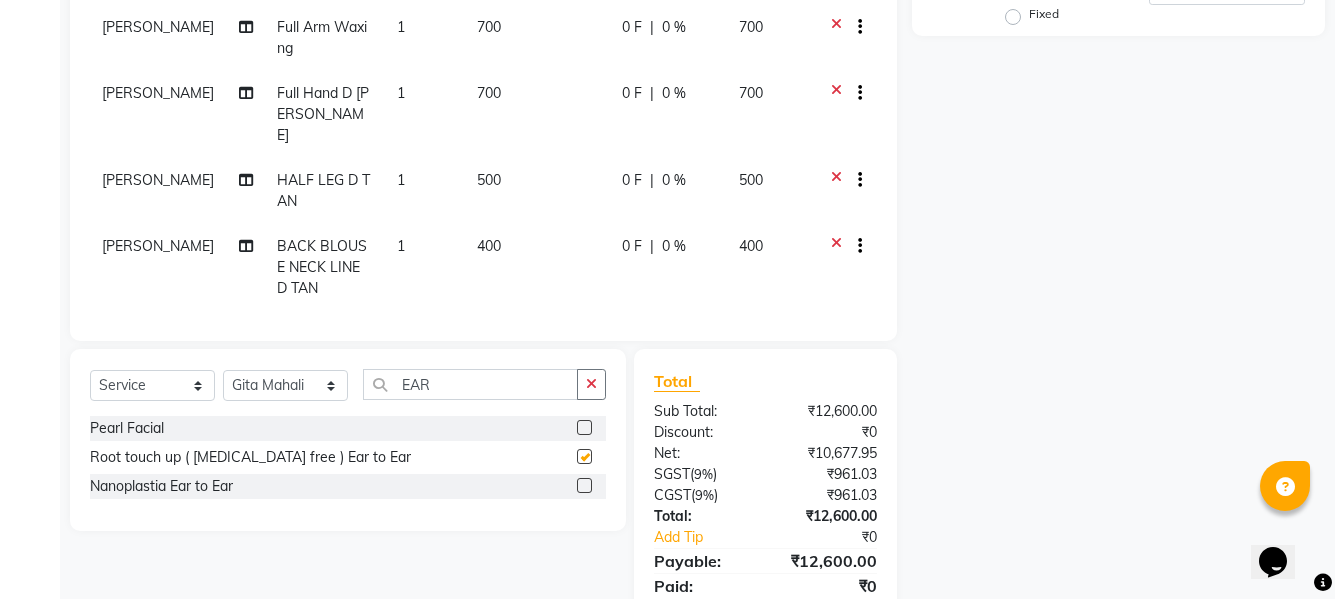 checkbox on "false" 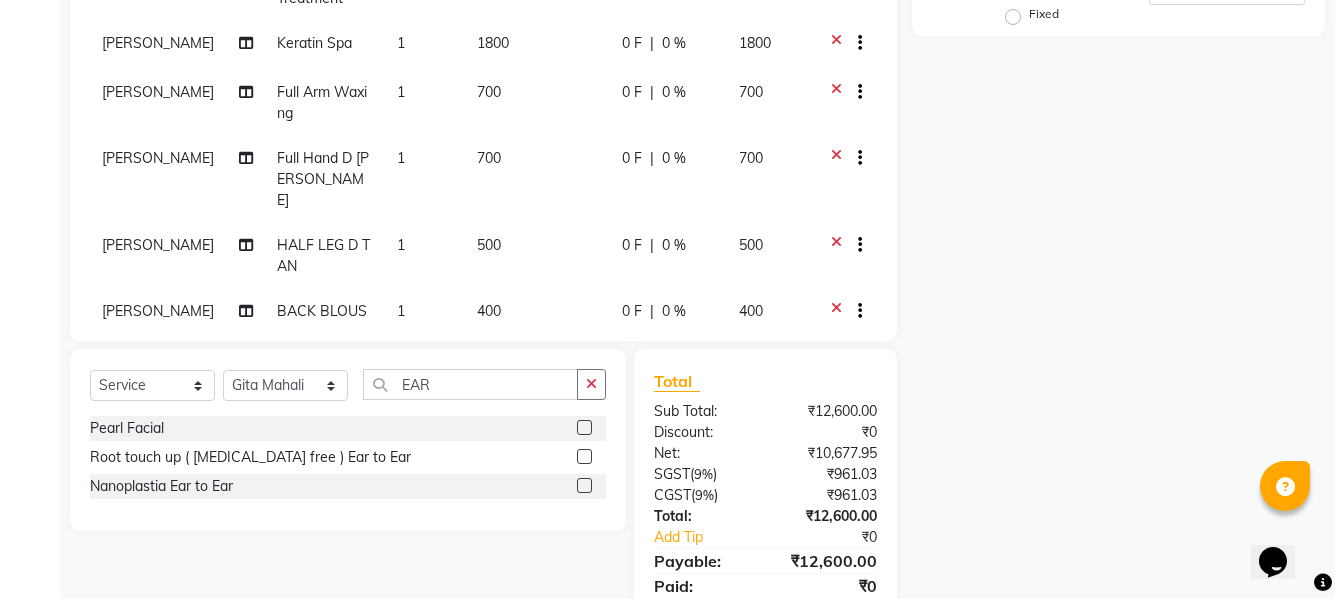 scroll, scrollTop: 0, scrollLeft: 0, axis: both 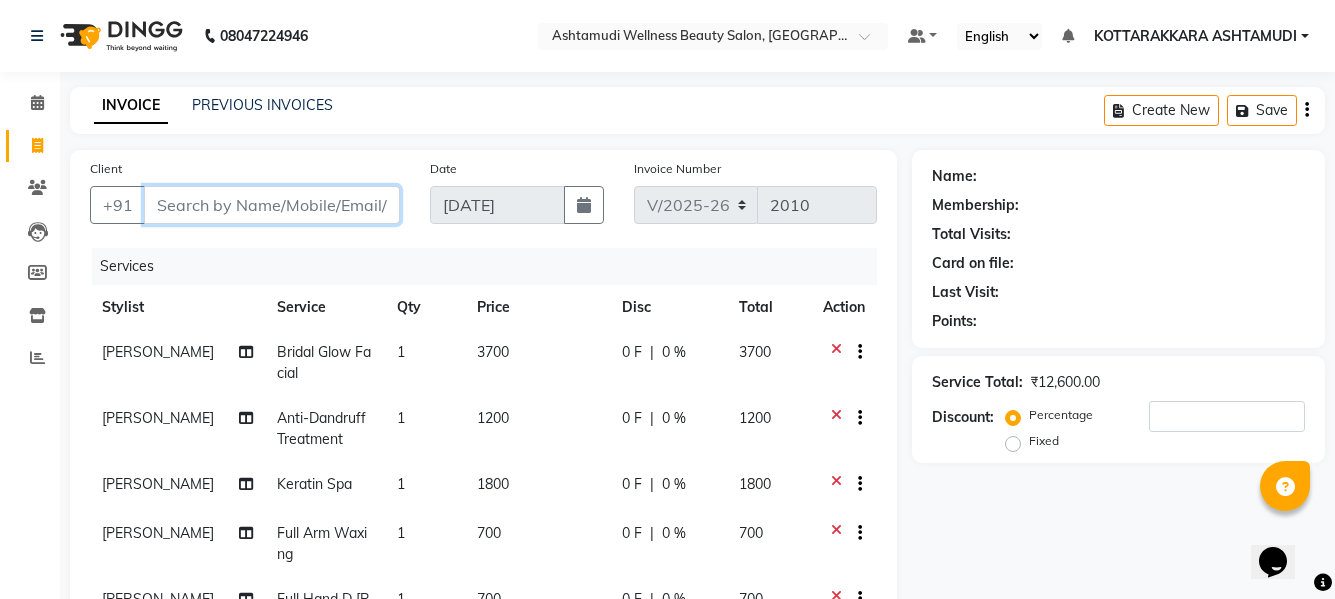 click on "Client" at bounding box center (272, 205) 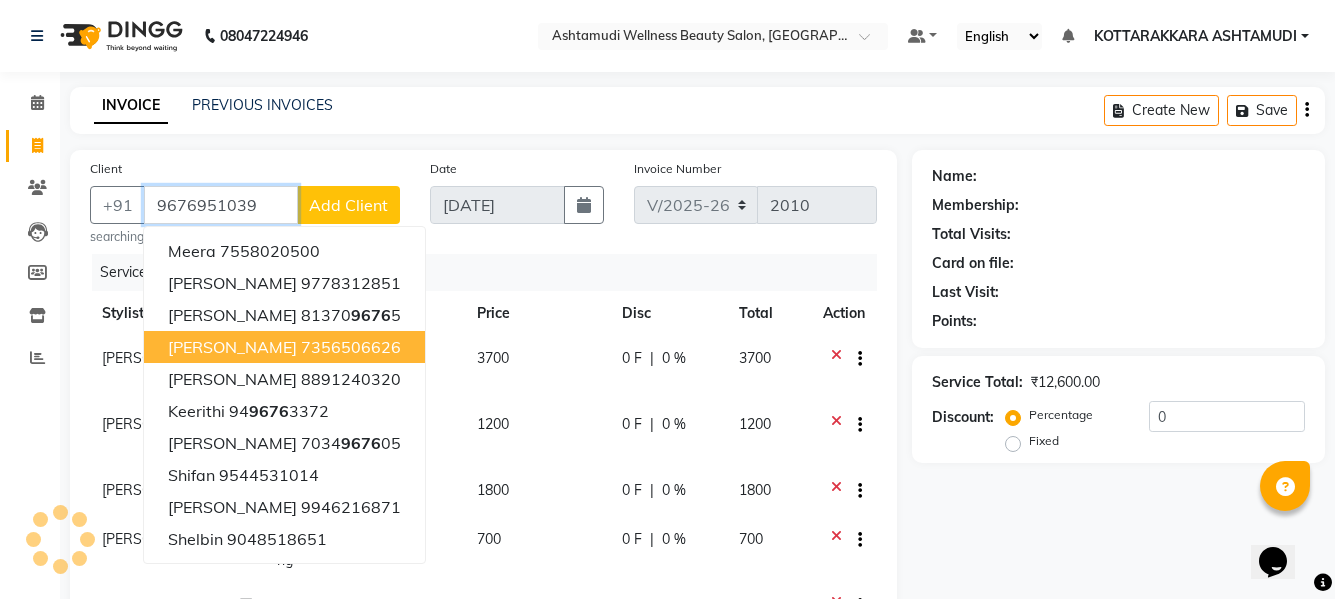 type on "9676951039" 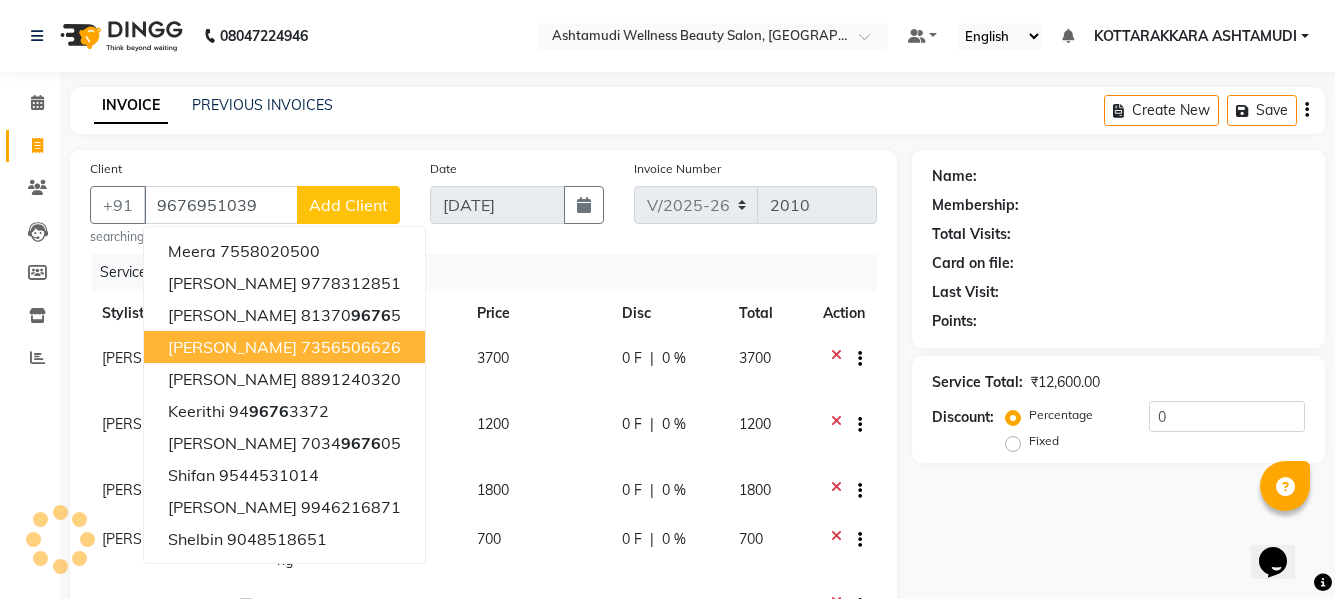 select on "1: Object" 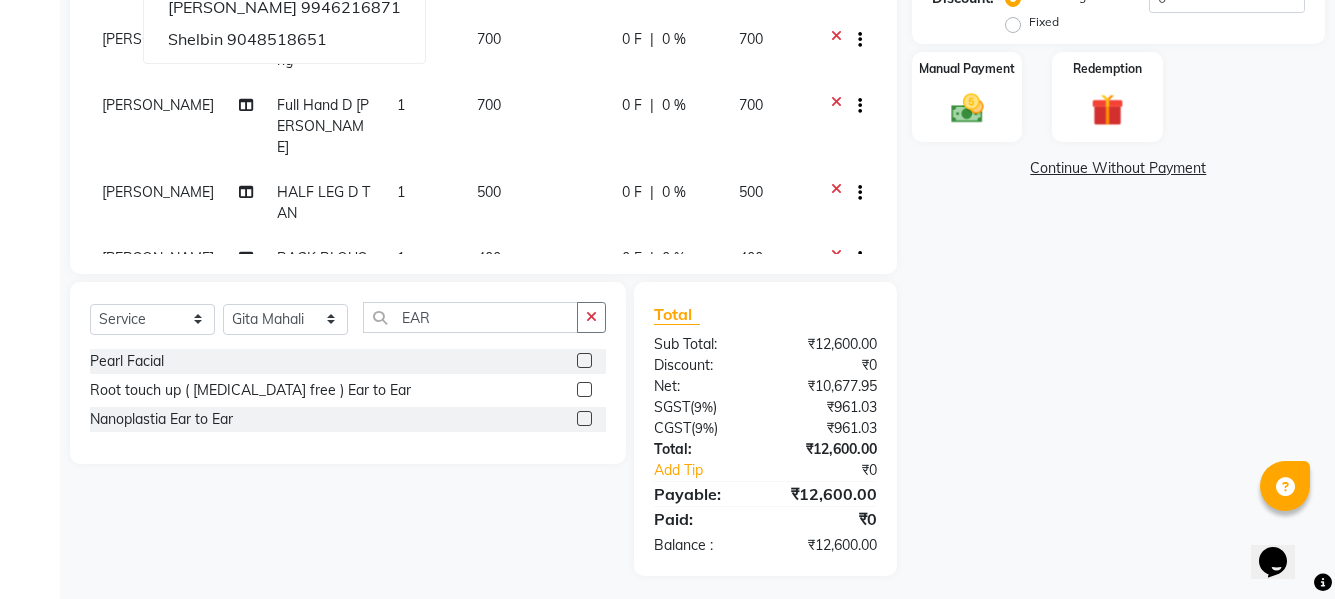 scroll, scrollTop: 0, scrollLeft: 0, axis: both 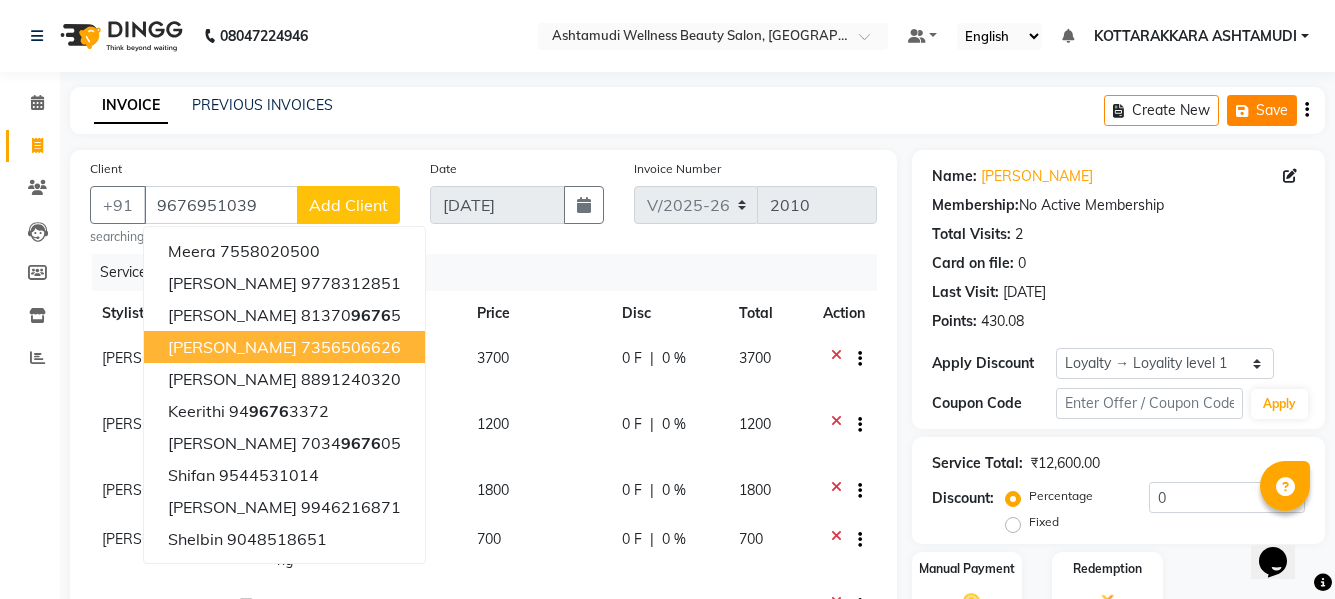 click on "Save" 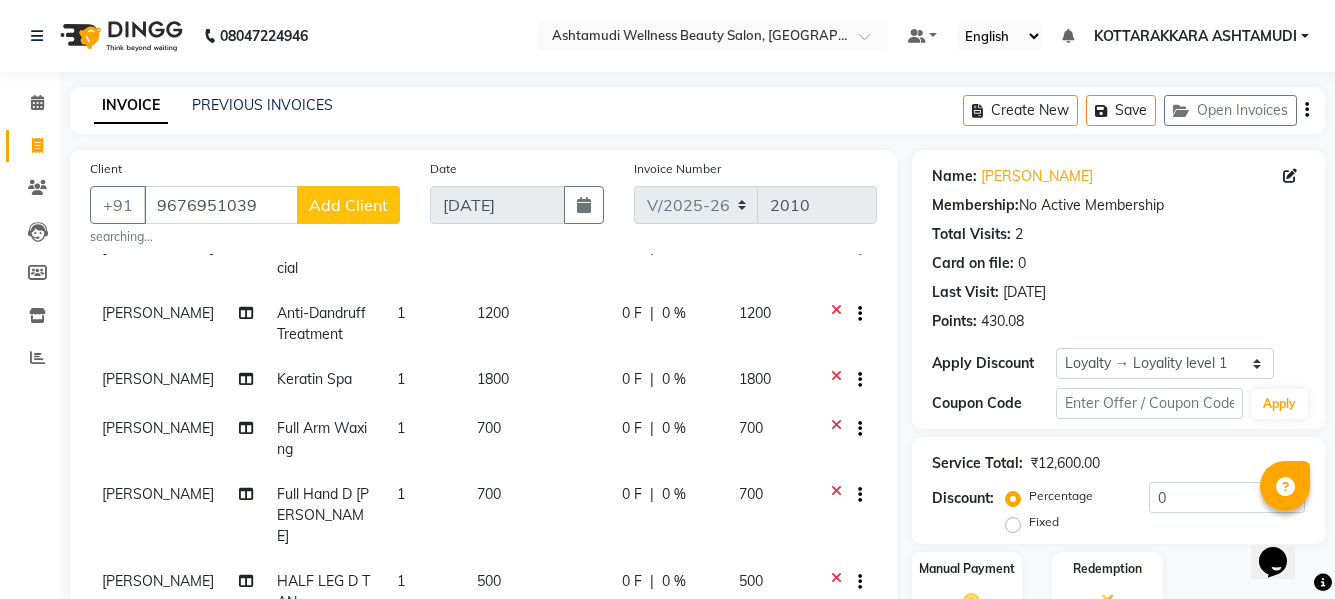 scroll, scrollTop: 0, scrollLeft: 0, axis: both 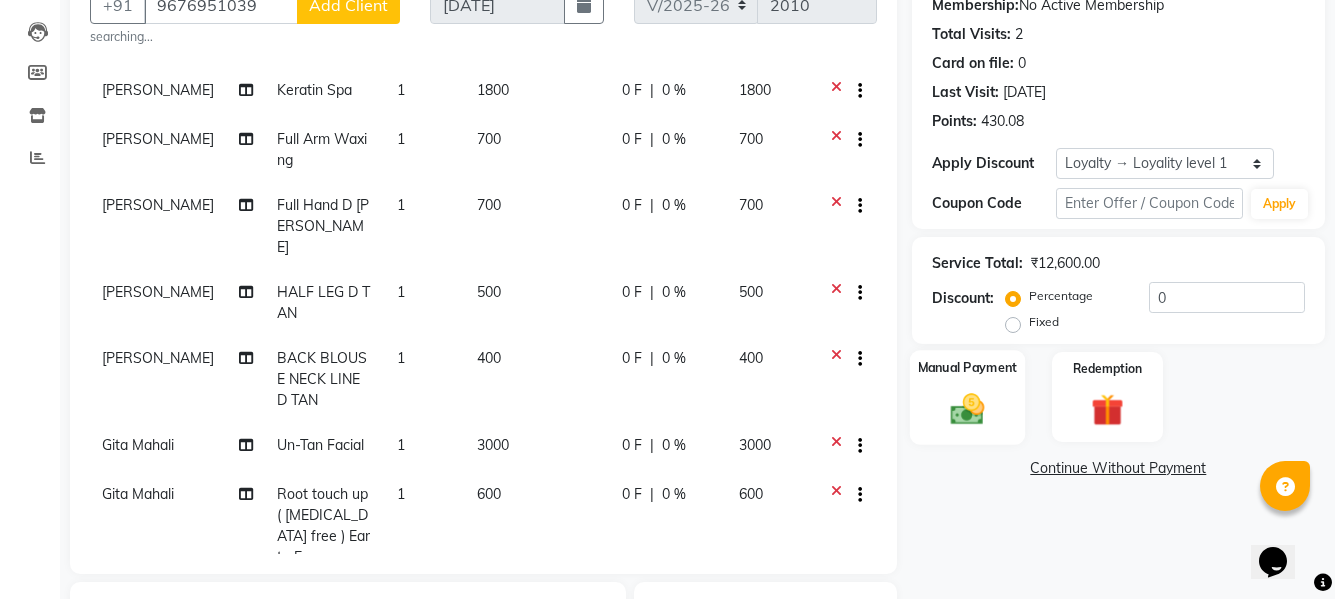 click 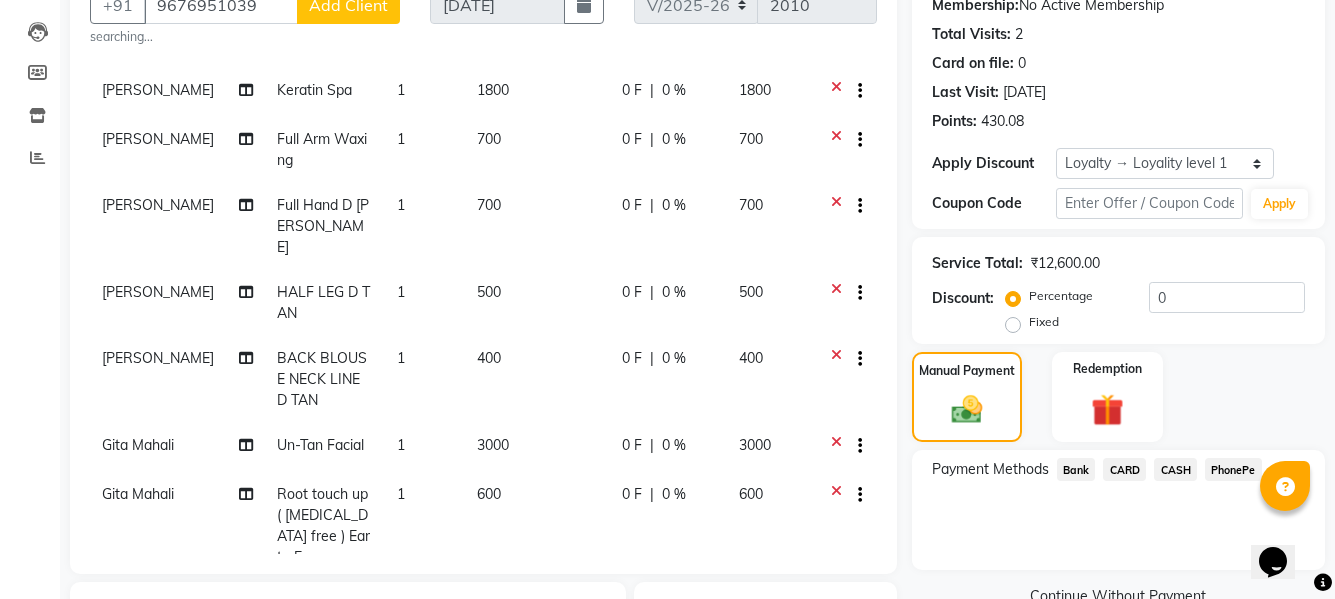 click on "CARD" 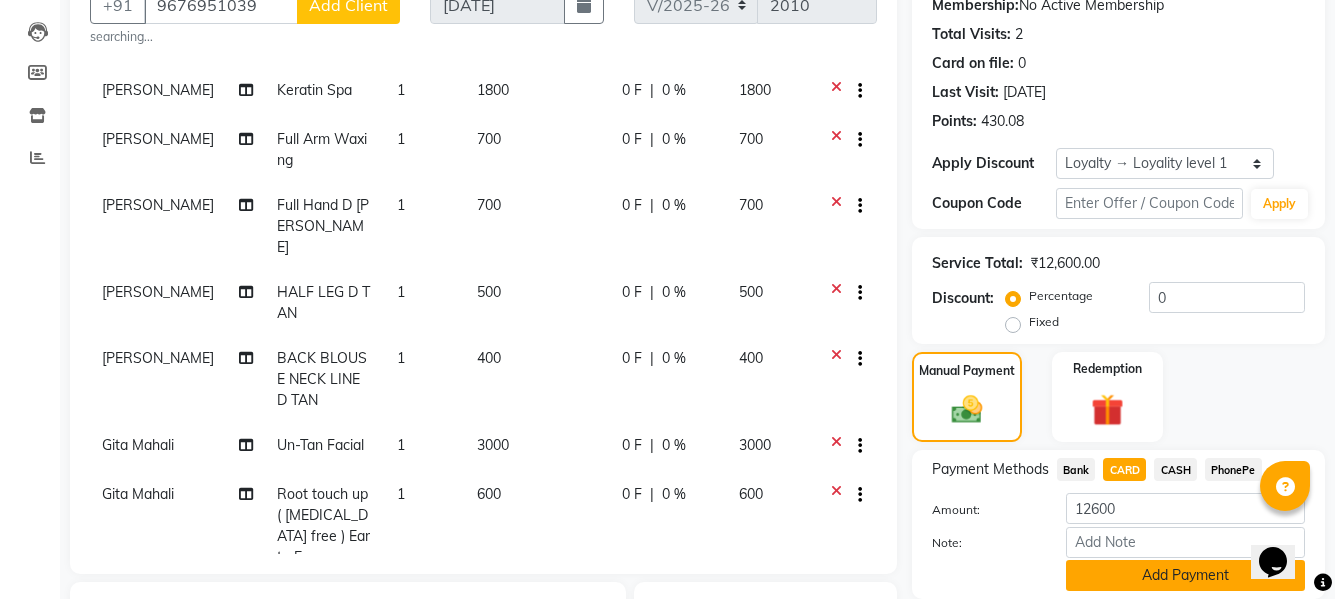 click on "Add Payment" 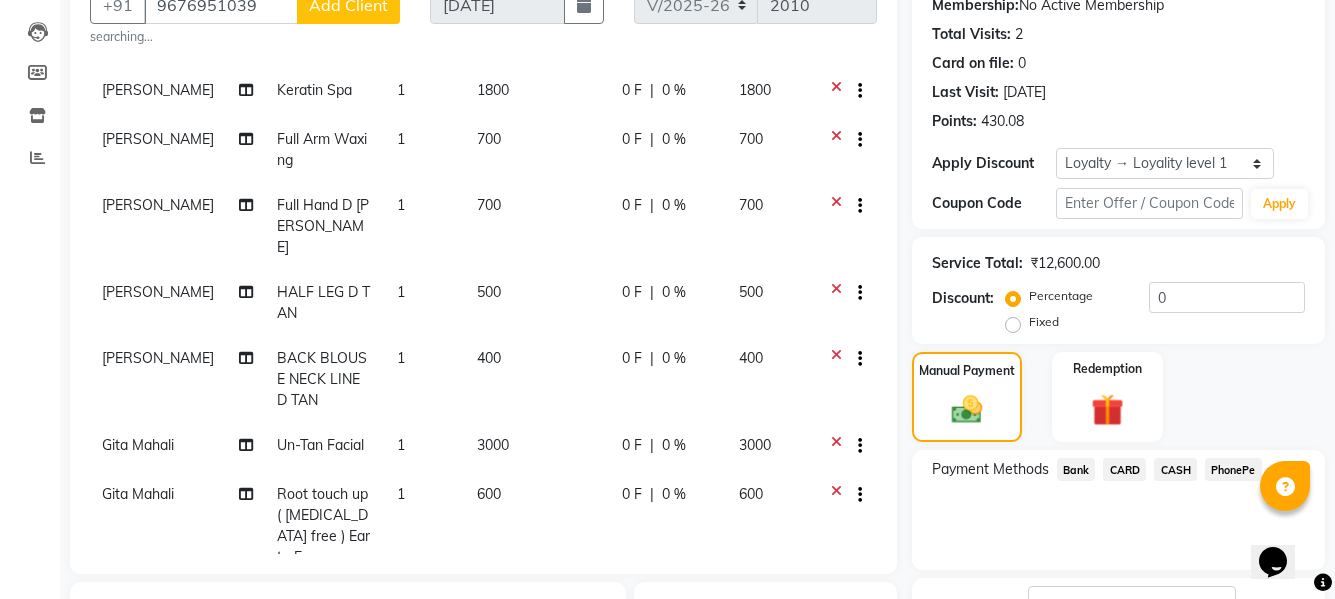 scroll, scrollTop: 600, scrollLeft: 0, axis: vertical 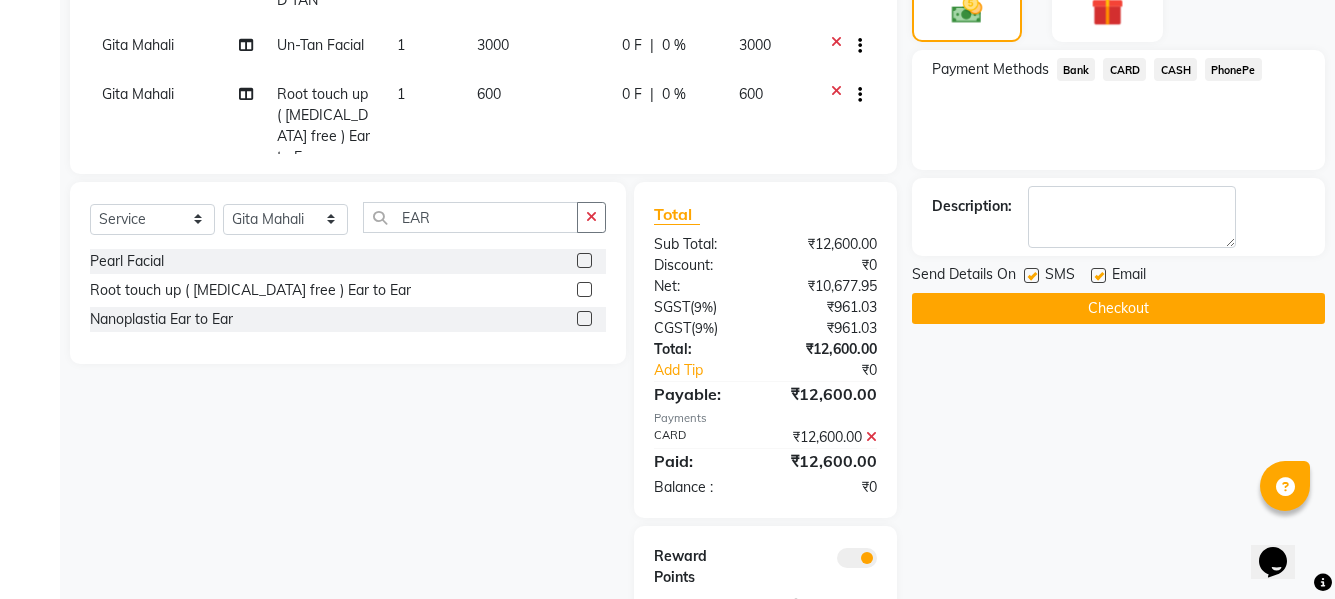 click on "Checkout" 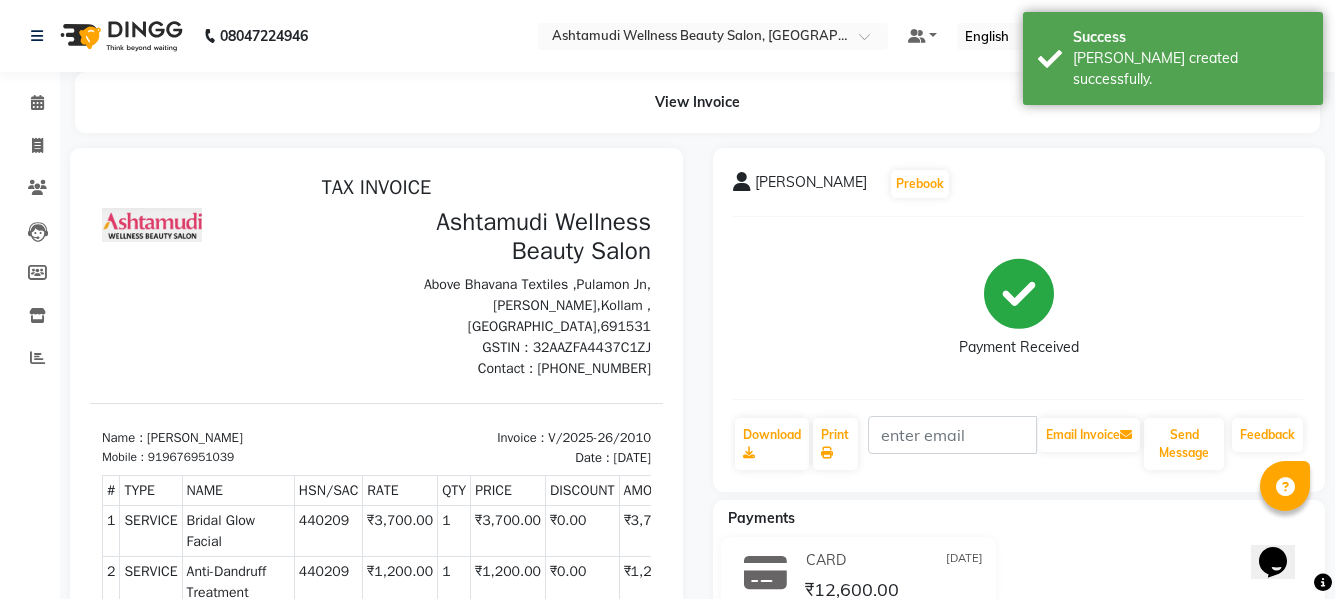 scroll, scrollTop: 0, scrollLeft: 0, axis: both 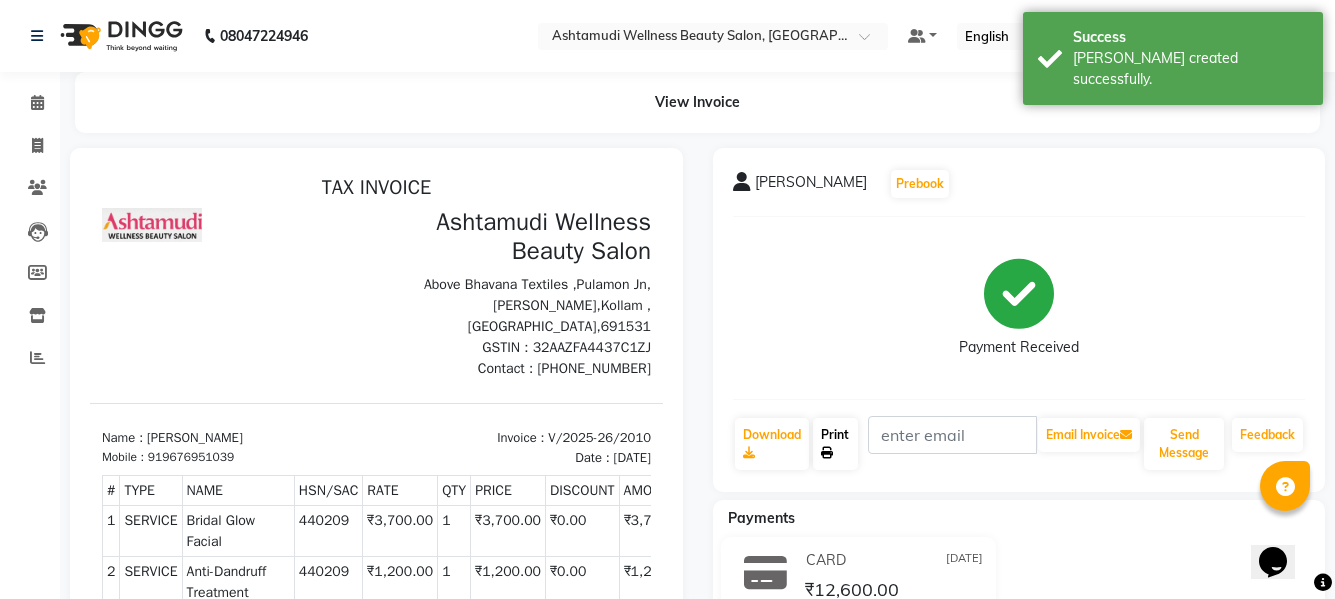 click 